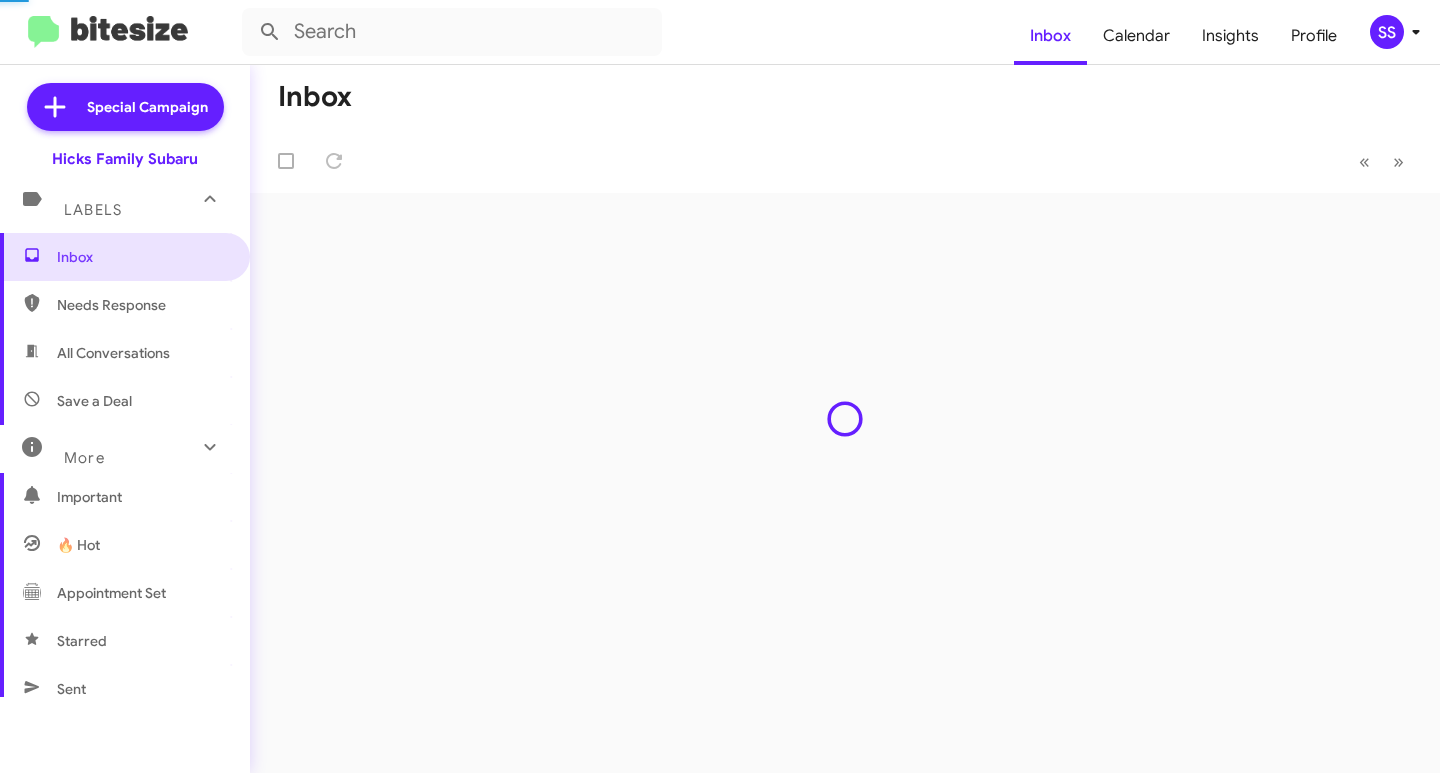 scroll, scrollTop: 0, scrollLeft: 0, axis: both 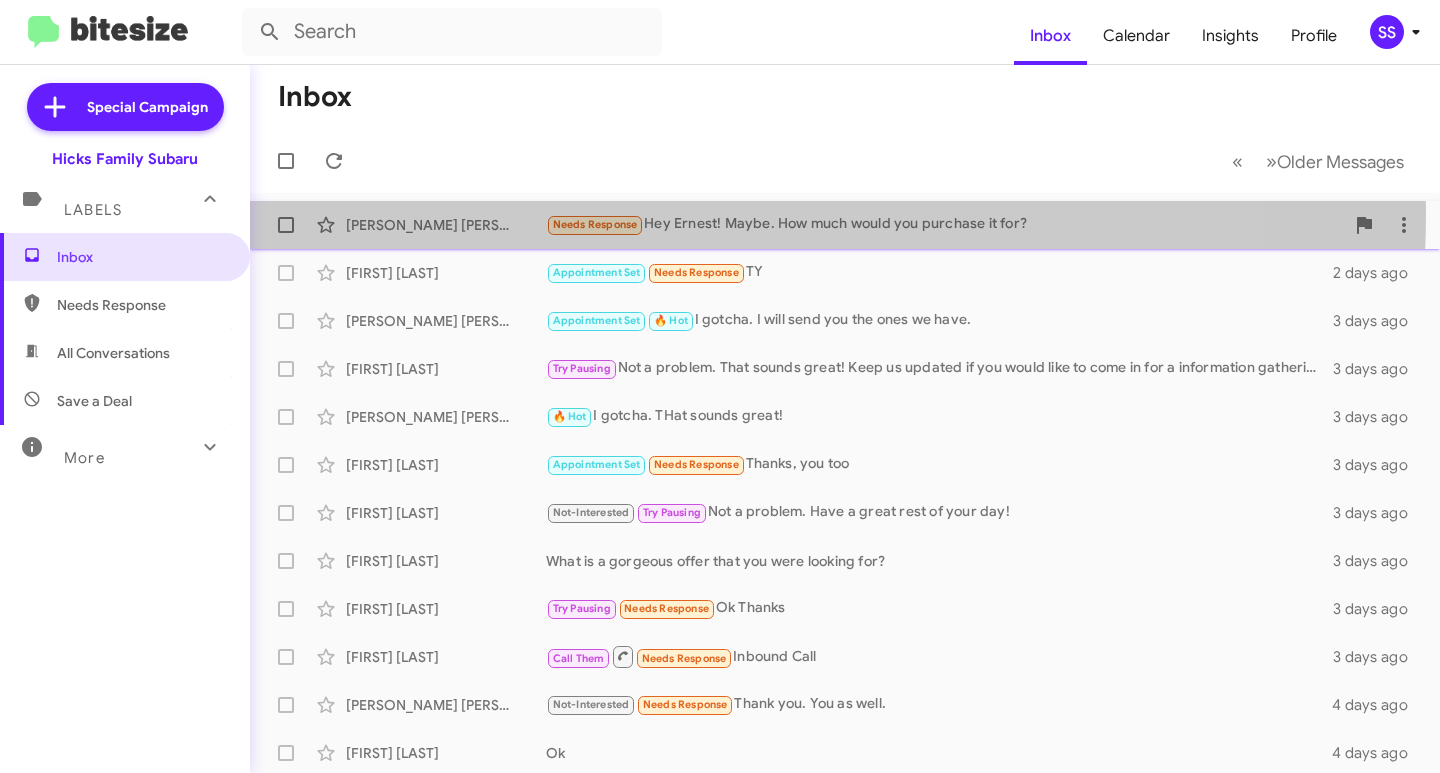 click on "[FIRST] [LAST] Needs Response   Hey [FIRST]! Maybe. How much would you purchase it for?   [TIME] ago" 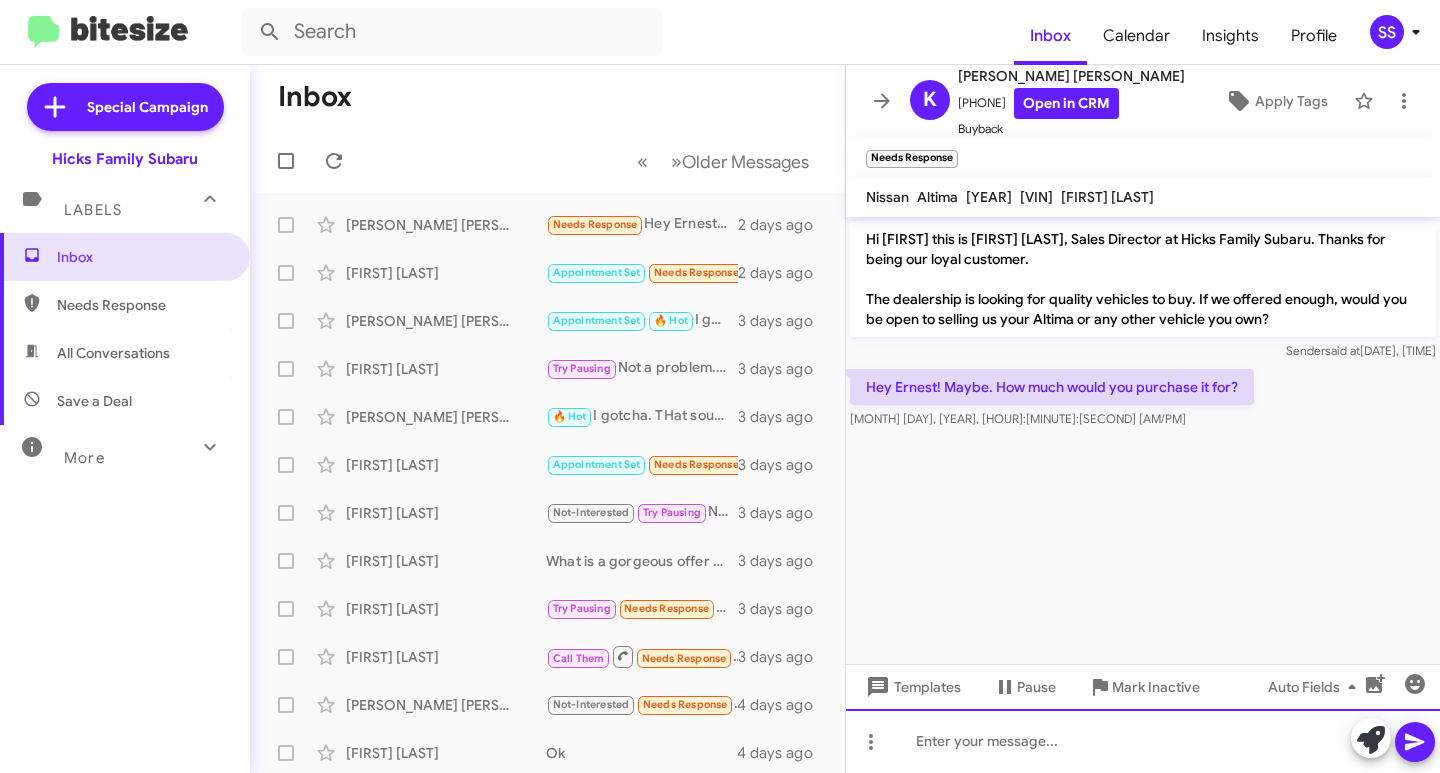 click 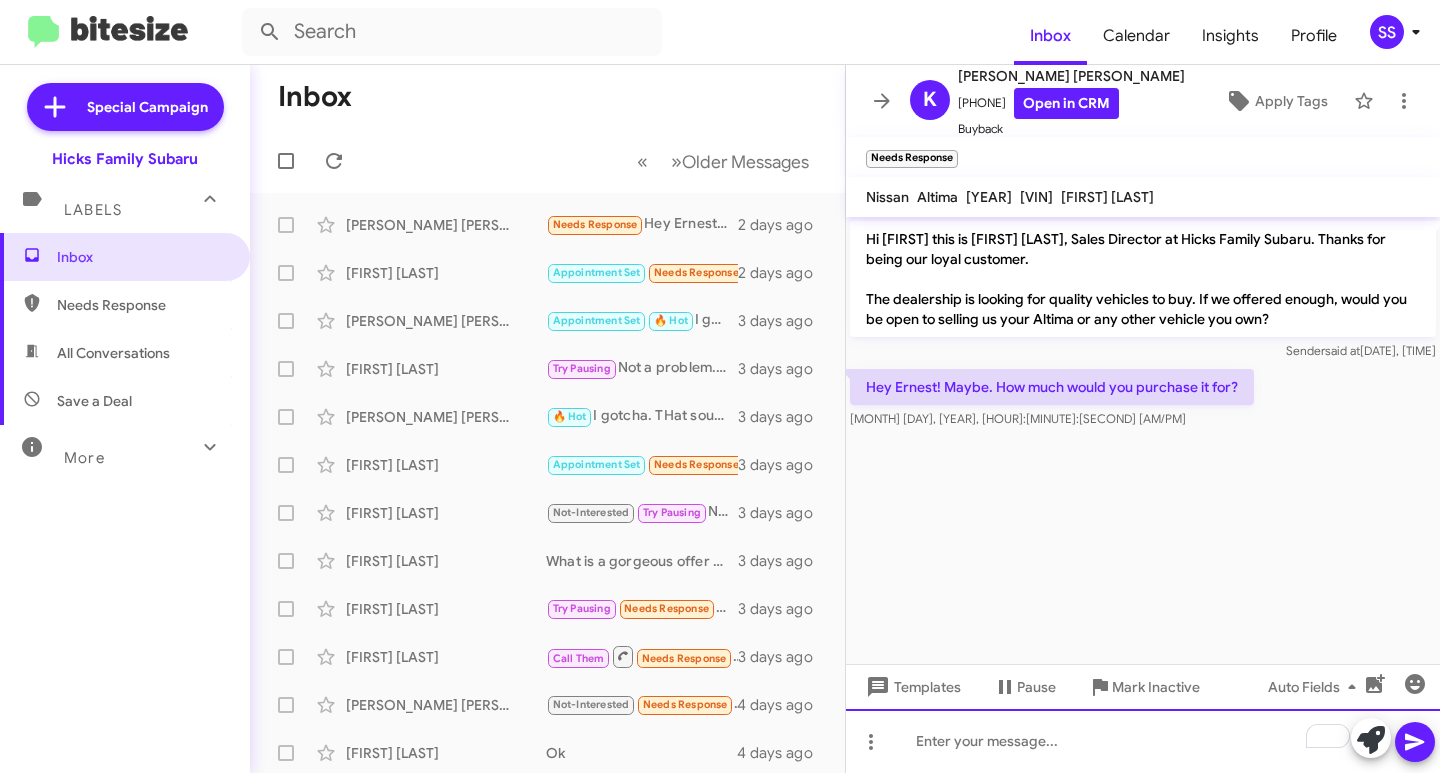 type 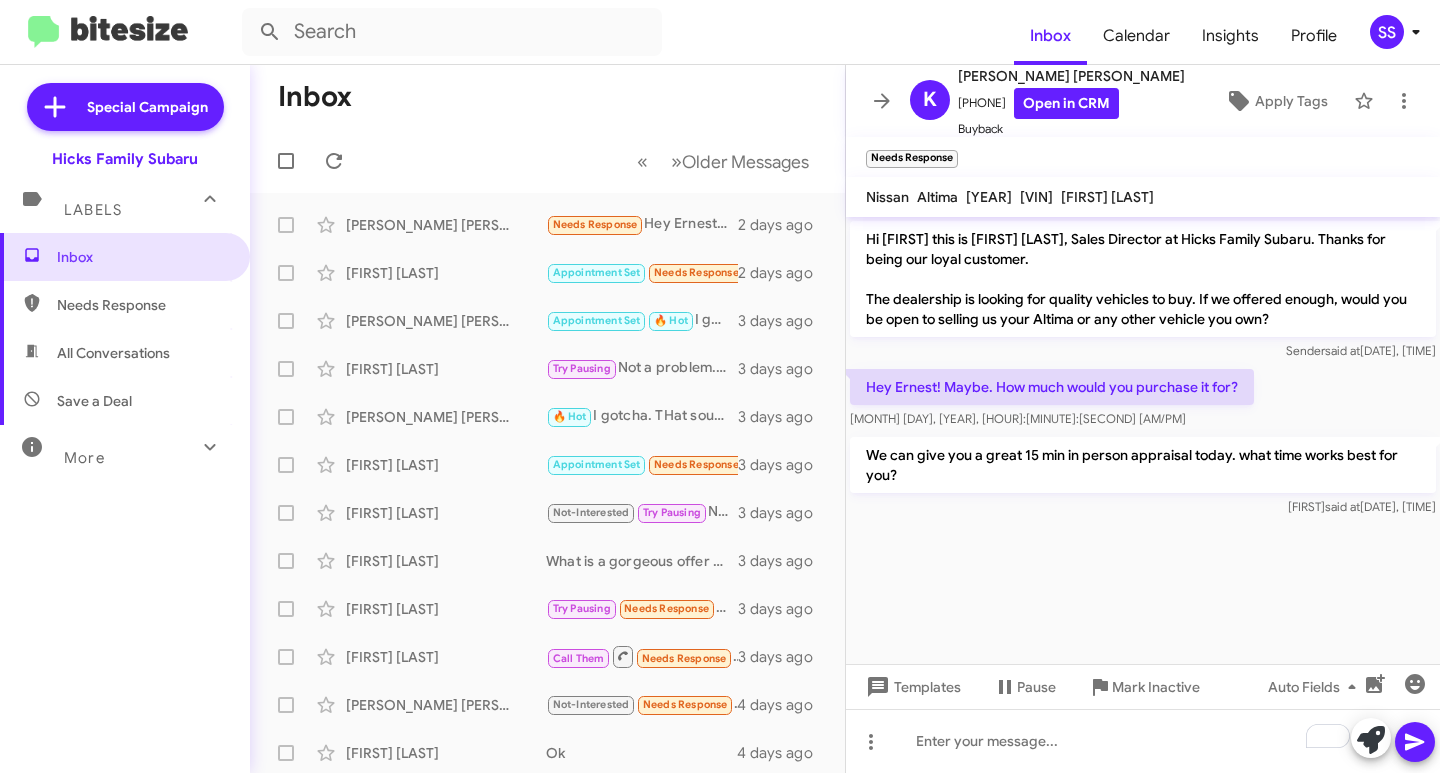 click on "Save a Deal" at bounding box center (125, 401) 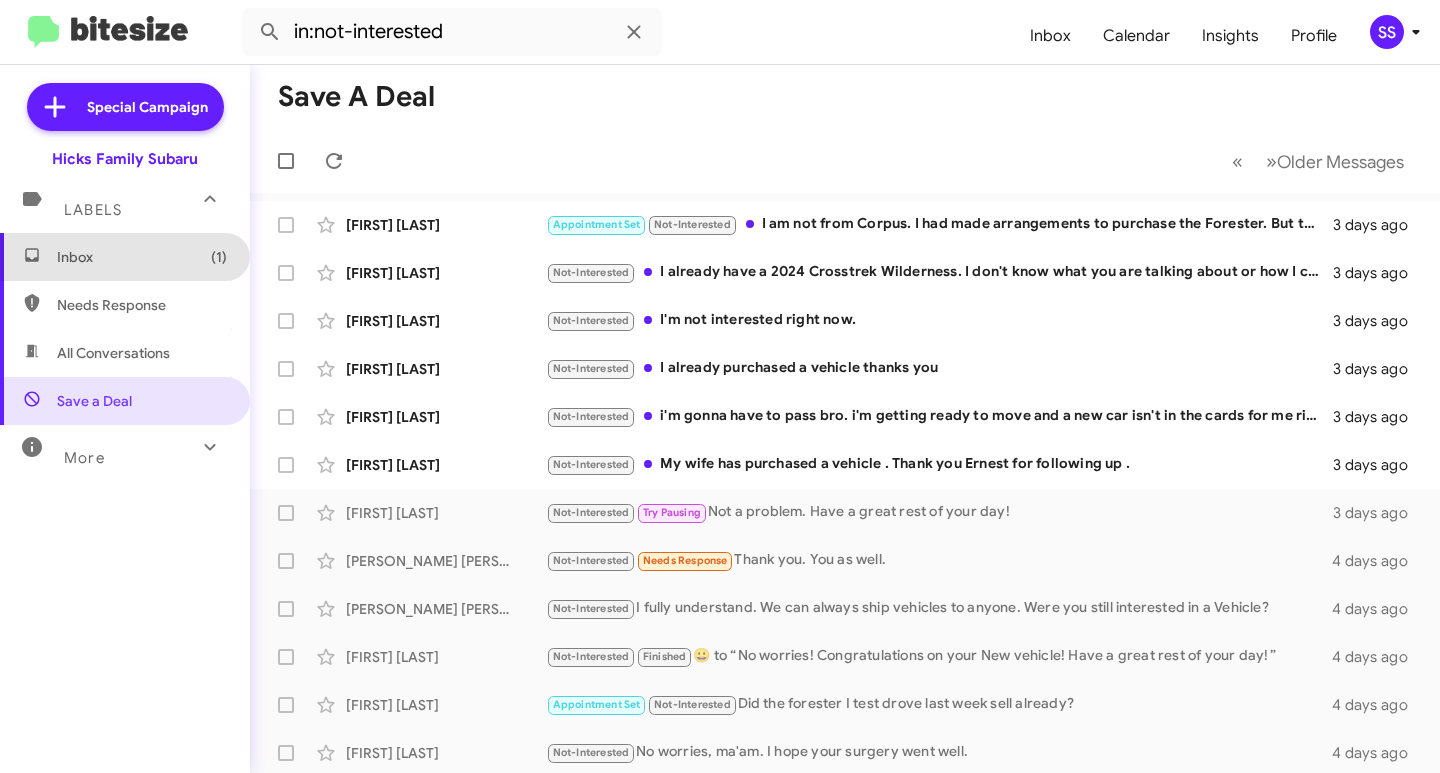 click on "Inbox  (1)" at bounding box center (142, 257) 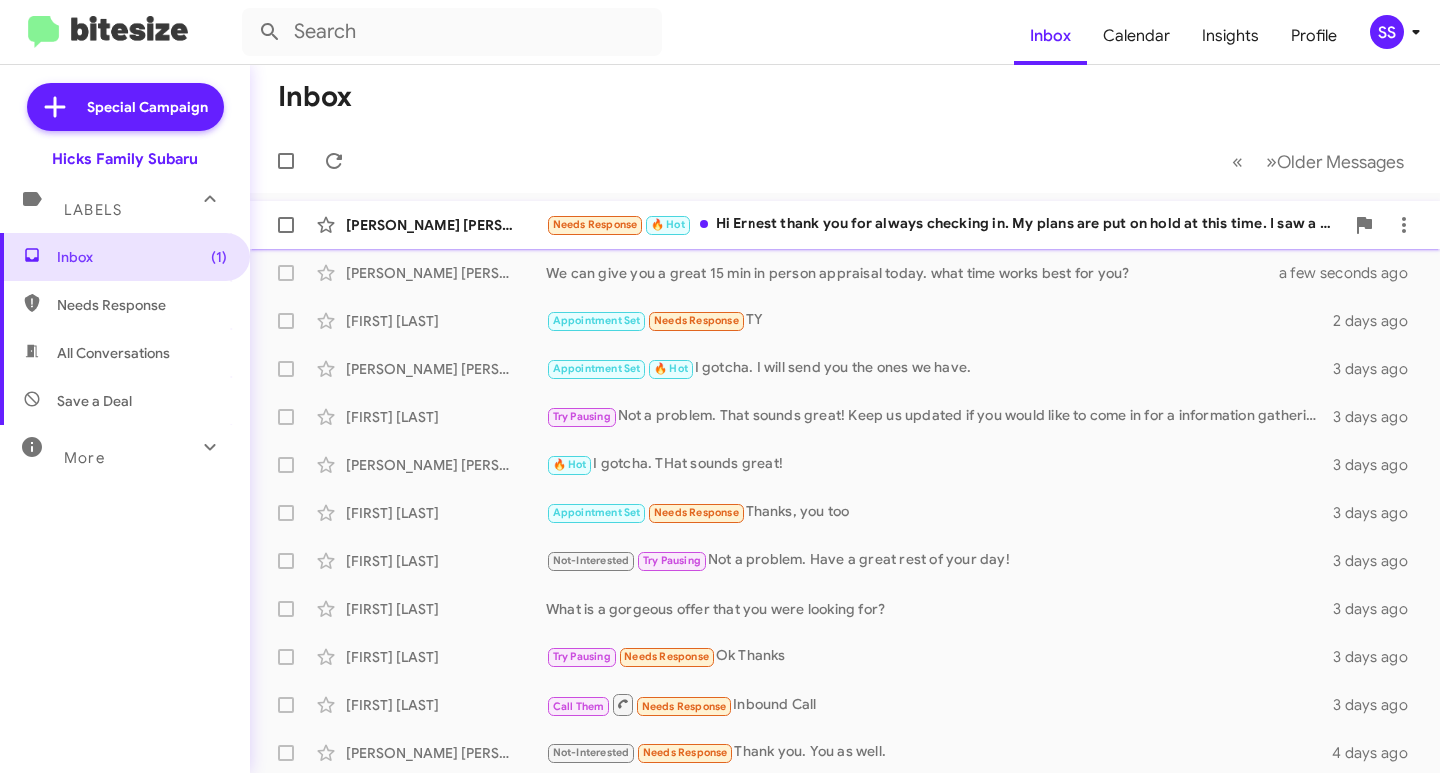 click on "Needs Response   🔥 Hot   Hi Ernest thank you for always checking in. My plans are put on hold at this time. I saw a Wilderness Forester lol and now I gotta save save save cause I want to get something I really want.  It will not be this year unfortunately but when I'm ready I will make an appt with yall. Thanks again!" 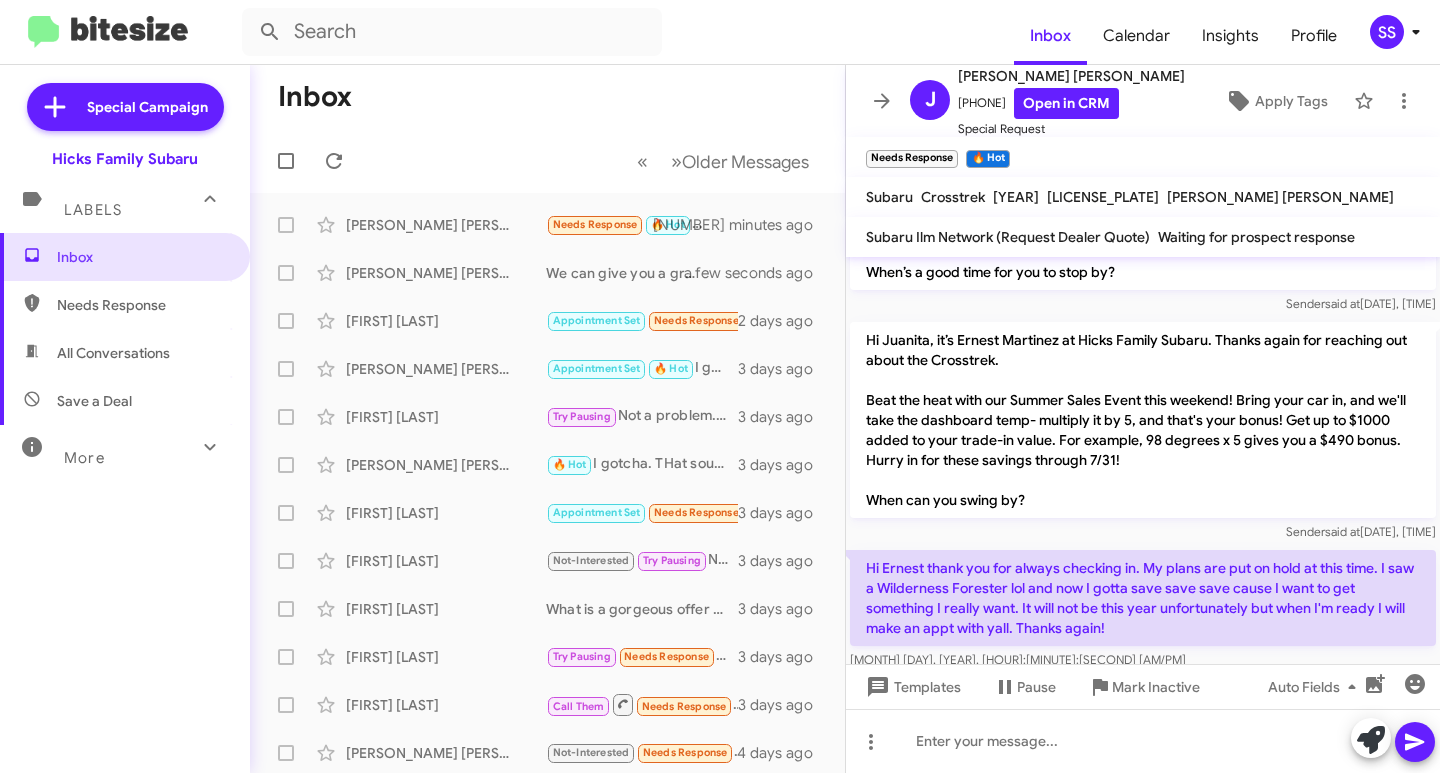 scroll, scrollTop: 531, scrollLeft: 0, axis: vertical 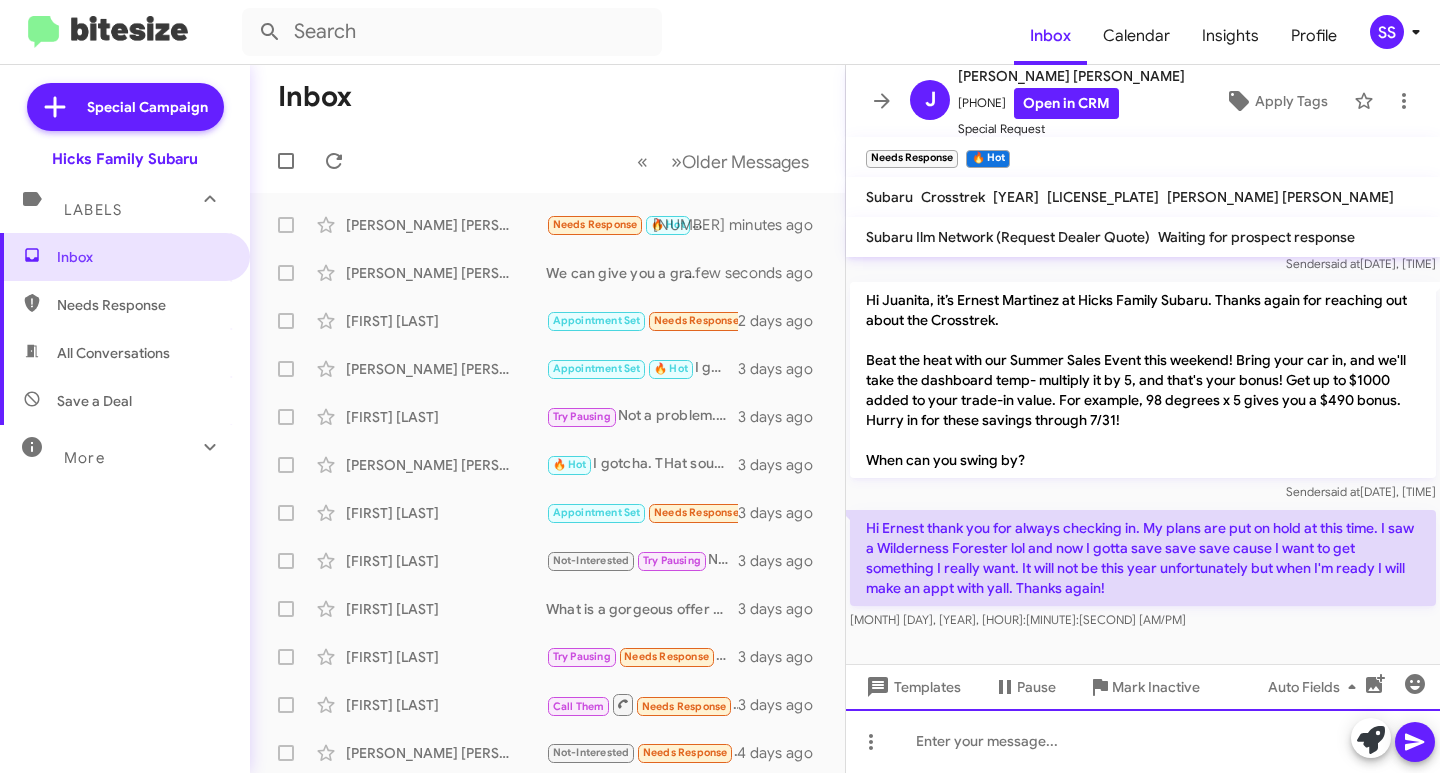click 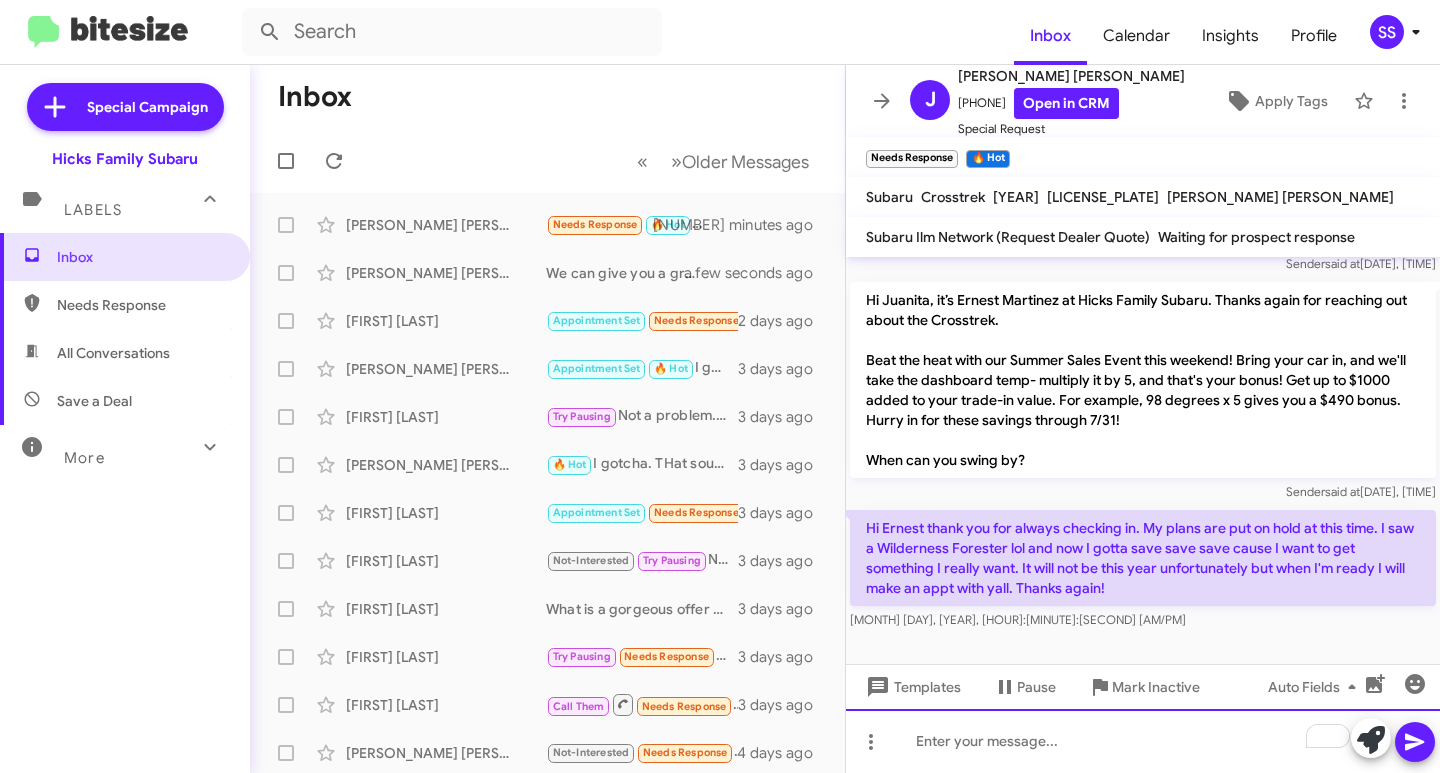 click 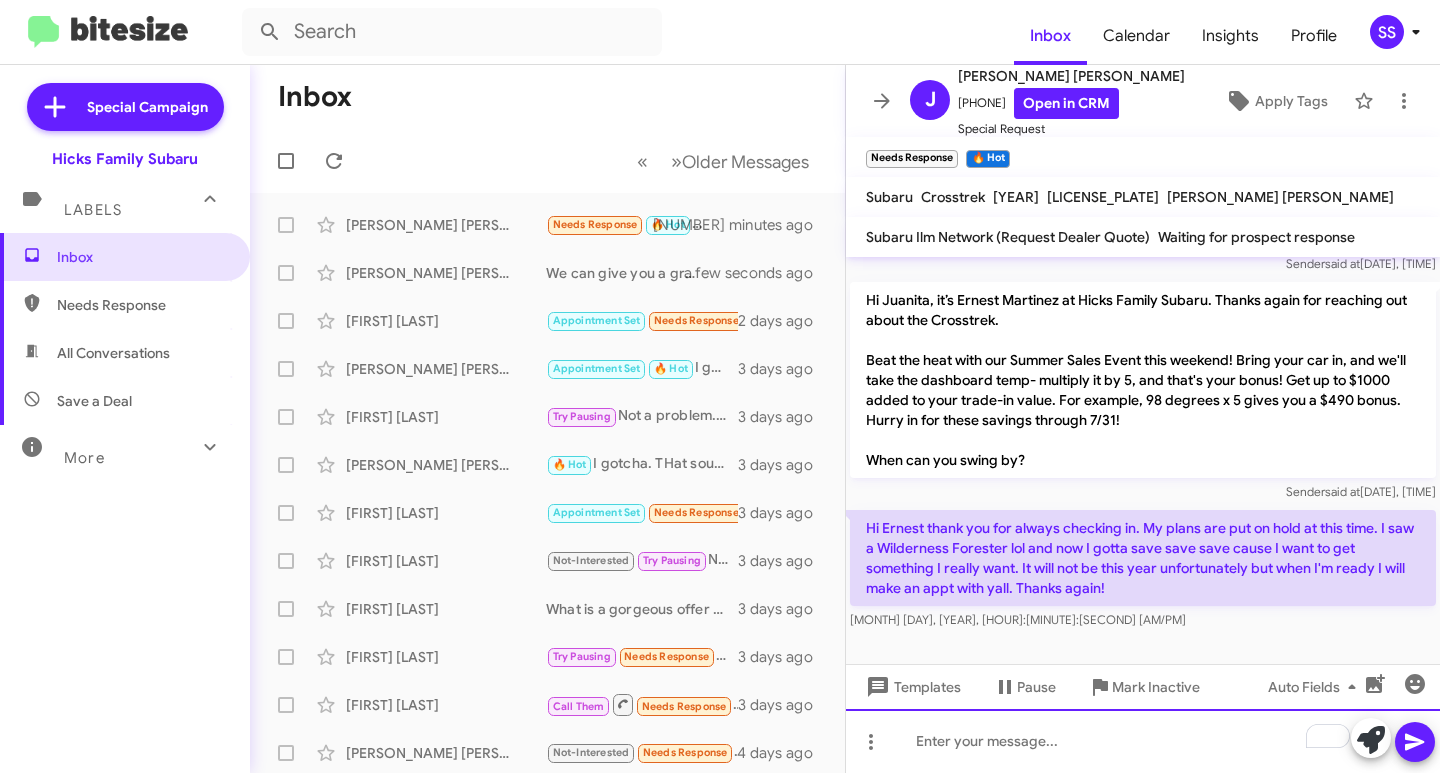 type 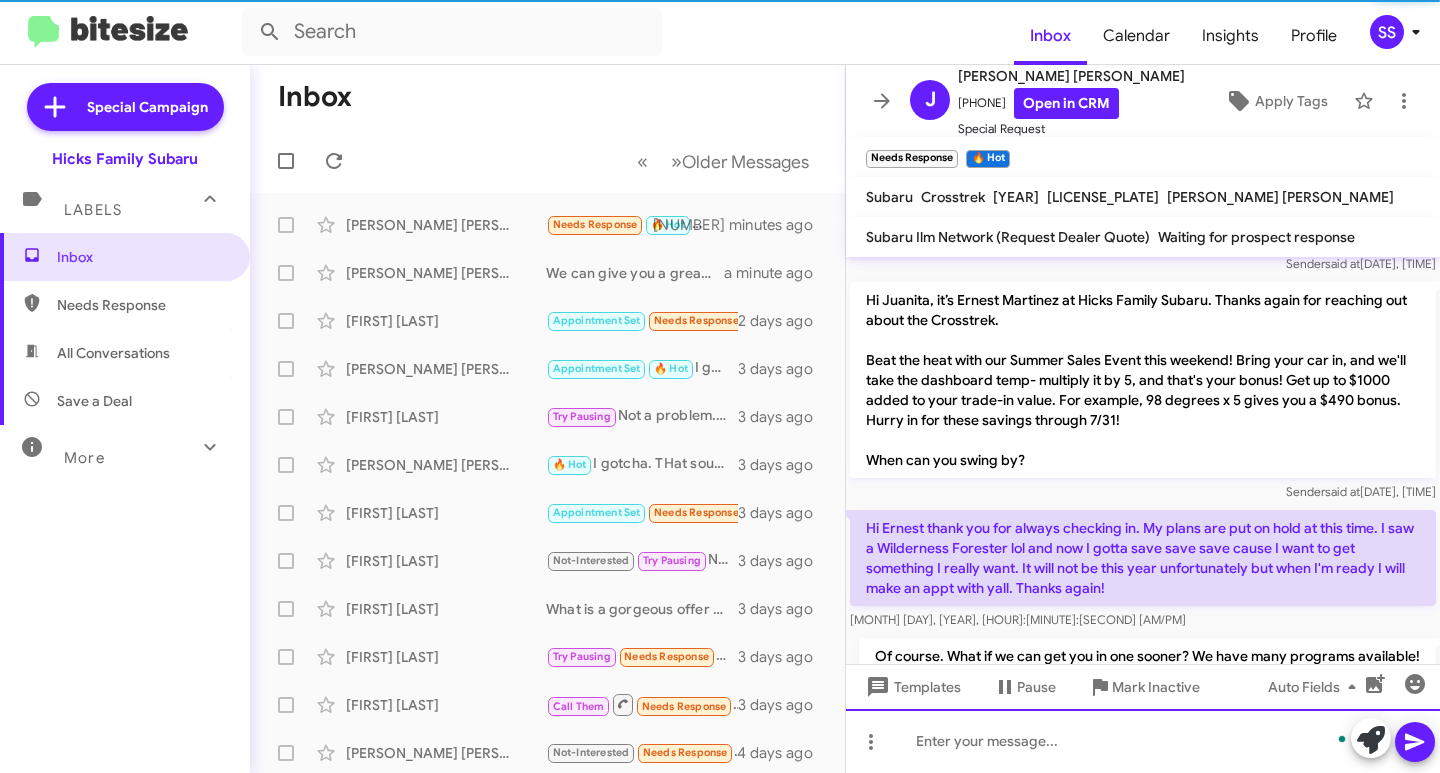 scroll, scrollTop: 624, scrollLeft: 0, axis: vertical 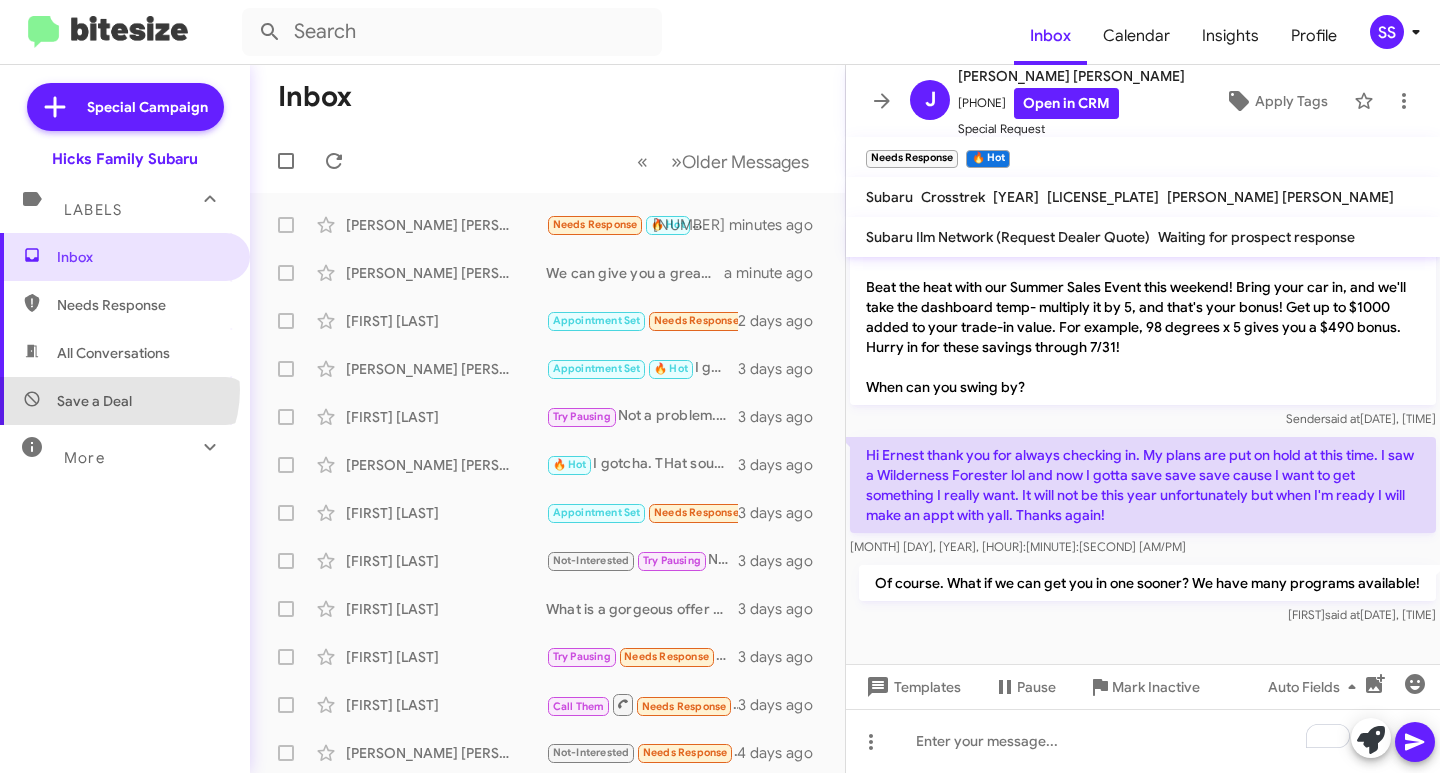 click on "Save a Deal" at bounding box center (125, 401) 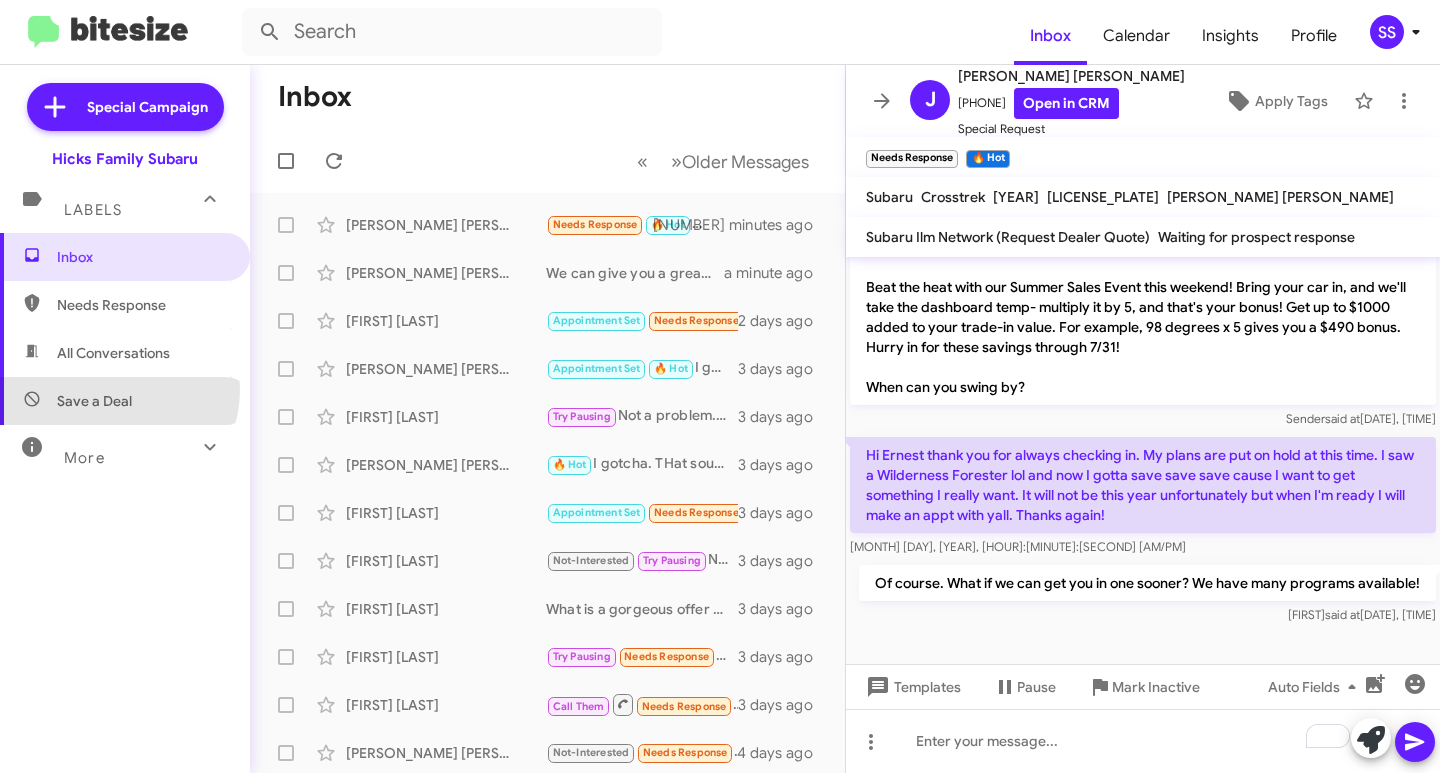 type on "in:not-interested" 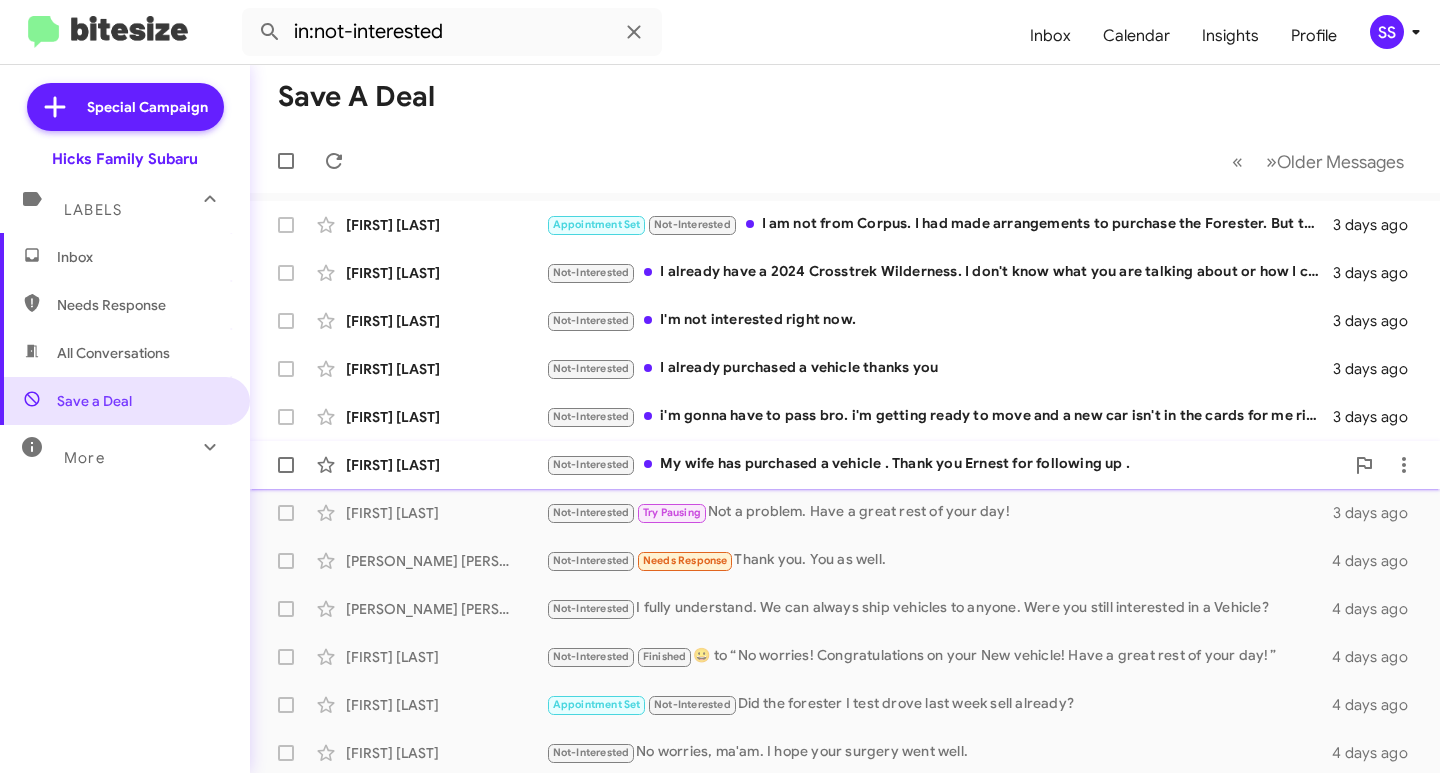 click on "[FIRST] [LAST] Not-Interested   My wife has purchased a vehicle . Thank you [FIRST] for following up .   [TIME] ago" 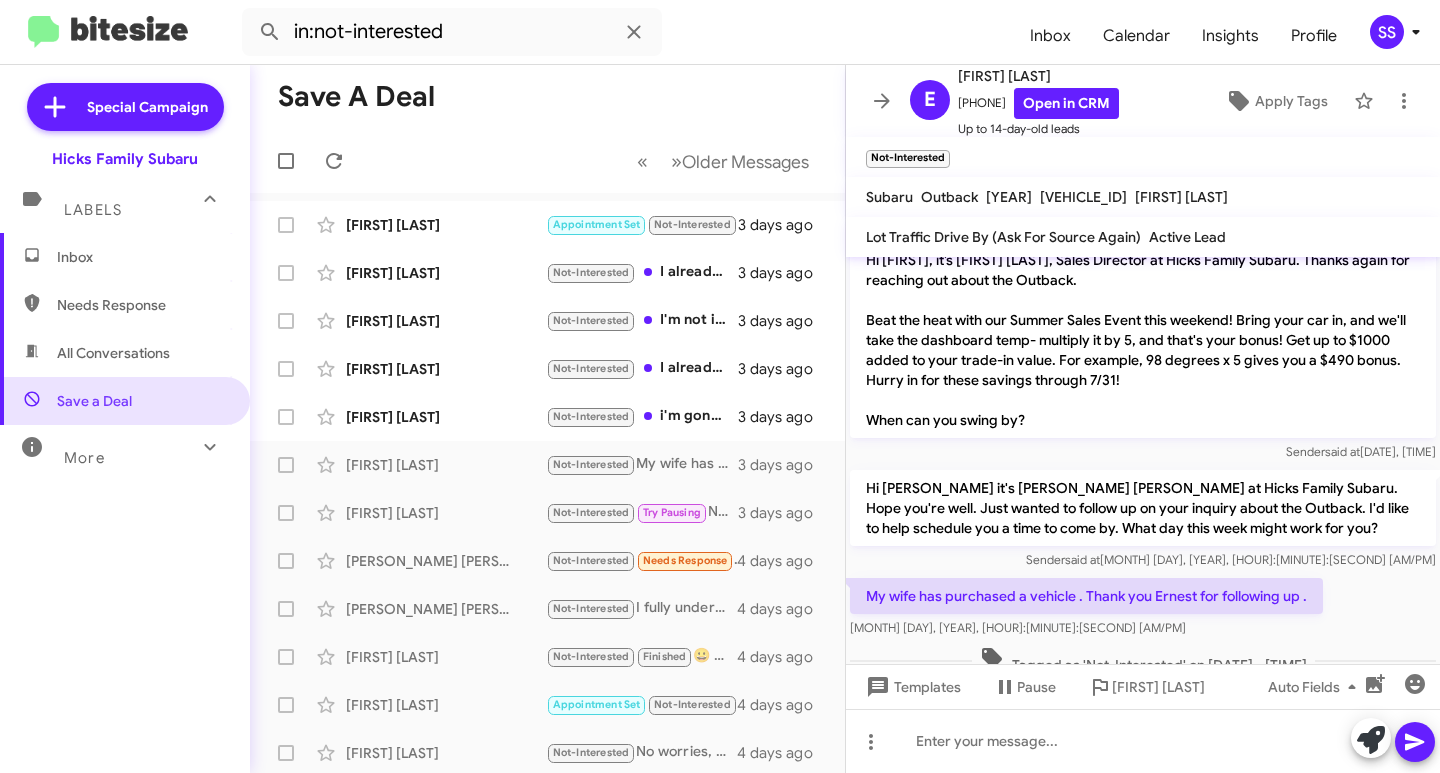 scroll, scrollTop: 167, scrollLeft: 0, axis: vertical 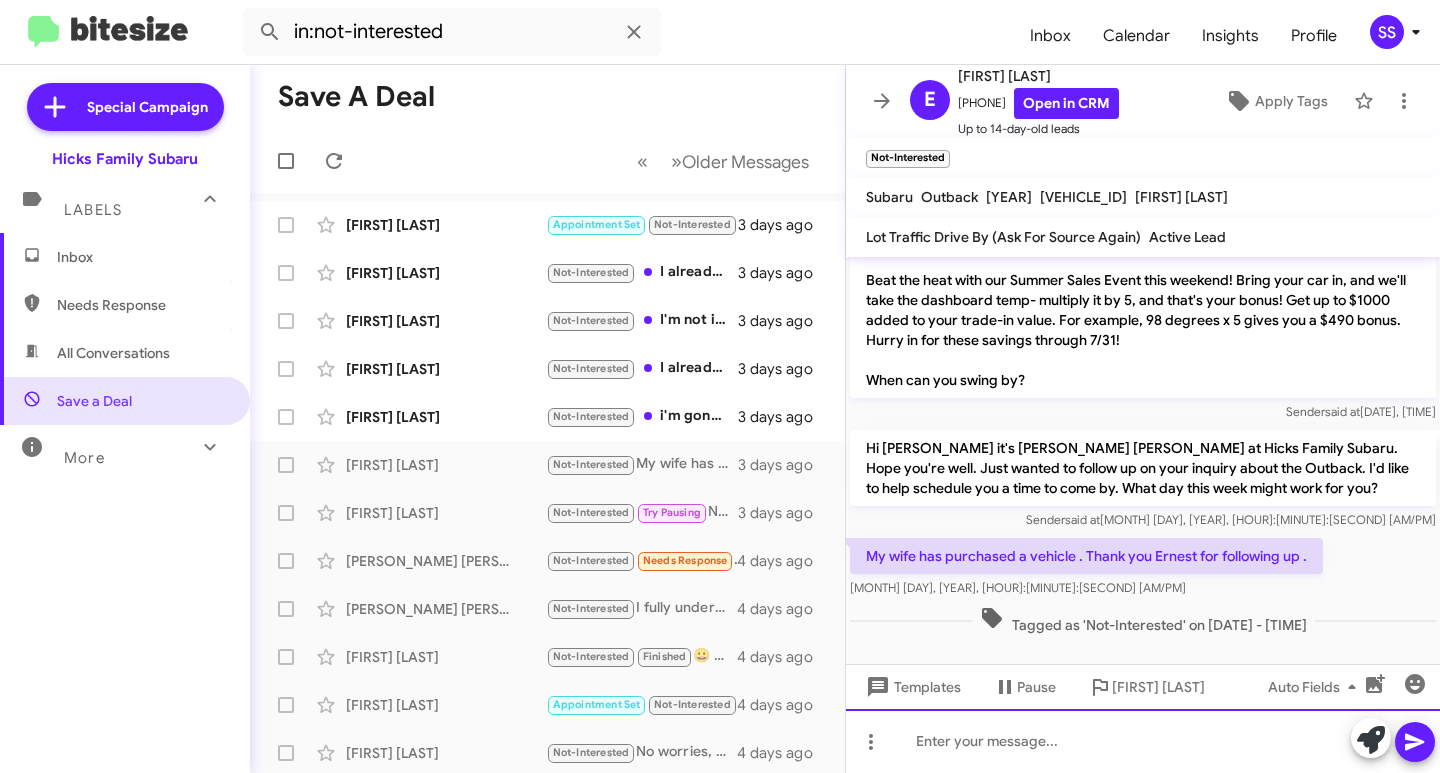 click 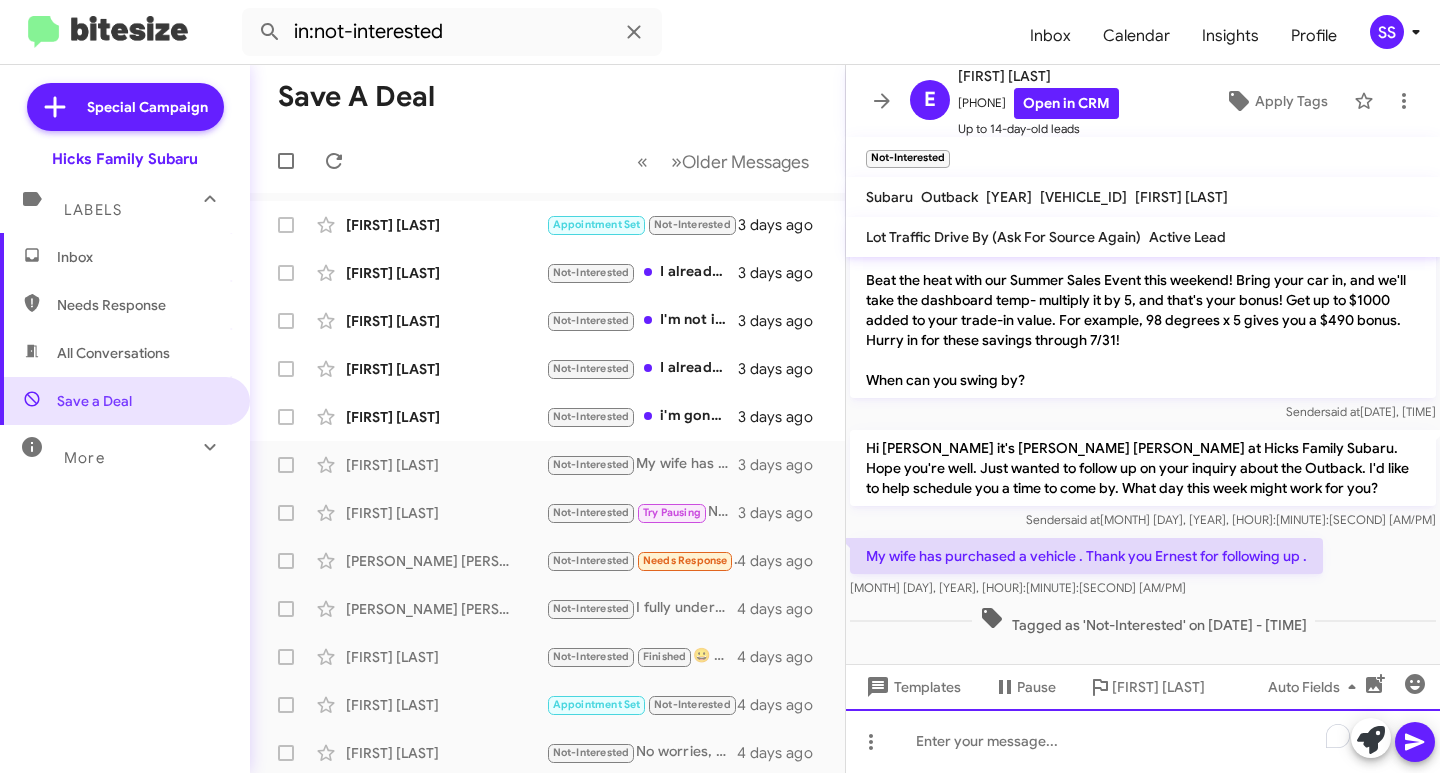 type 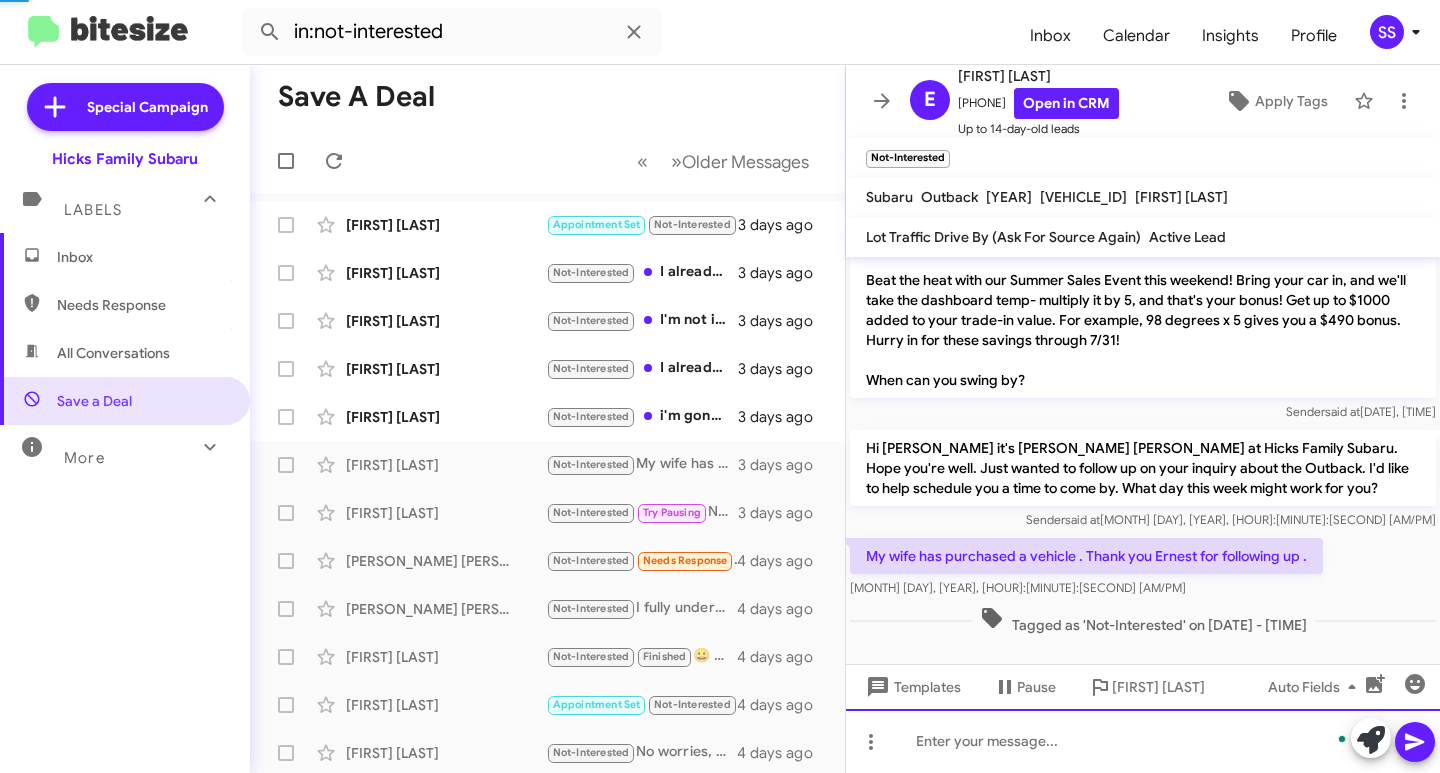 scroll, scrollTop: 0, scrollLeft: 0, axis: both 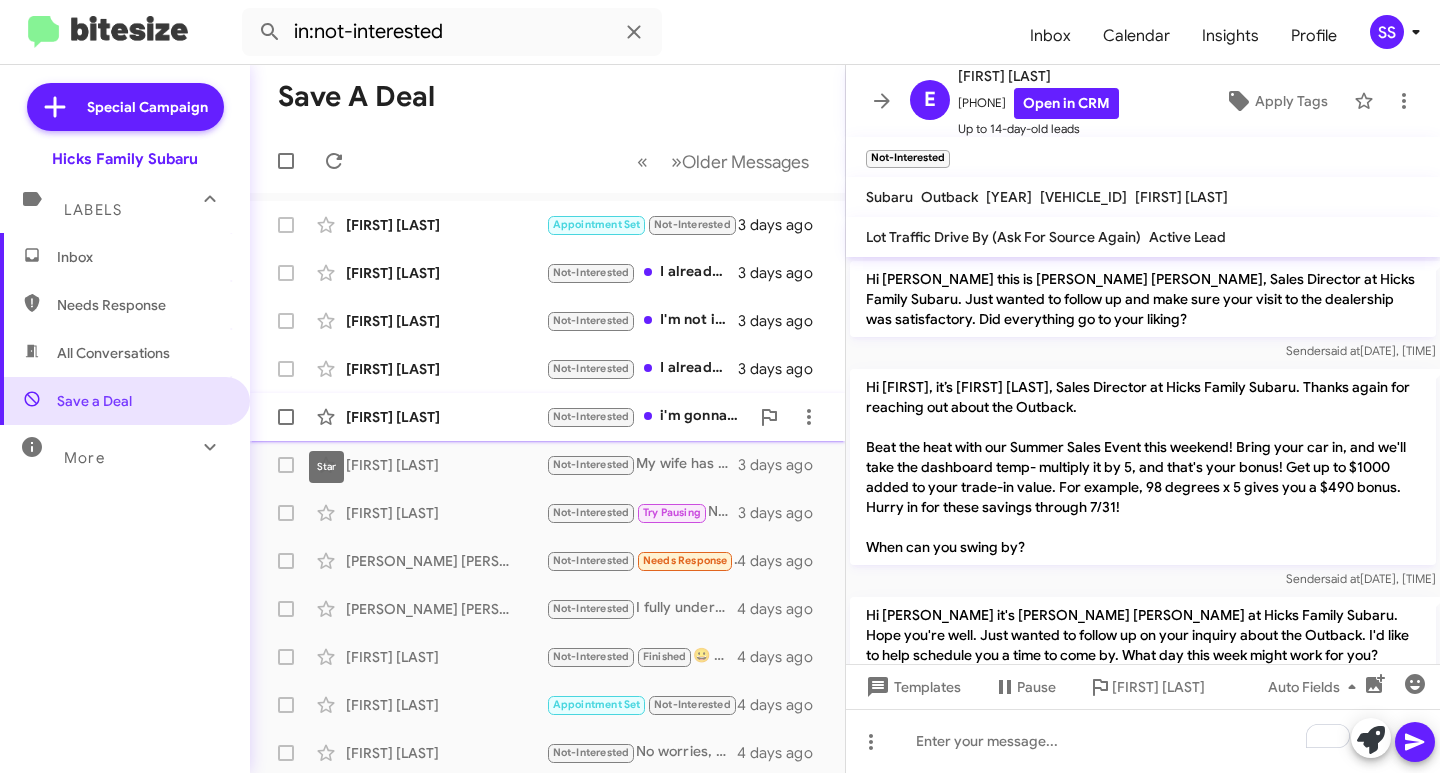 click on "[FIRST] [LAST] Not-Interested   i'm gonna have to pass bro. i'm getting ready to move and a new car isn't in the cards for me right now. thank you though   [TIME] ago" 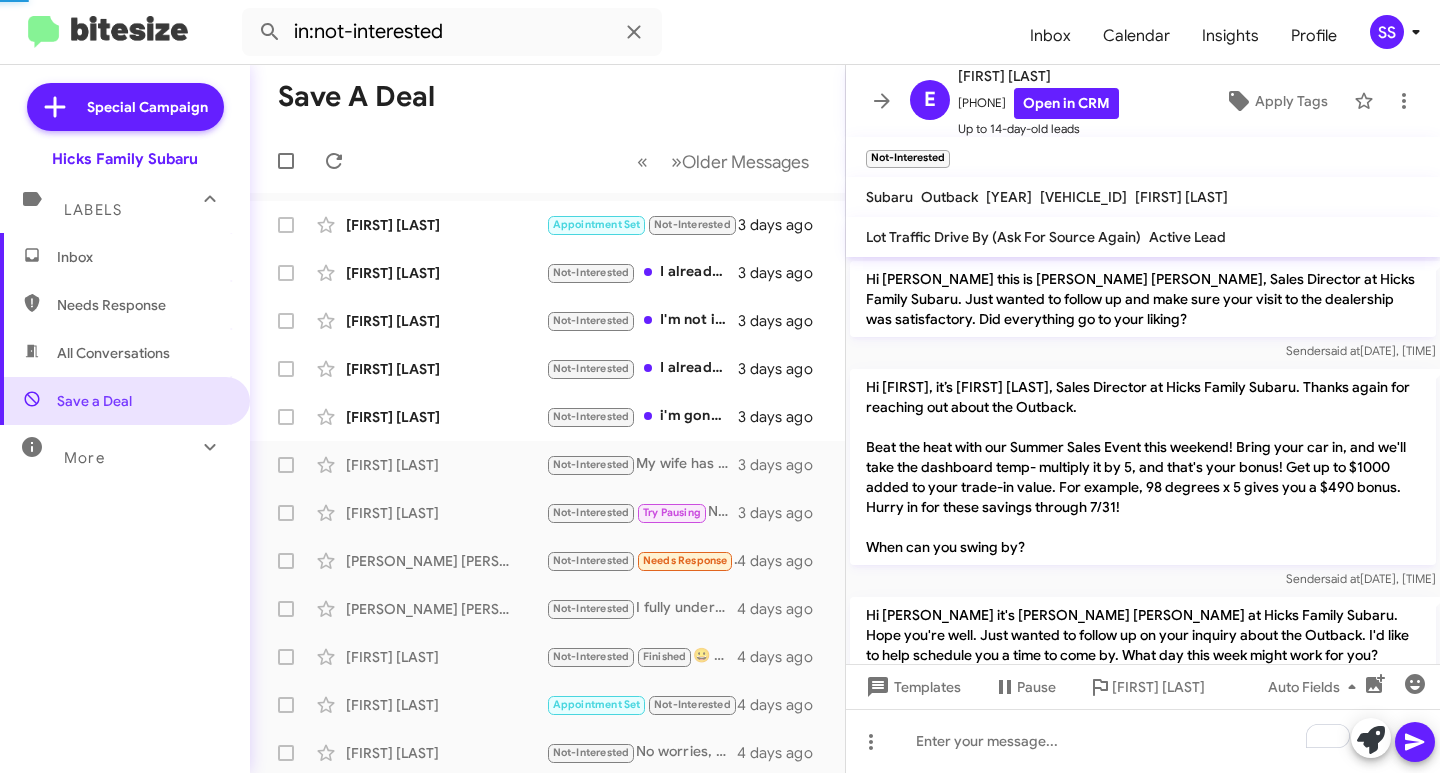scroll, scrollTop: 87, scrollLeft: 0, axis: vertical 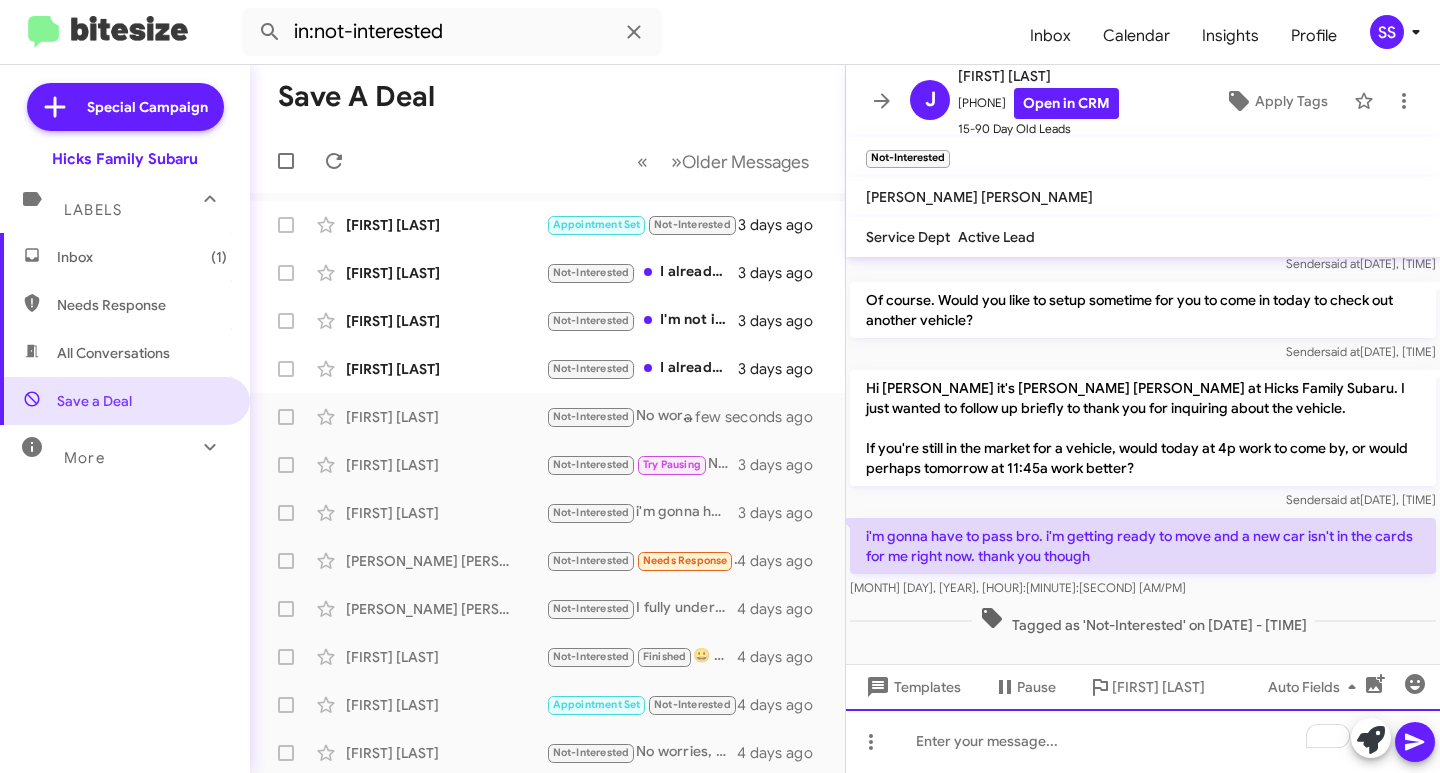 click 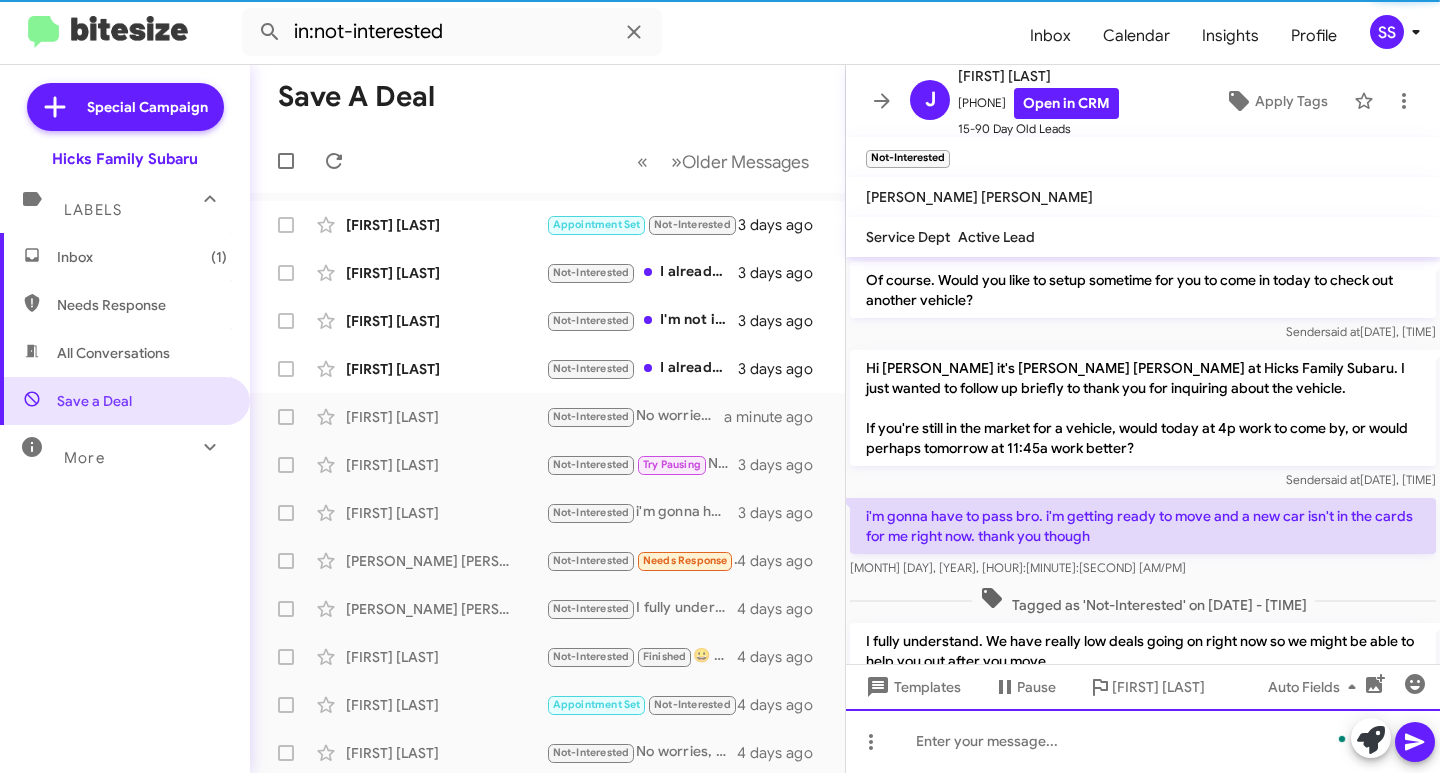 scroll, scrollTop: 180, scrollLeft: 0, axis: vertical 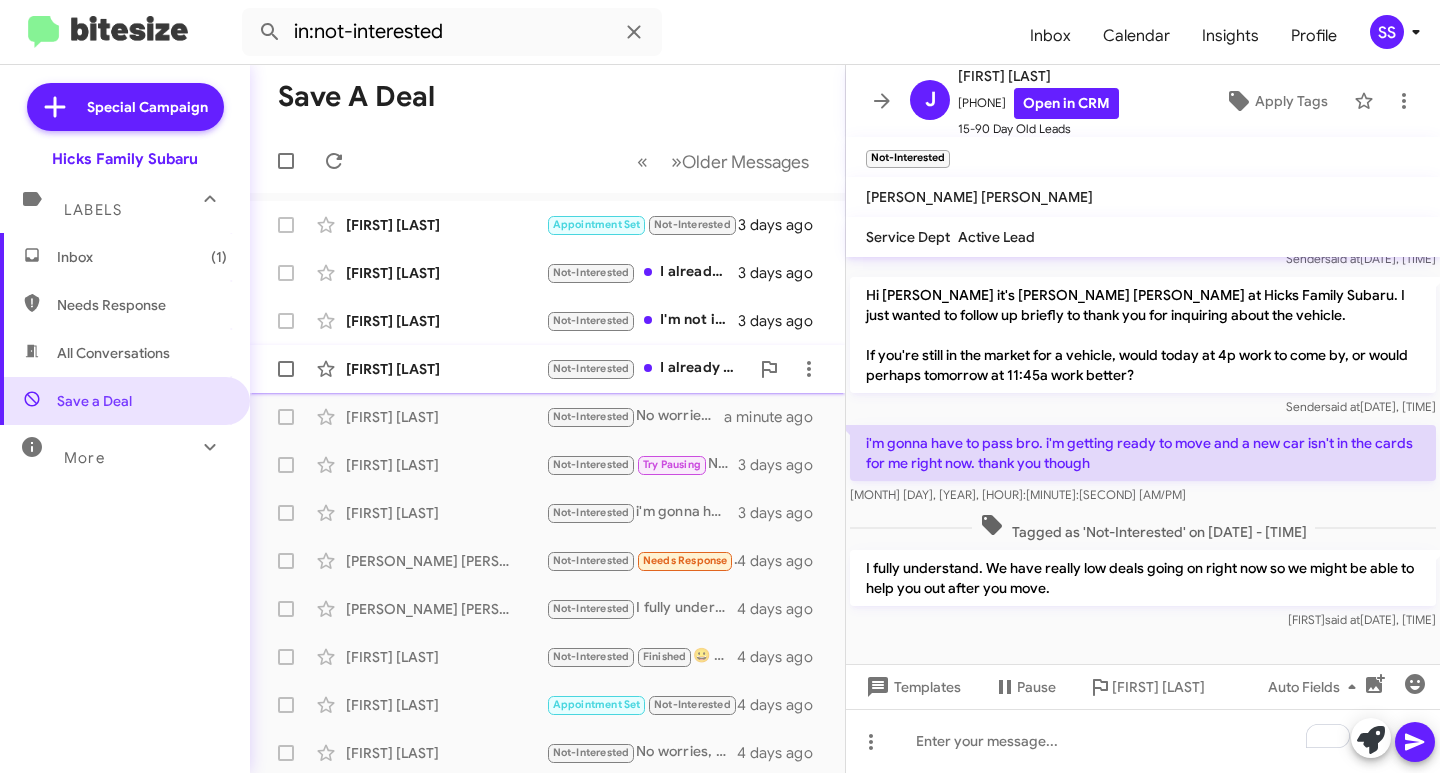 click on "[FIRST] [LAST]" 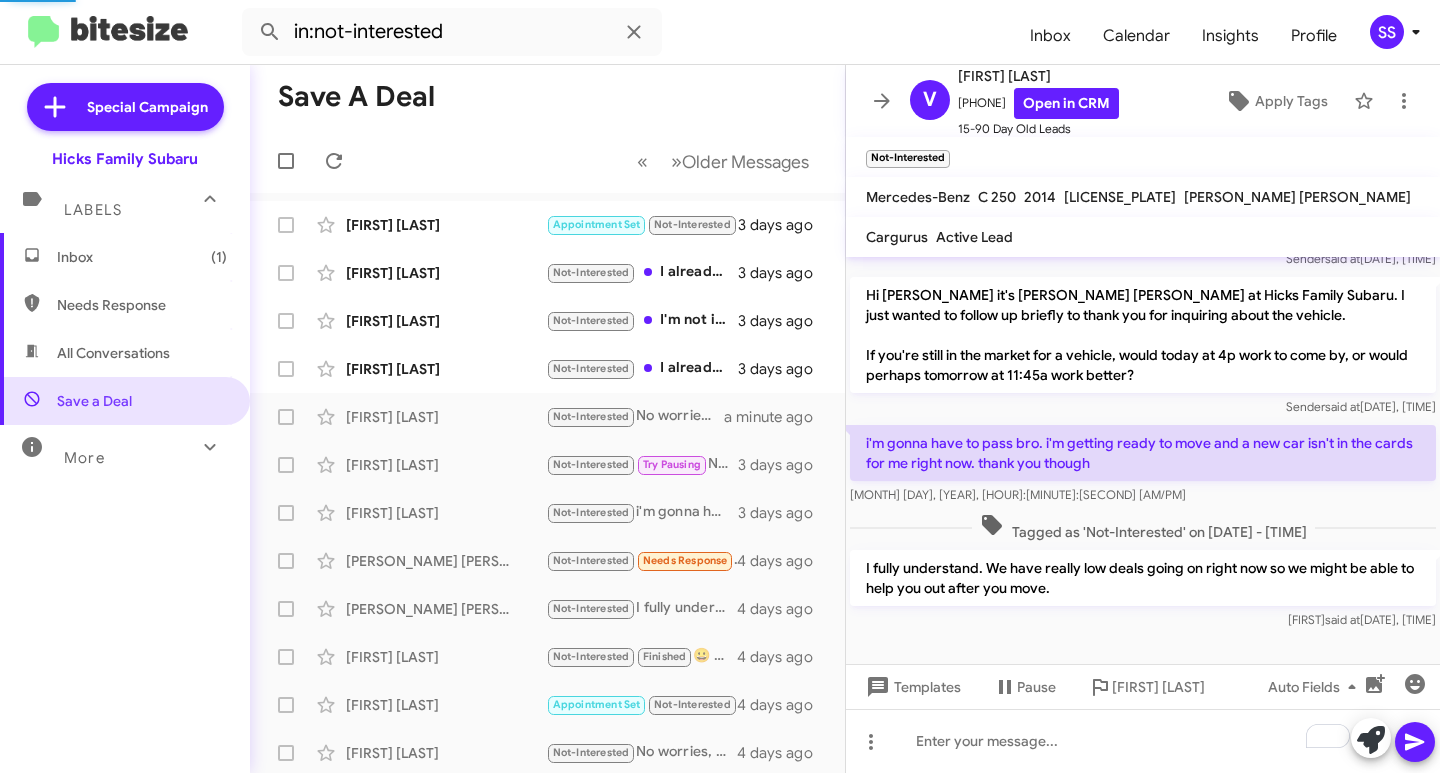 scroll, scrollTop: 892, scrollLeft: 0, axis: vertical 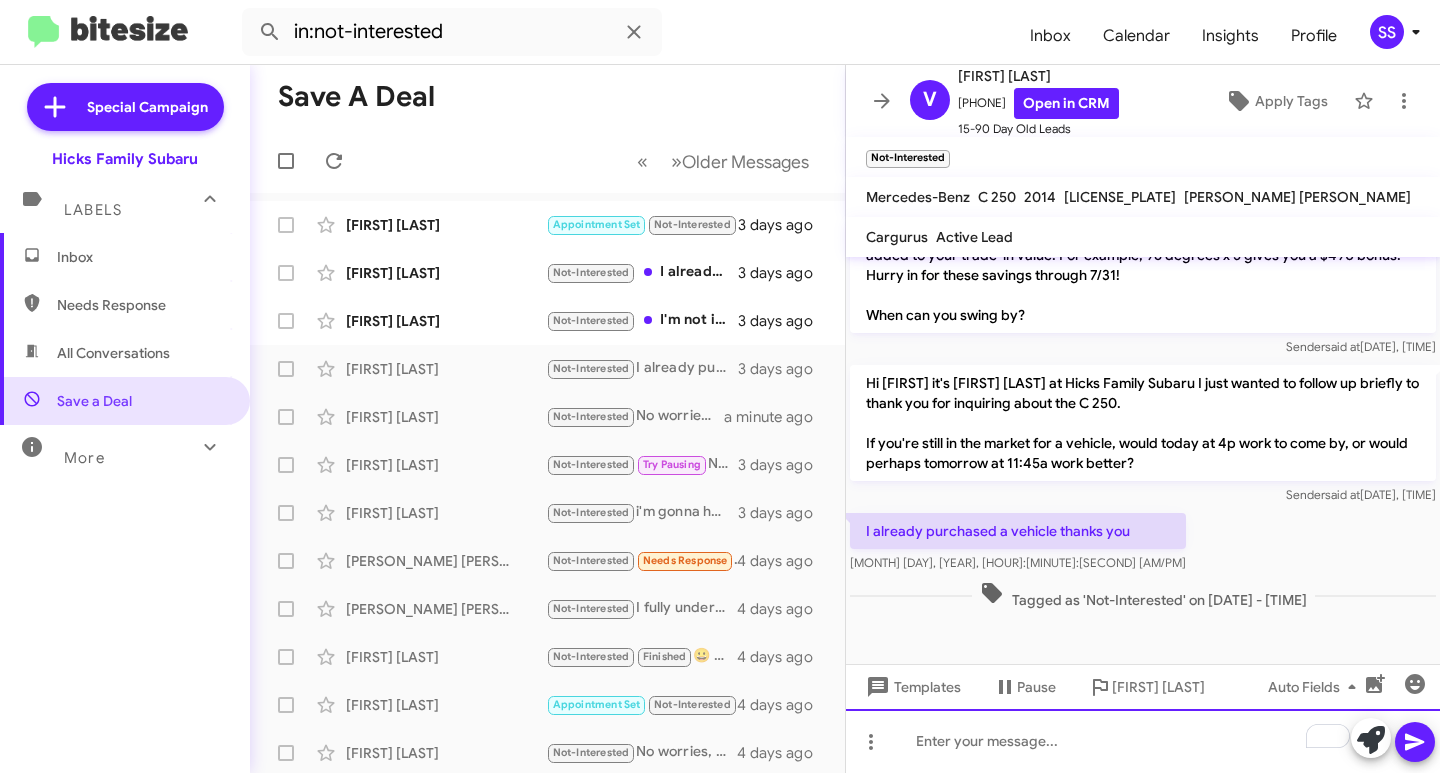click 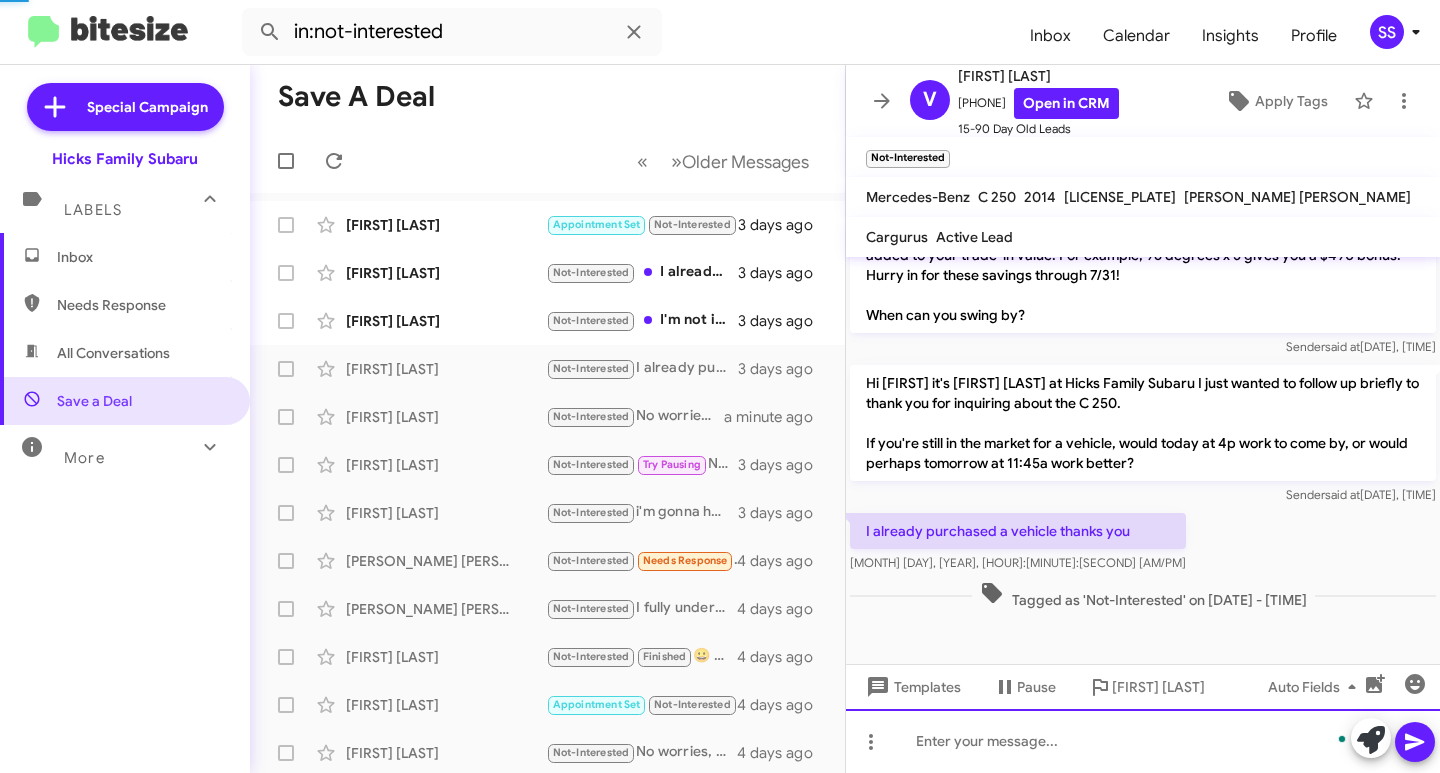 scroll, scrollTop: 965, scrollLeft: 0, axis: vertical 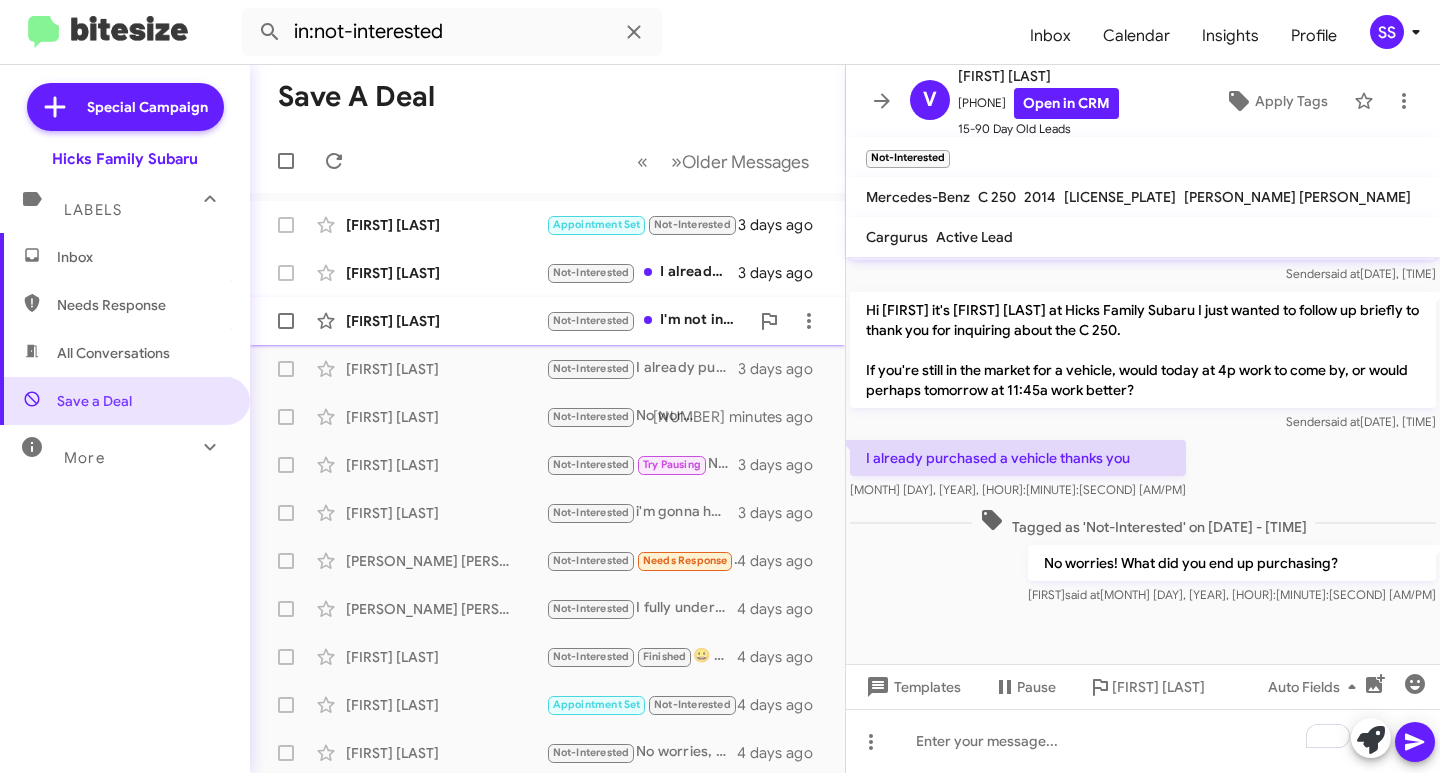 click on "[FIRST] [LAST] Not-Interested   I'm not interested right now.   [TIME_AGO]" 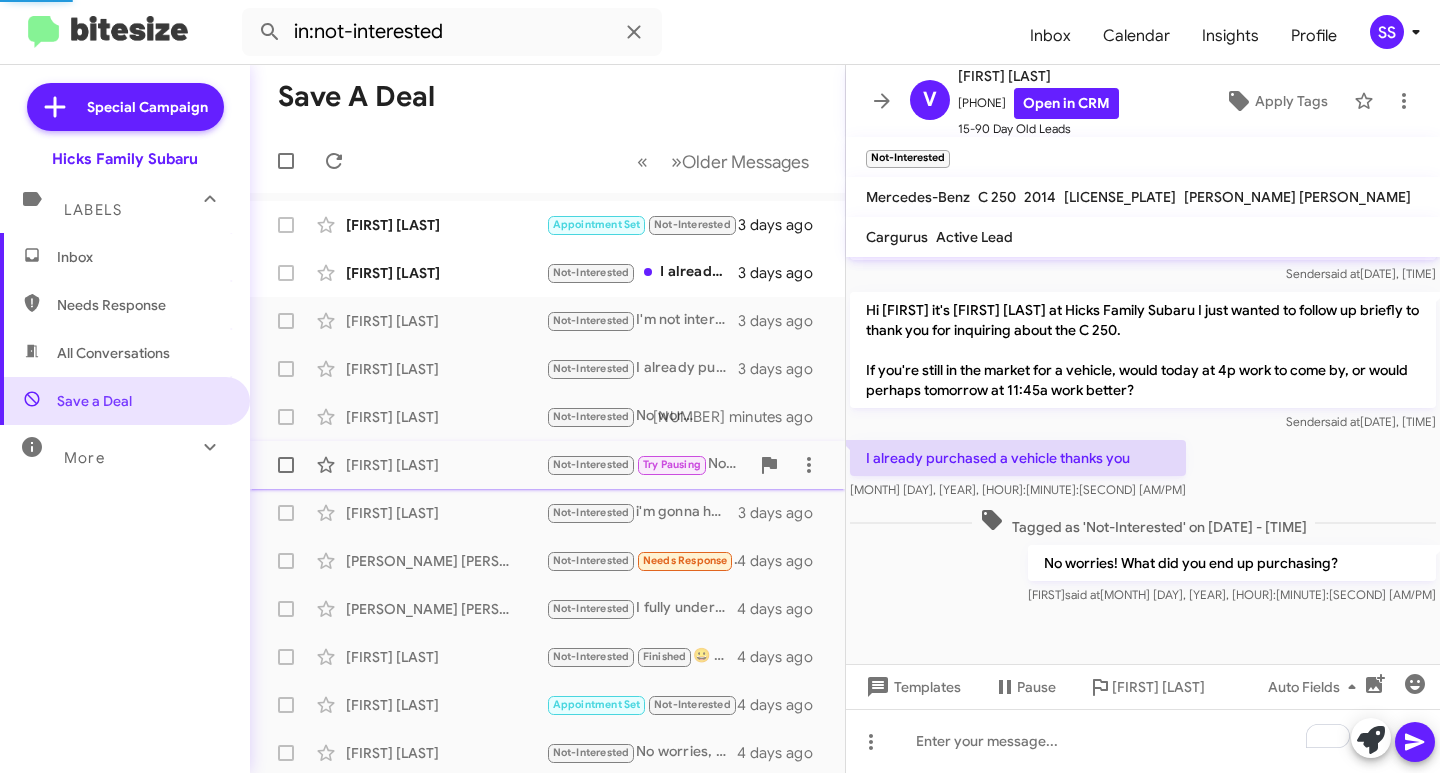 scroll, scrollTop: 94, scrollLeft: 0, axis: vertical 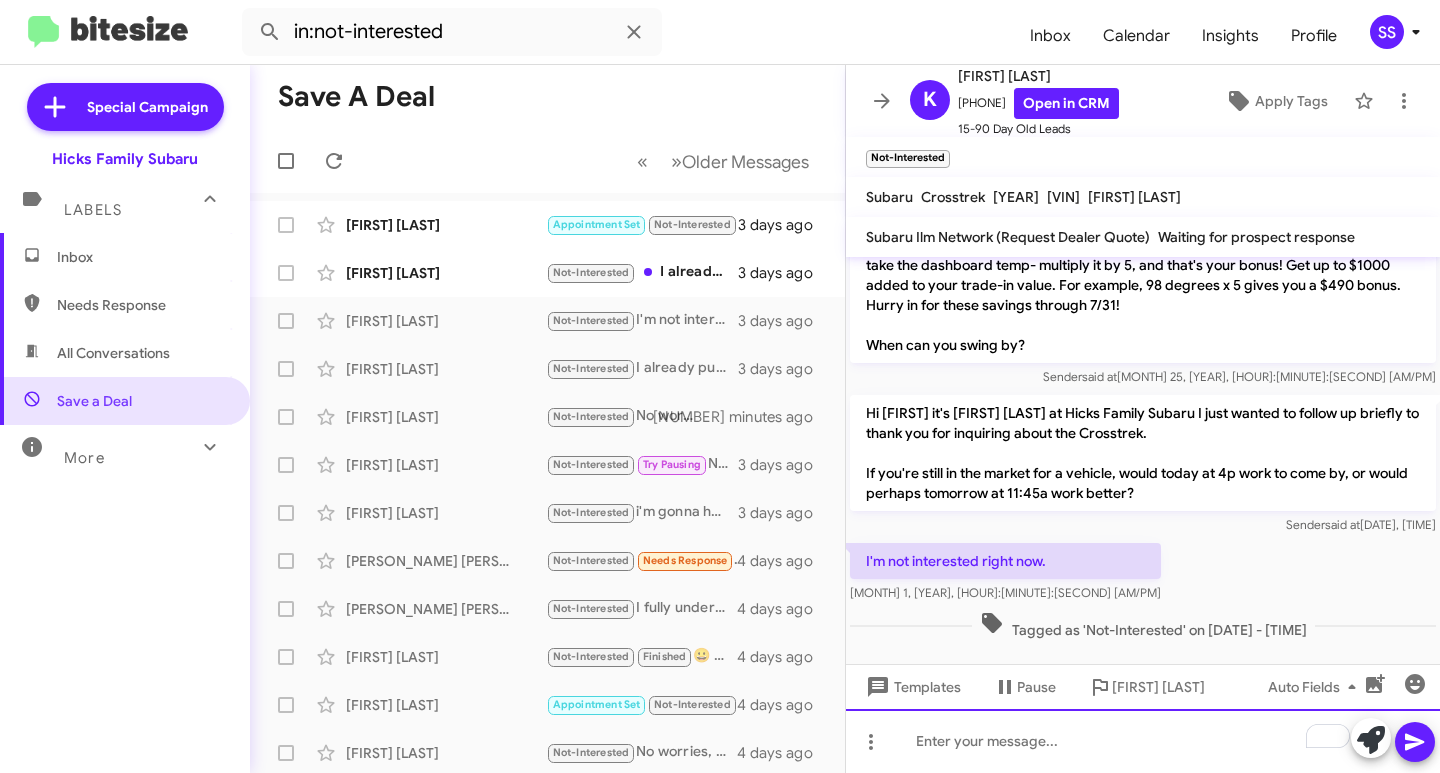 click 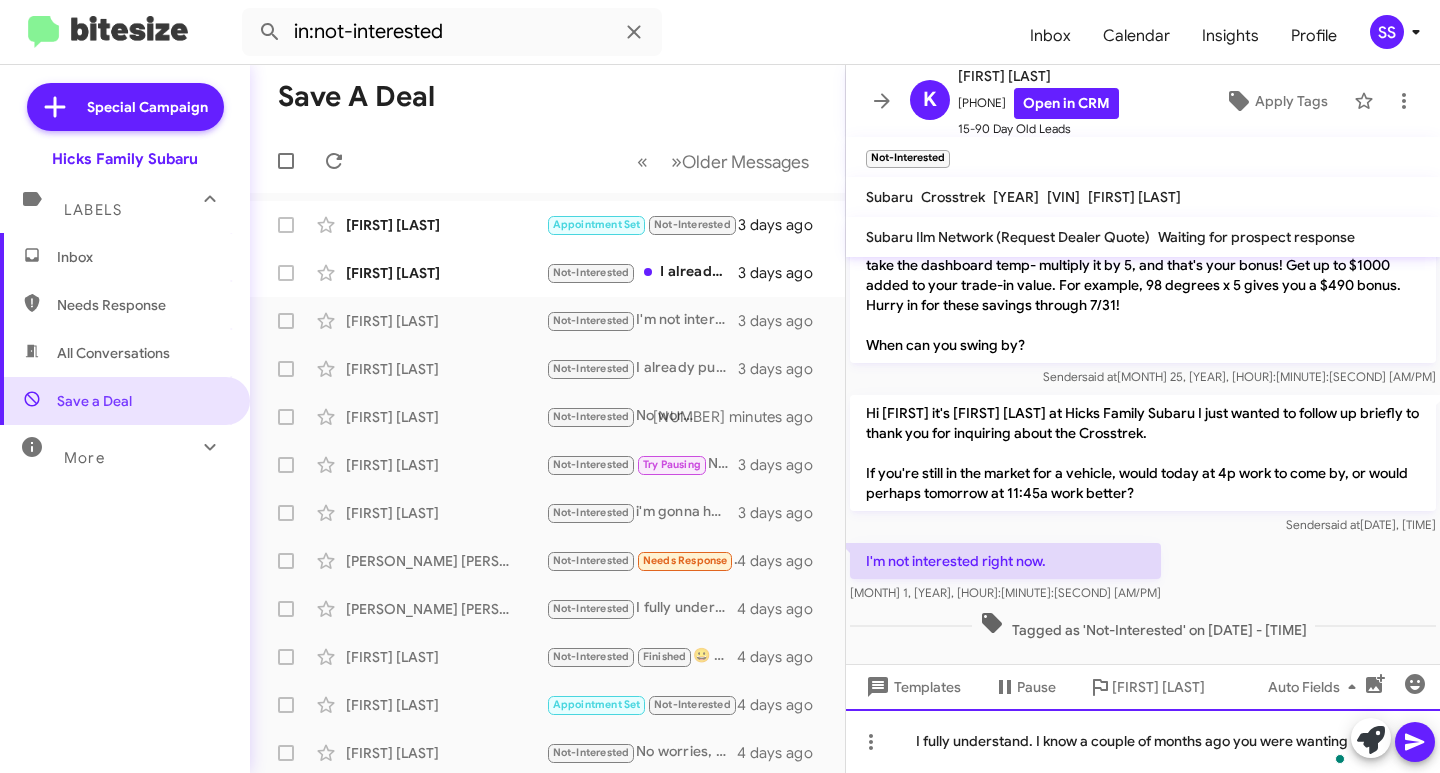 scroll, scrollTop: 114, scrollLeft: 0, axis: vertical 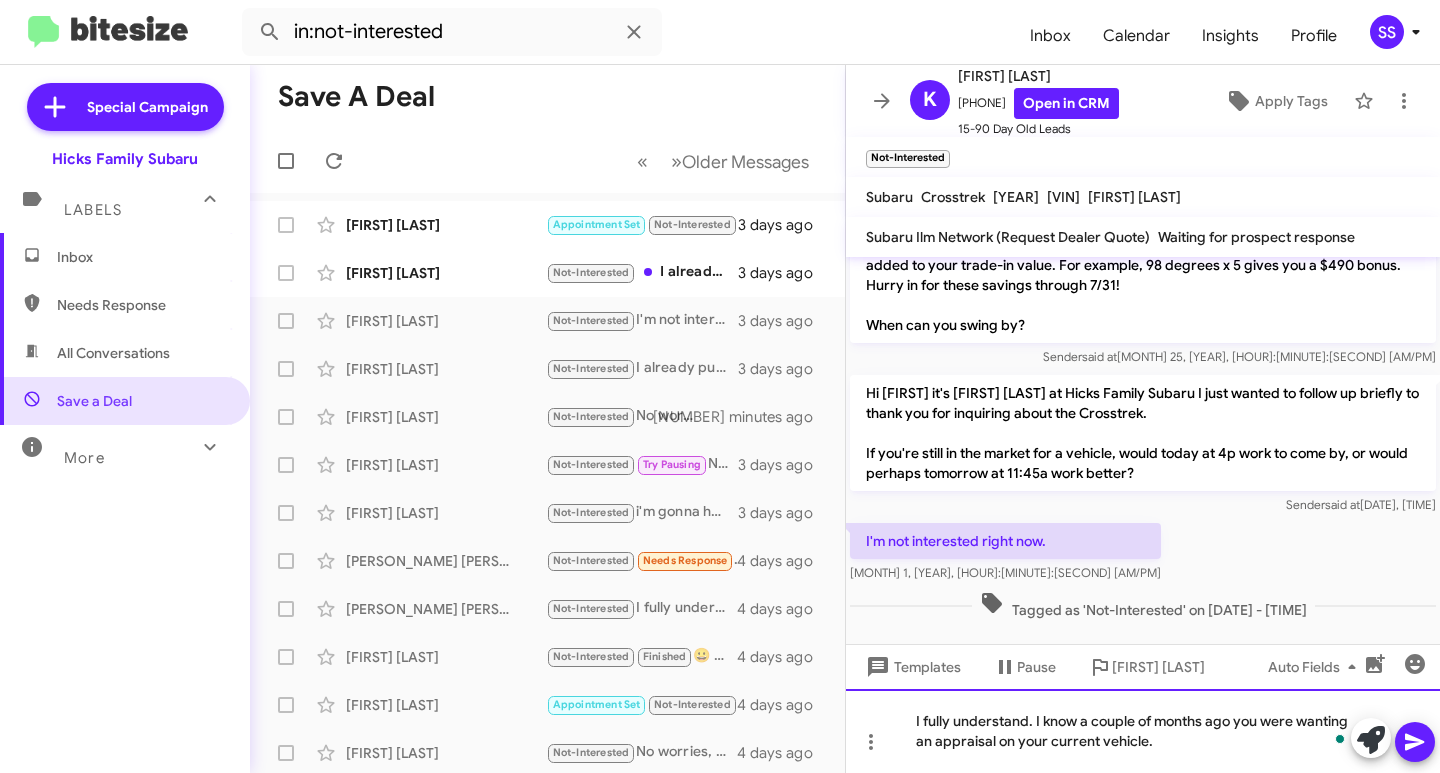 click on "I fully understand. I know a couple of months ago you were wanting an appraisal on your current vehicle." 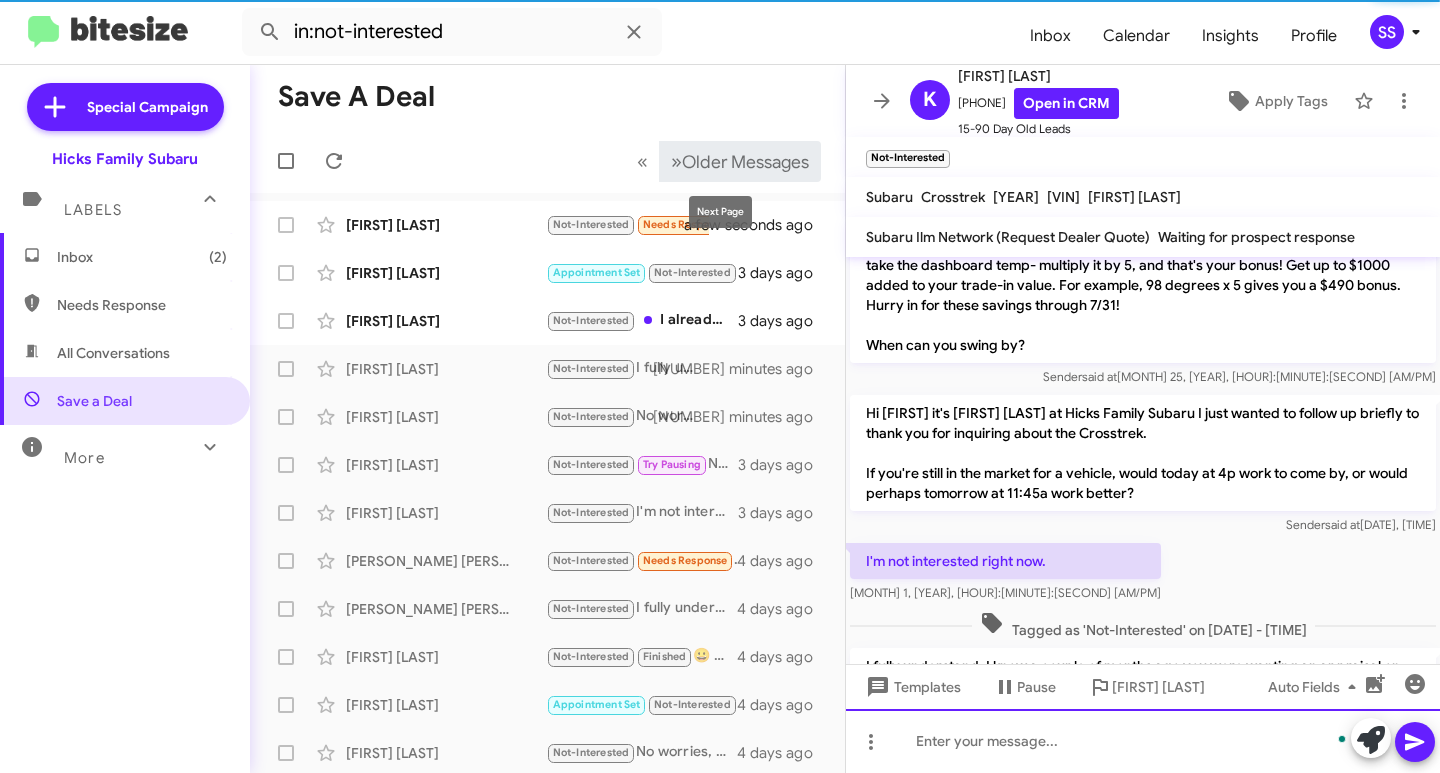 scroll, scrollTop: 187, scrollLeft: 0, axis: vertical 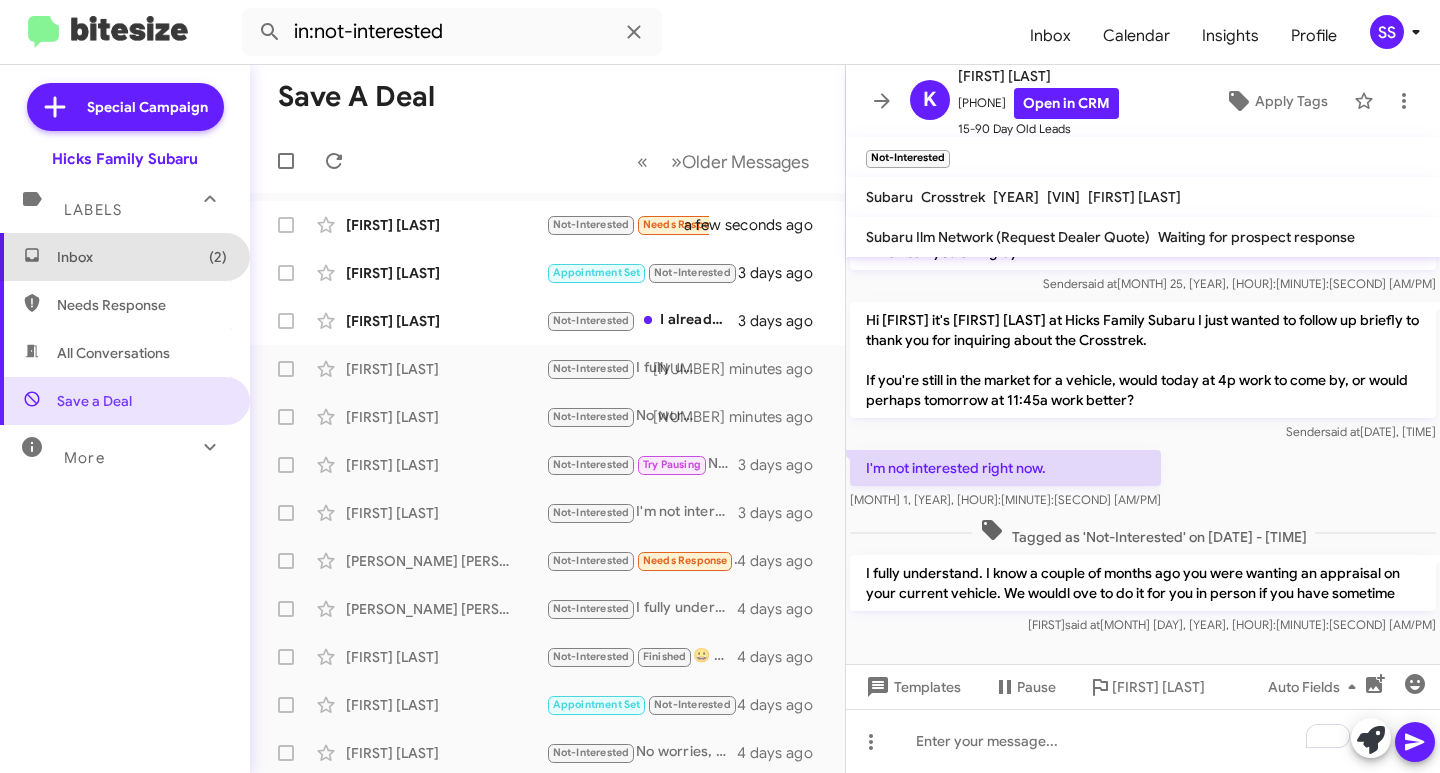 click on "Inbox  (2)" at bounding box center [142, 257] 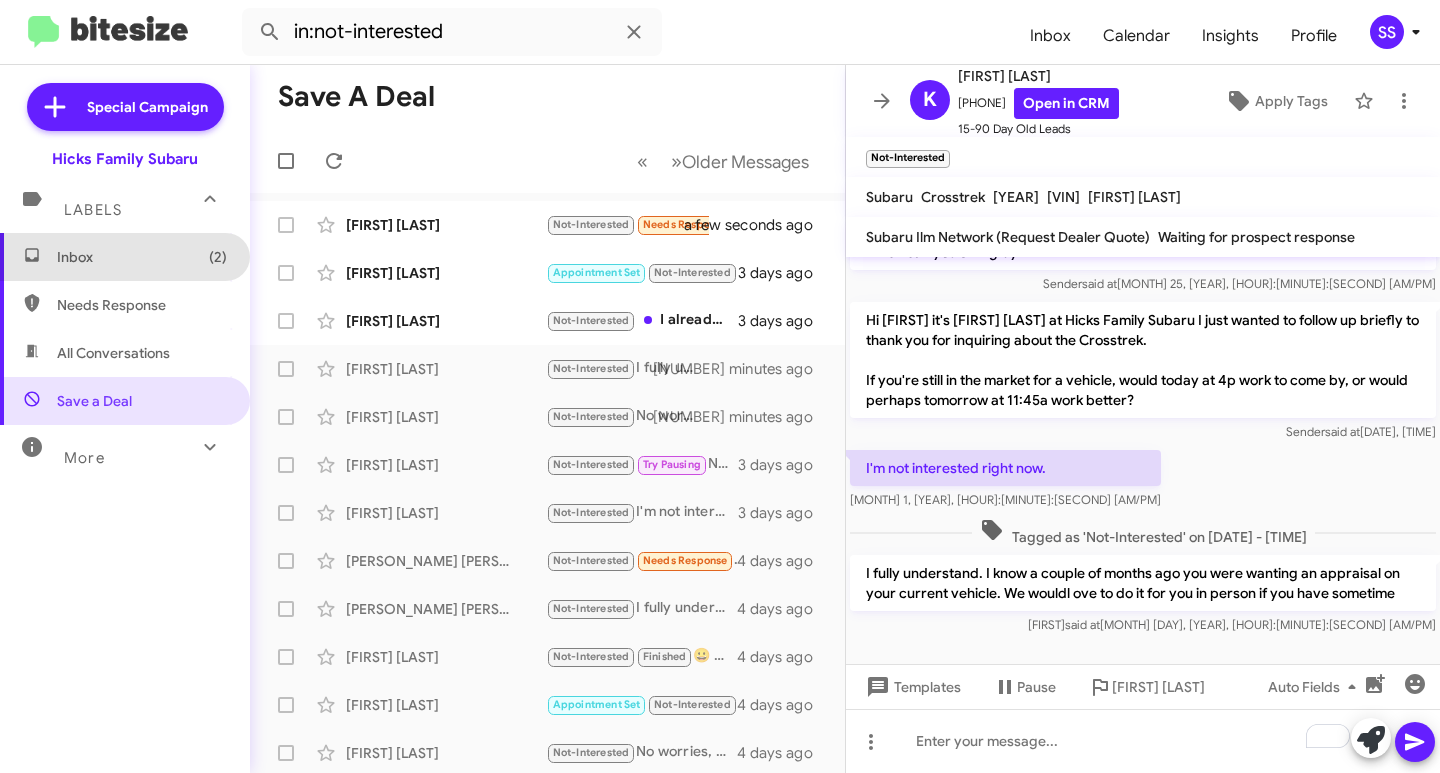 type 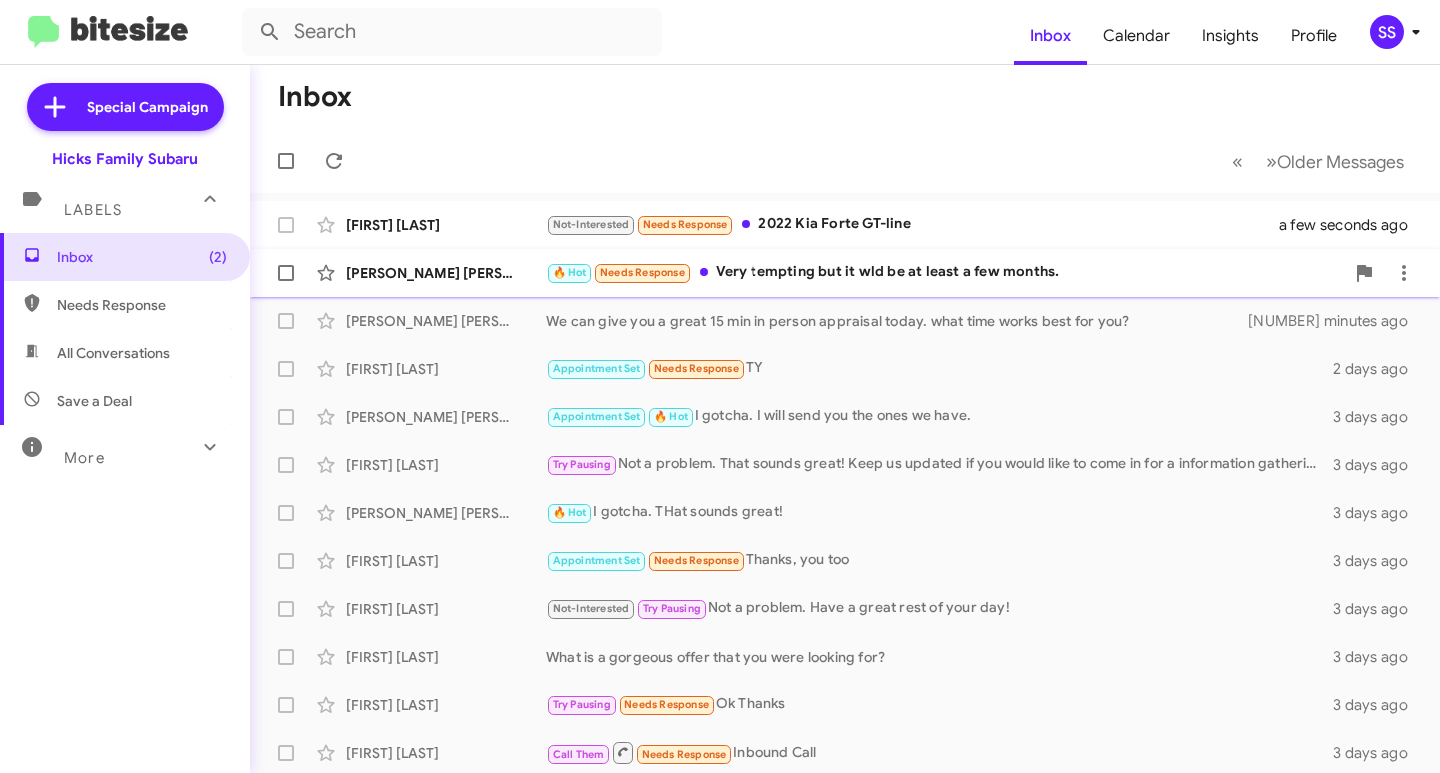 click on "[PERSON_NAME] [PERSON_NAME]" 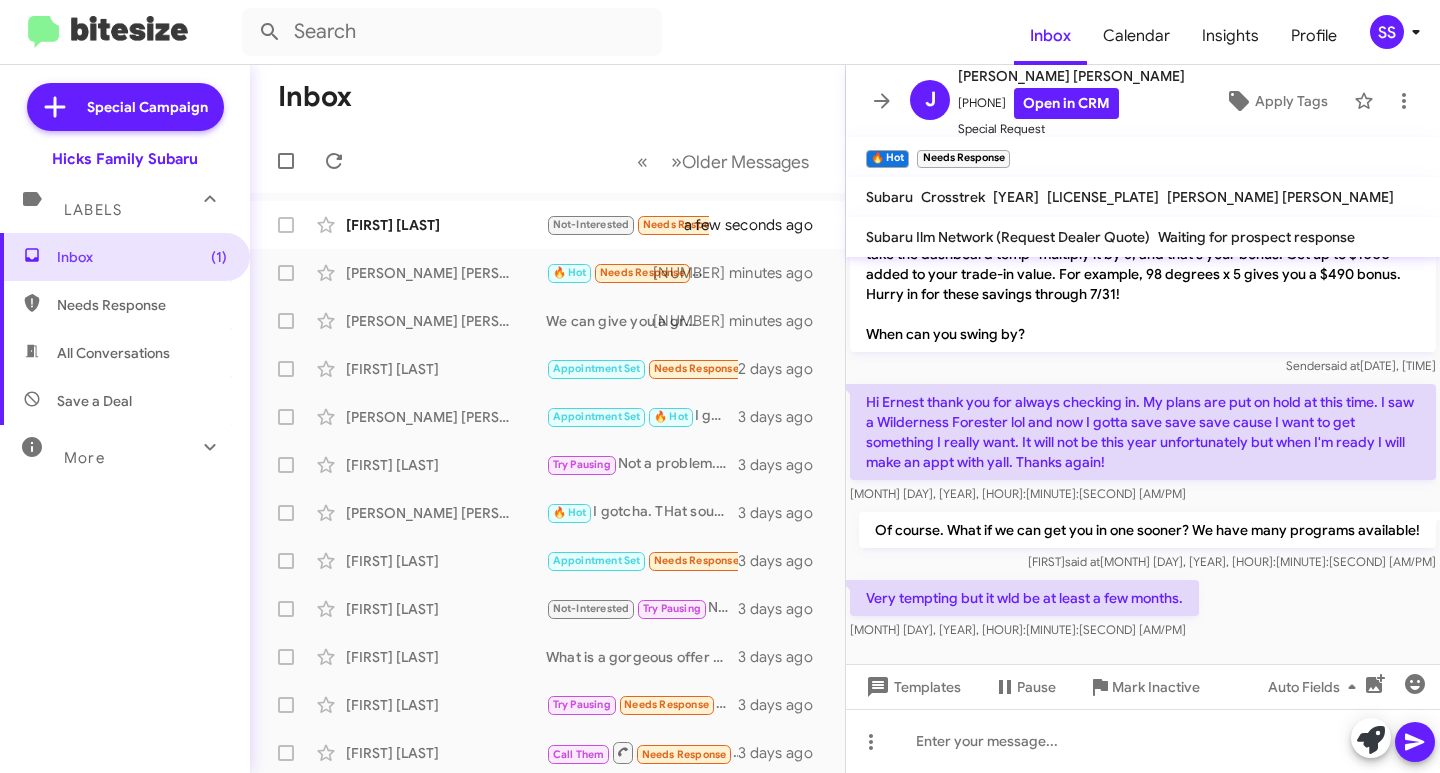 scroll, scrollTop: 697, scrollLeft: 0, axis: vertical 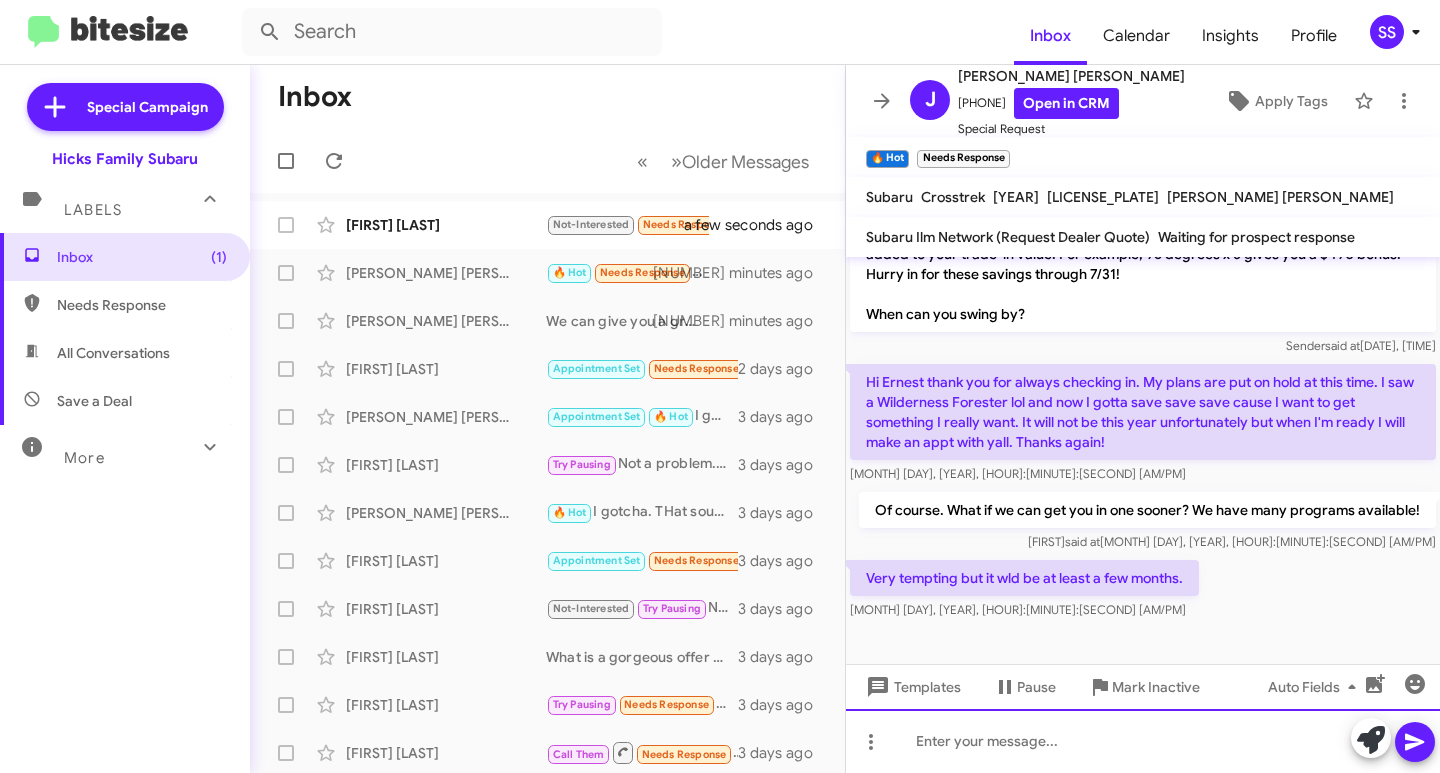 click 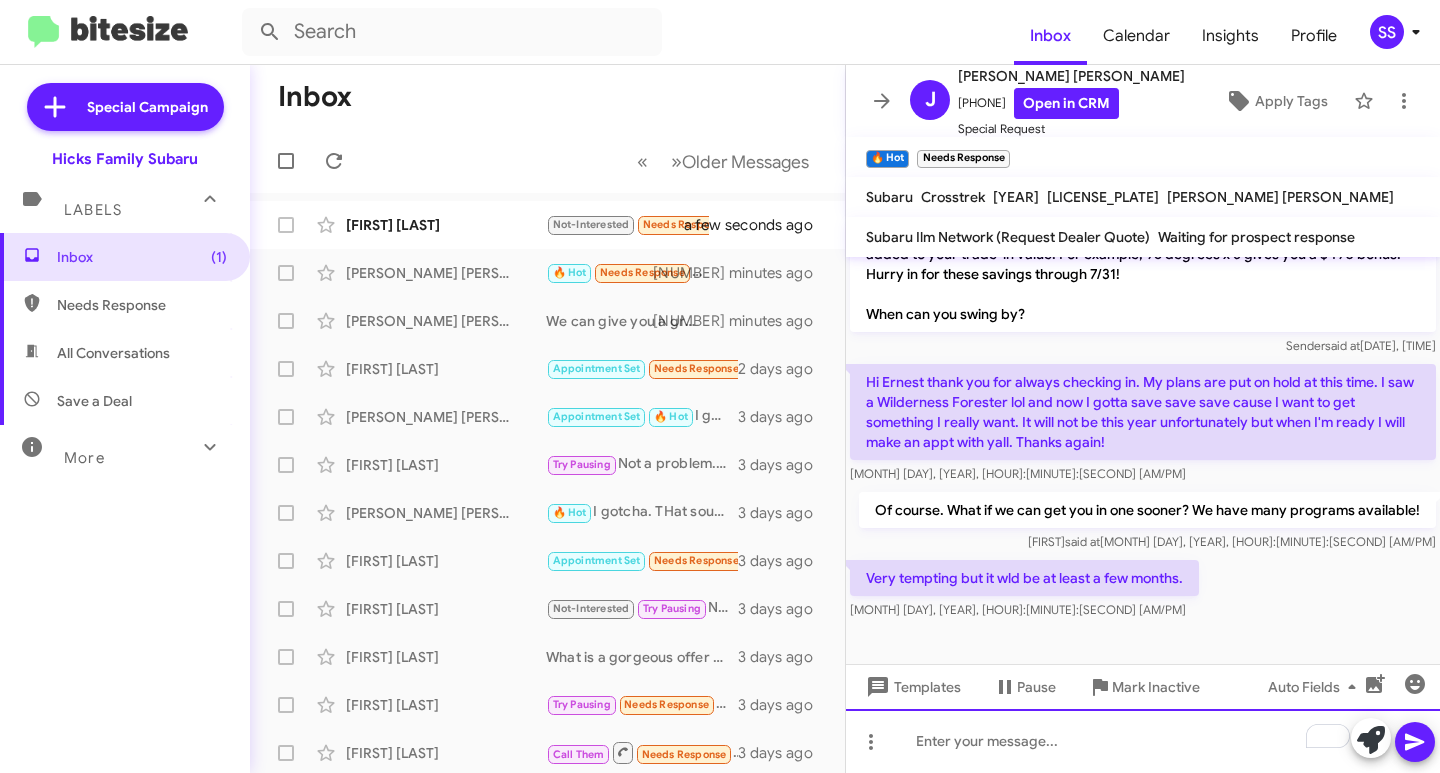 type 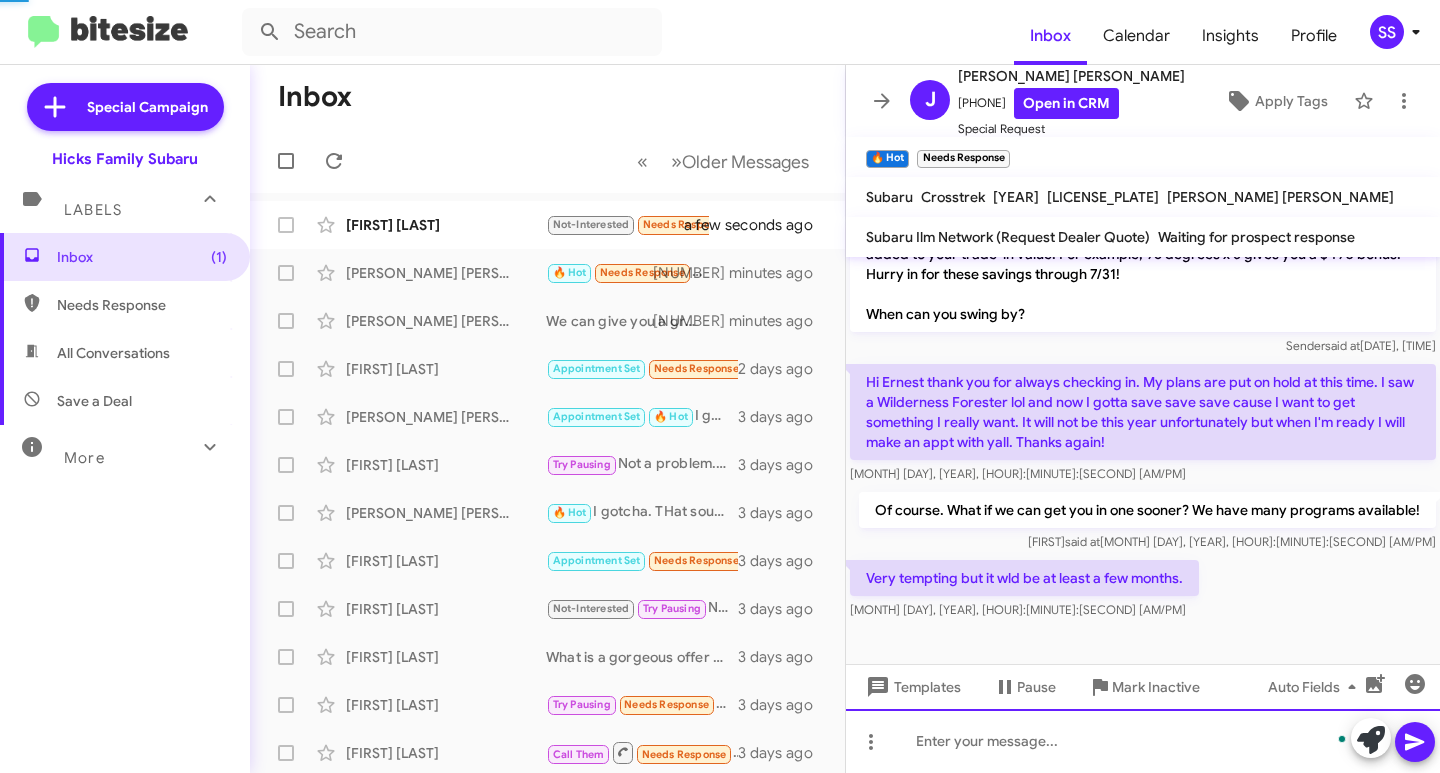 scroll, scrollTop: 0, scrollLeft: 0, axis: both 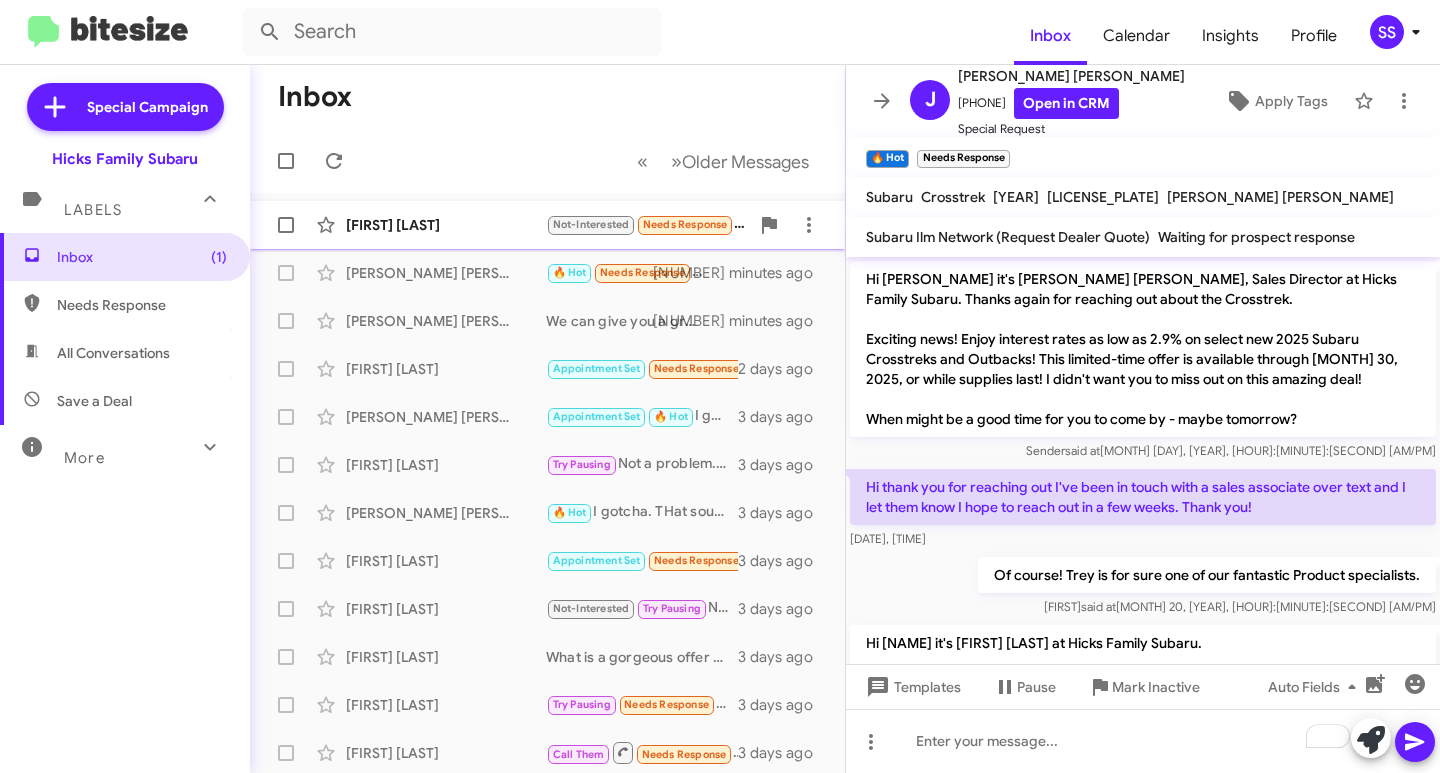 click on "[FIRST] [LAST] Not-Interested   Needs Response   2022 Kia Forte GT-line   a few seconds ago" 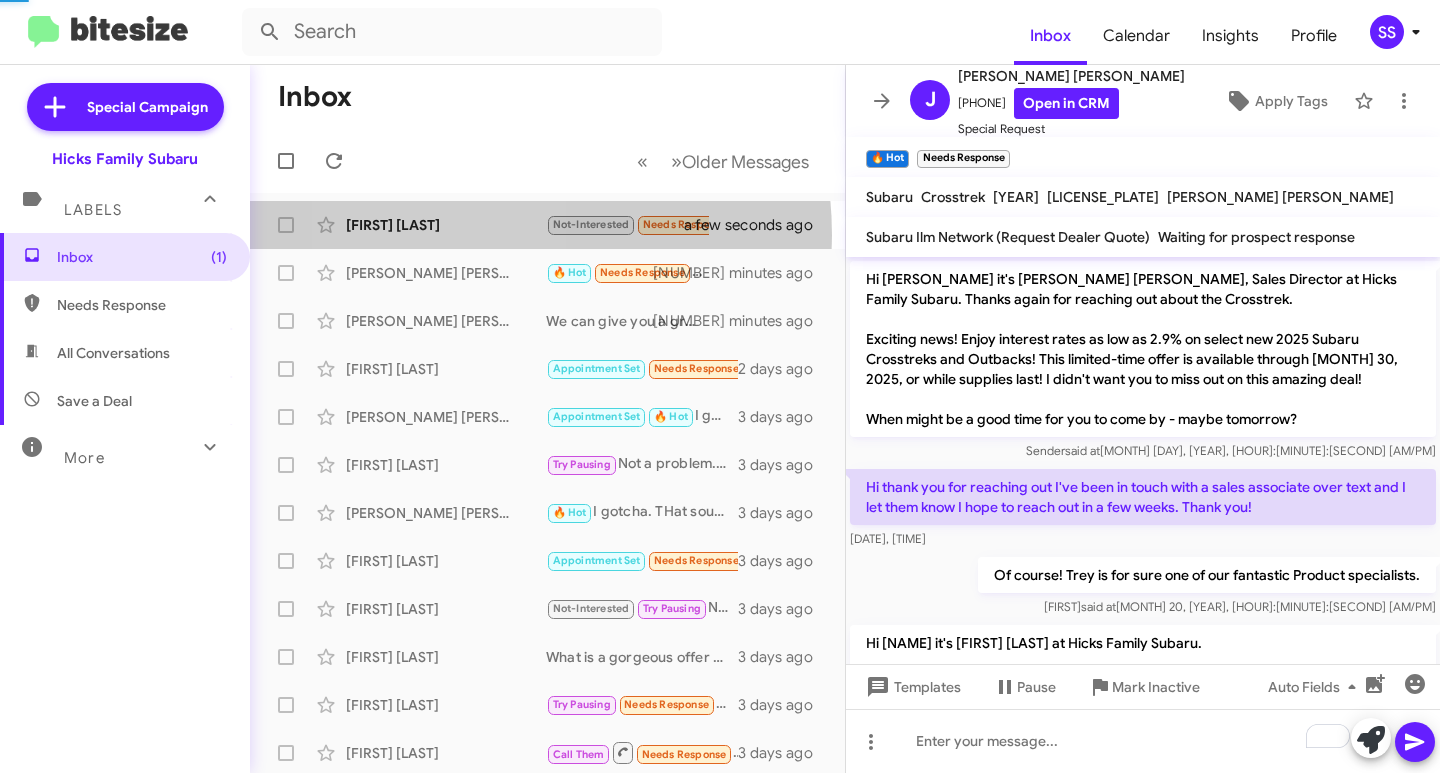scroll, scrollTop: 1038, scrollLeft: 0, axis: vertical 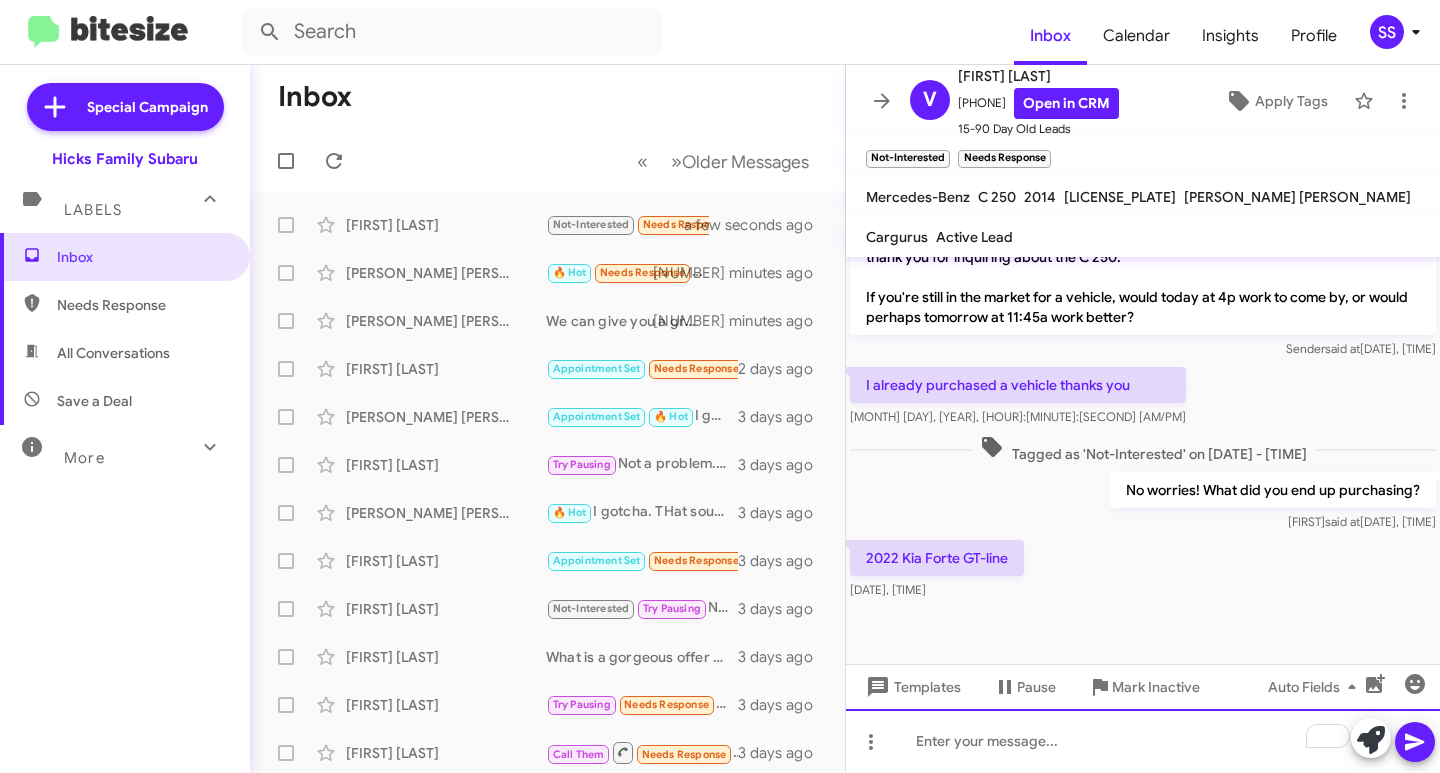 click 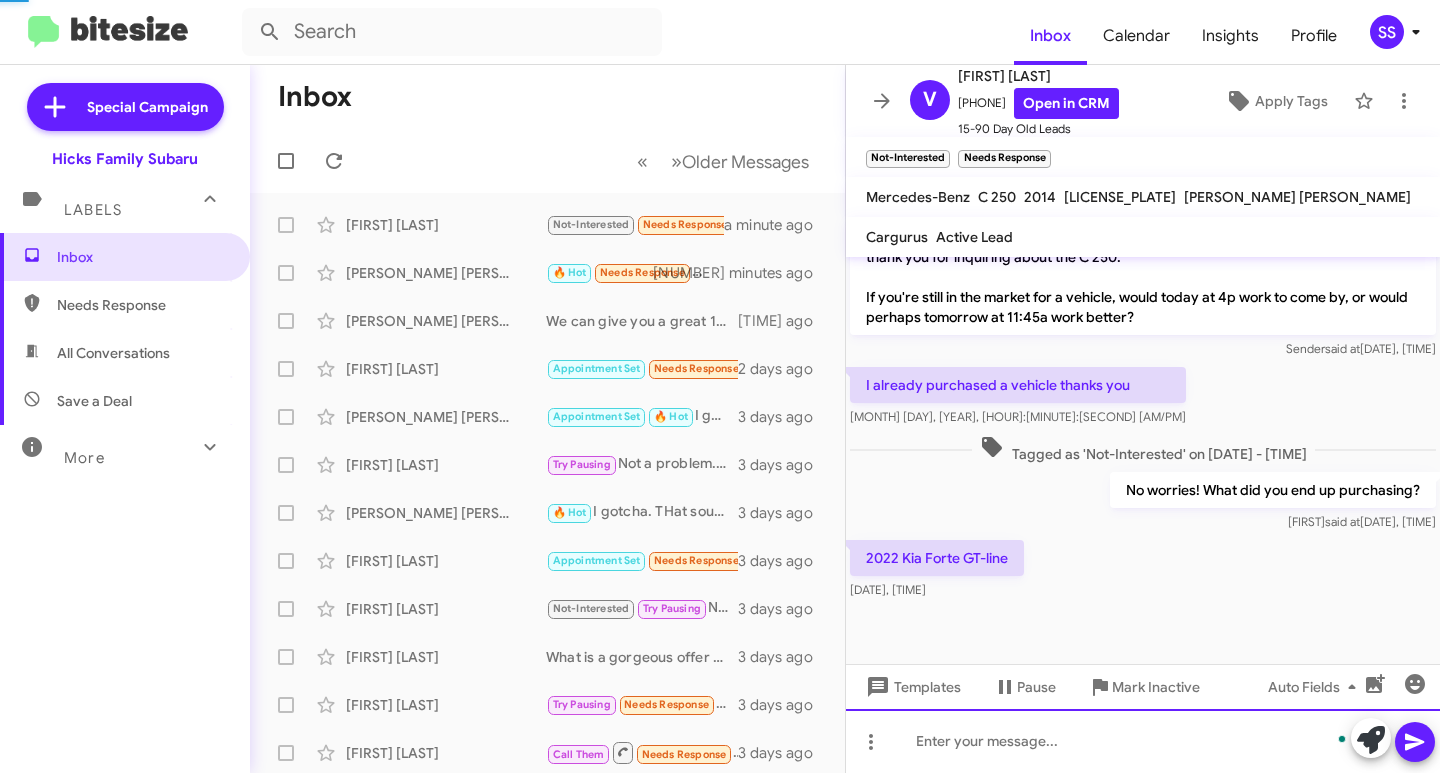 scroll, scrollTop: 1111, scrollLeft: 0, axis: vertical 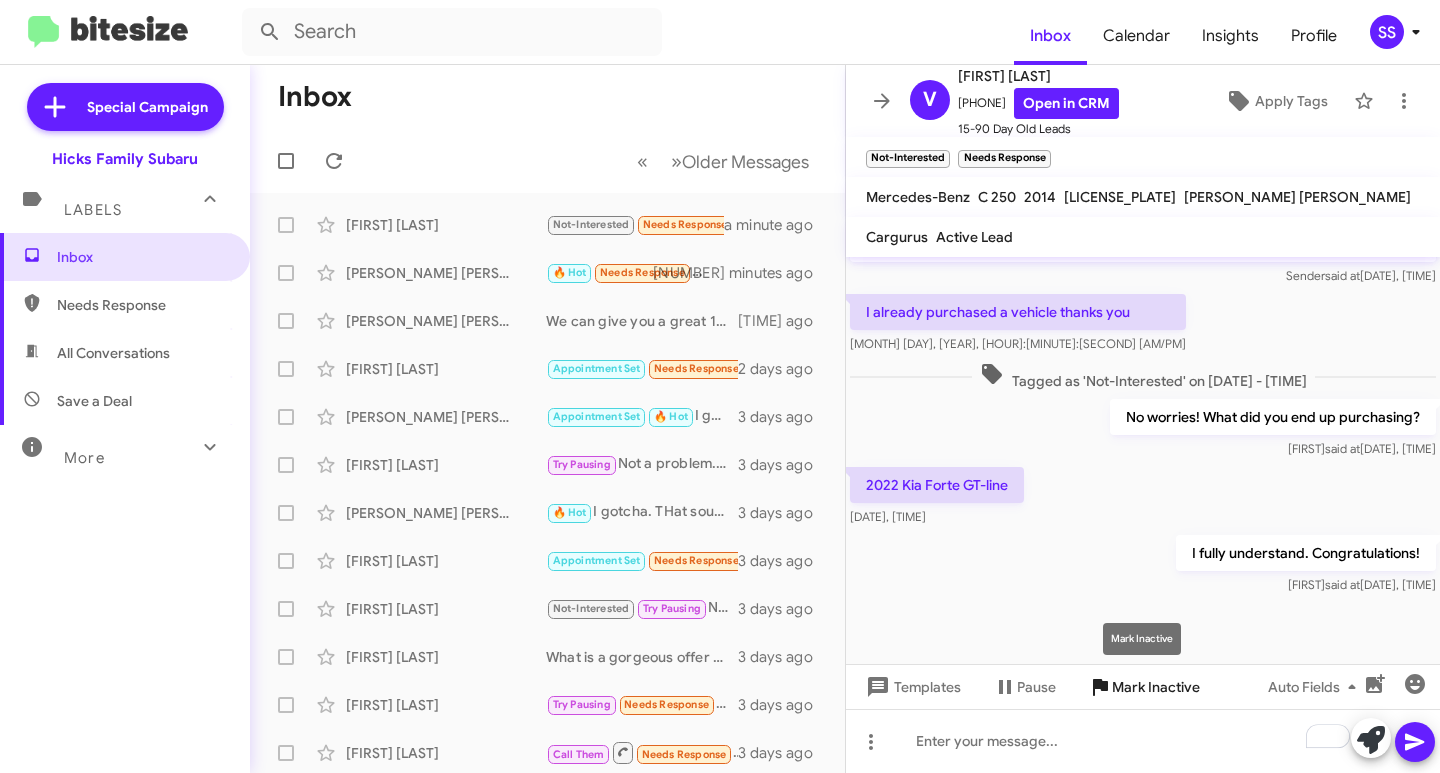 click on "Mark Inactive" 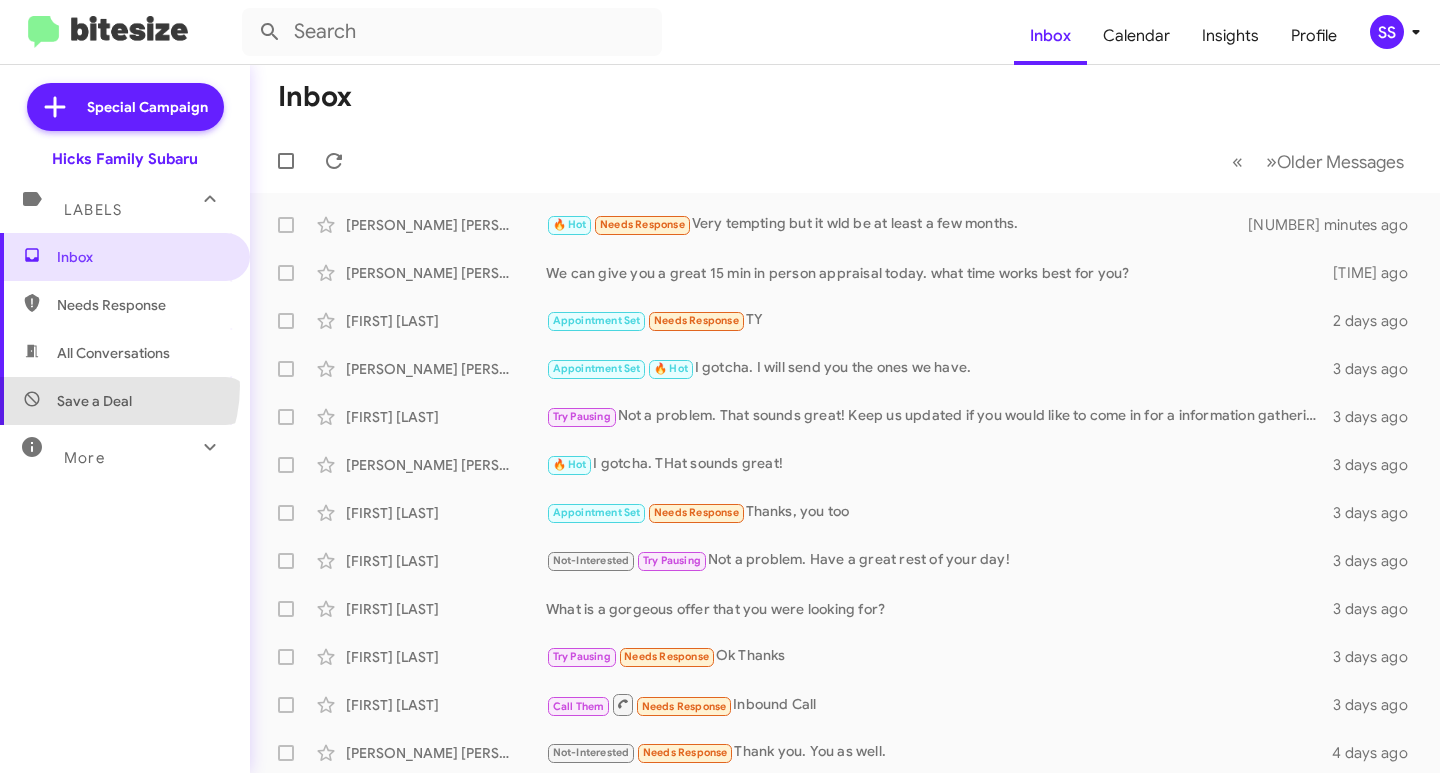 click on "Save a Deal" at bounding box center [125, 401] 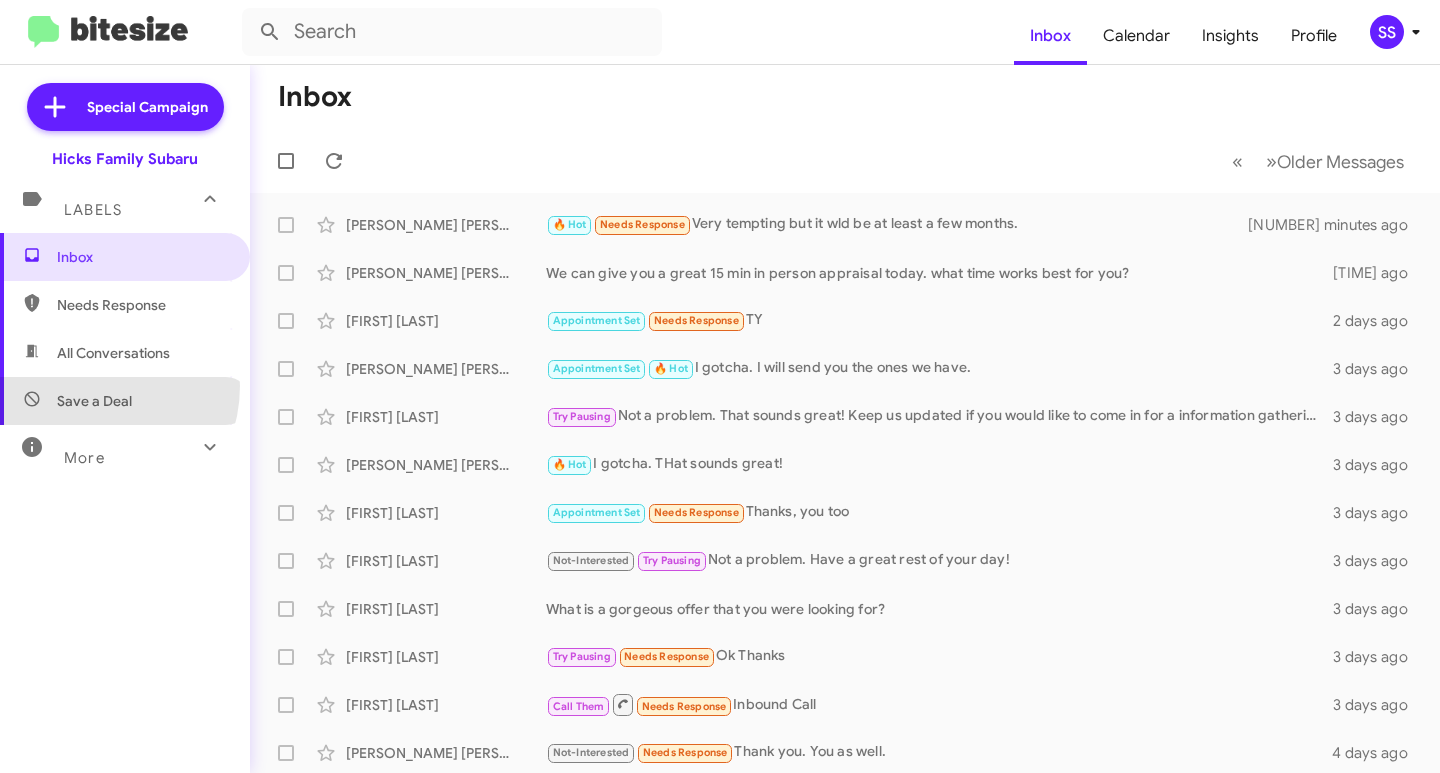 type on "in:not-interested" 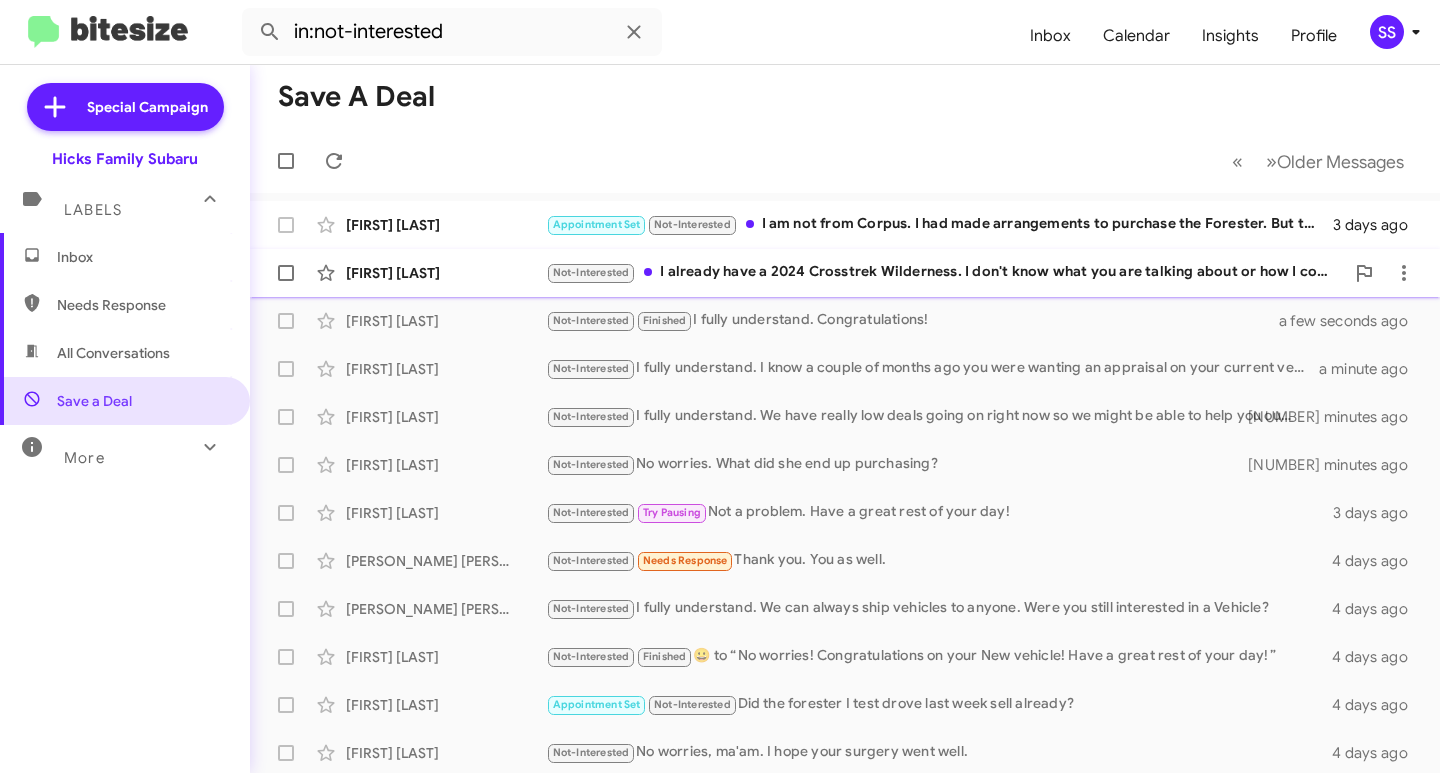 click on "[FIRST] [LAST]" 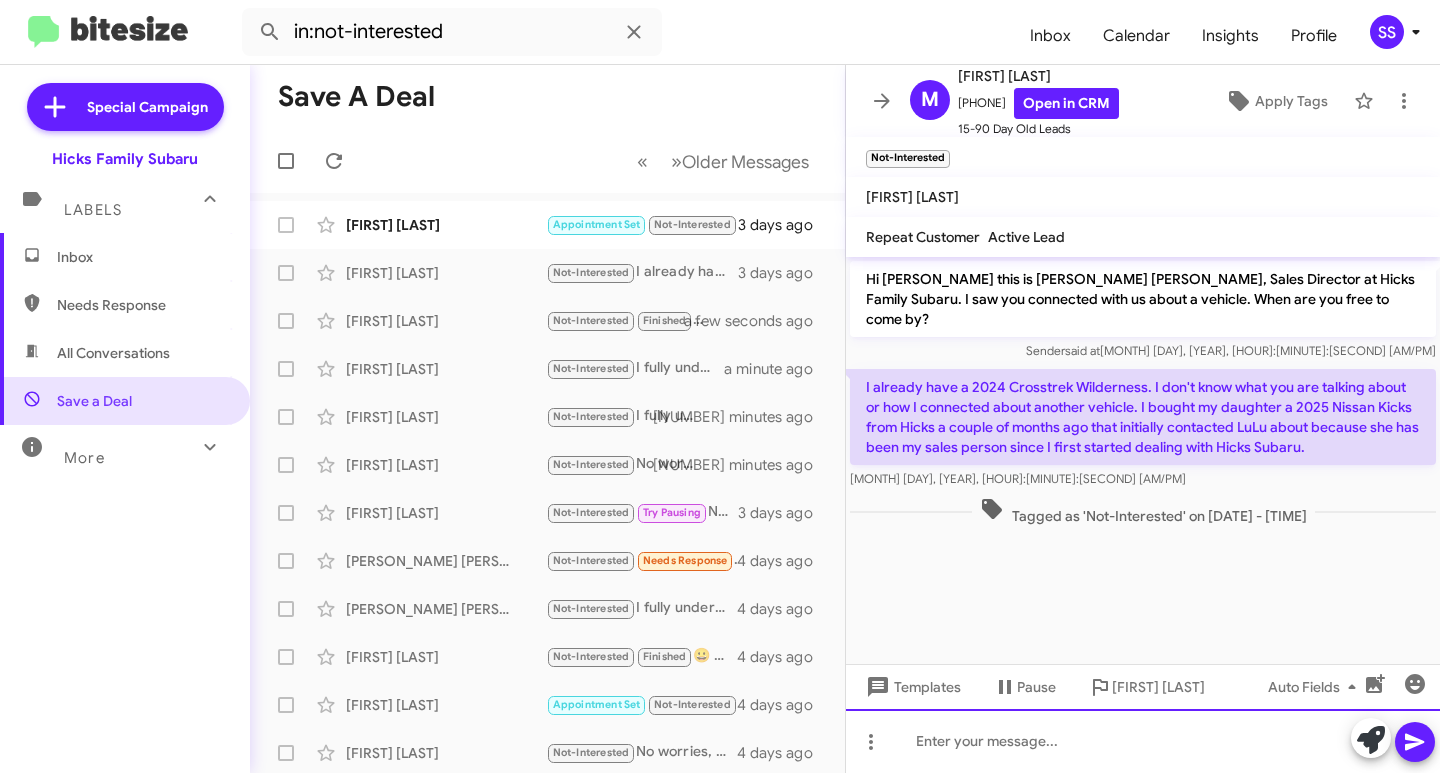 click 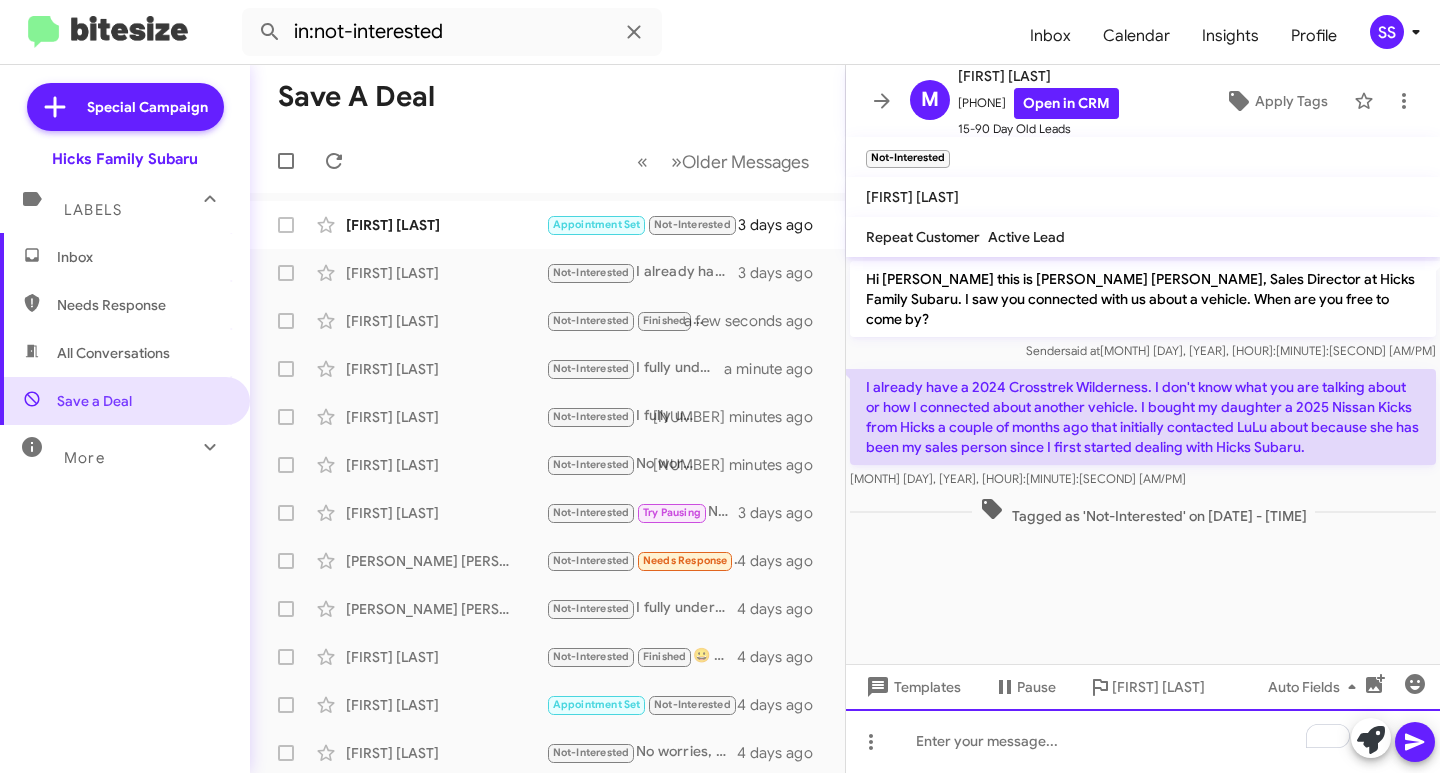 type 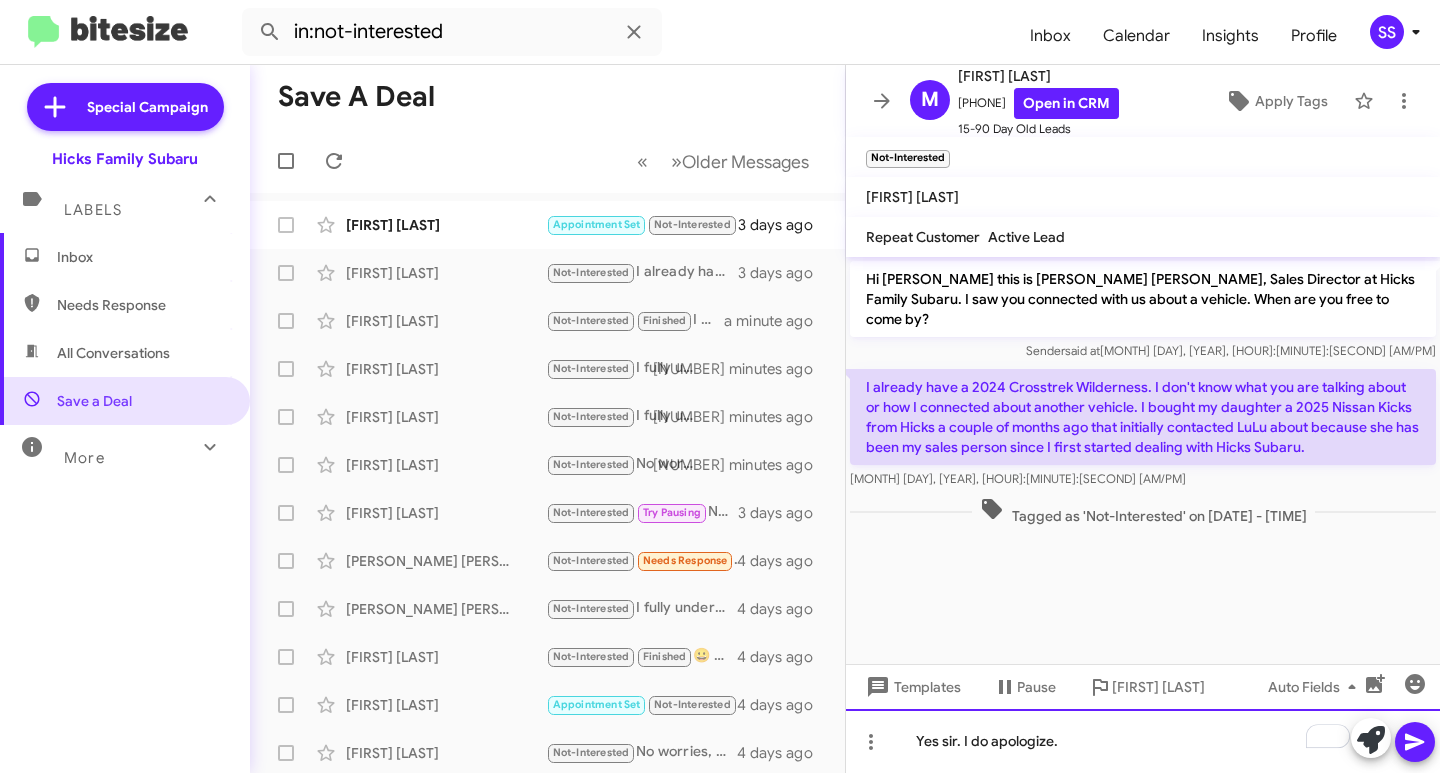 click on "Yes sir. I do apologize." 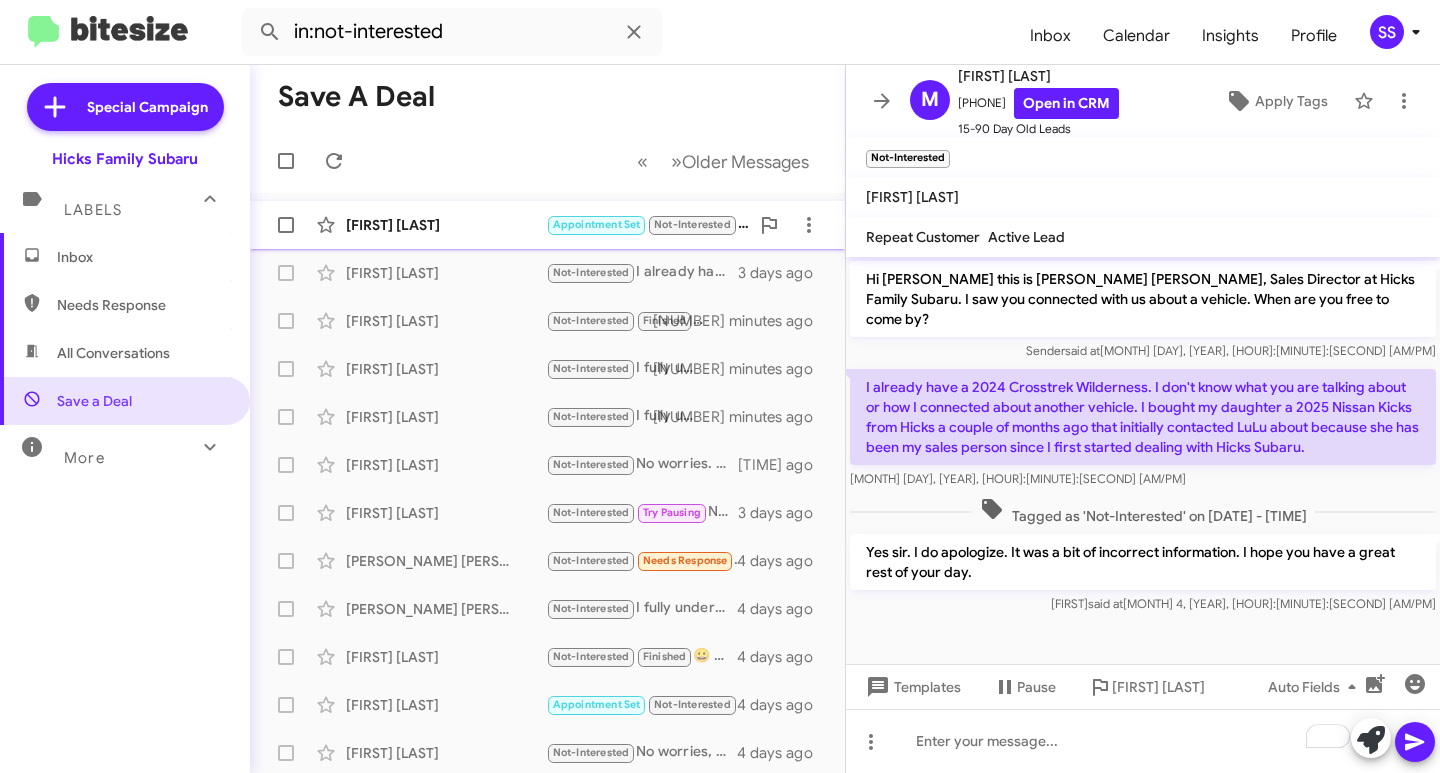 click on "[FIRST] [LAST]" 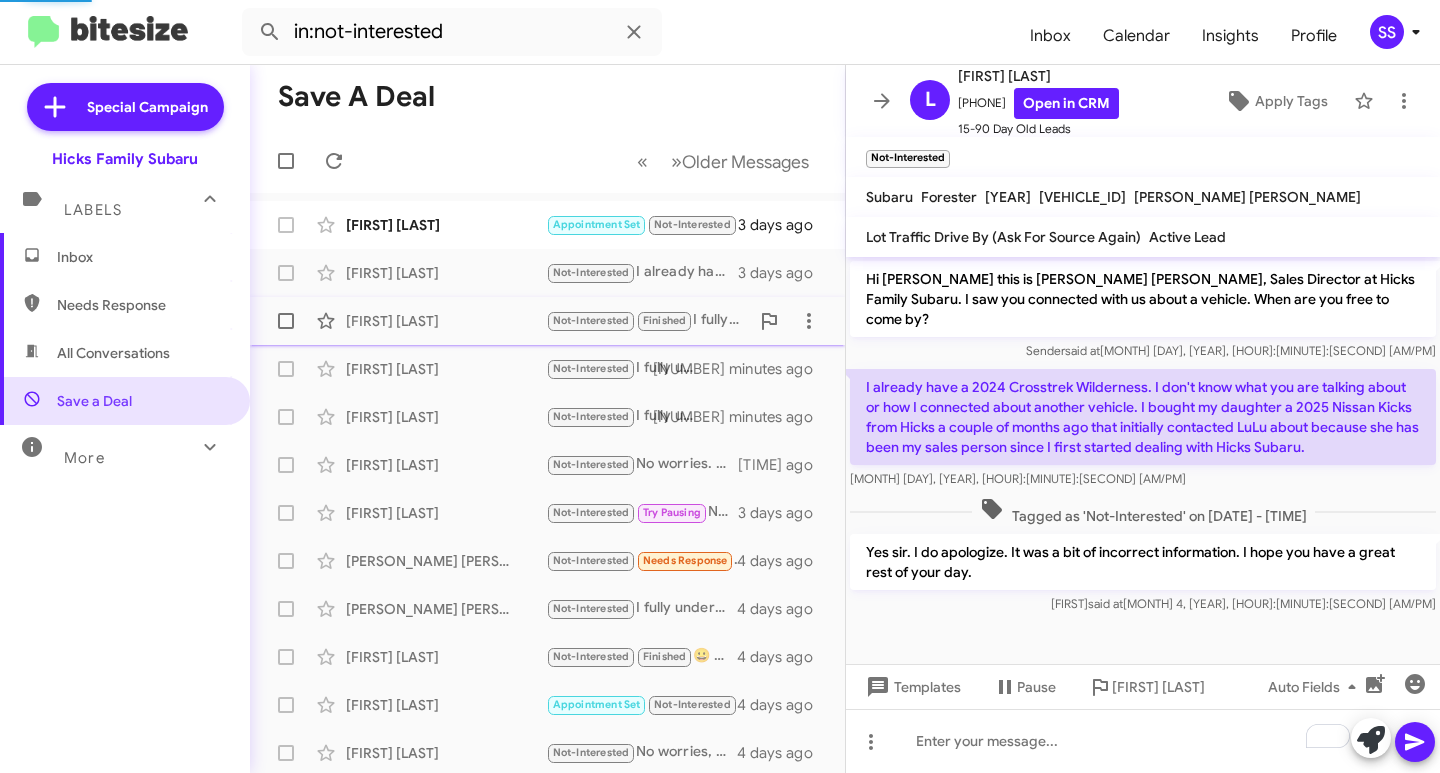 scroll, scrollTop: 1400, scrollLeft: 0, axis: vertical 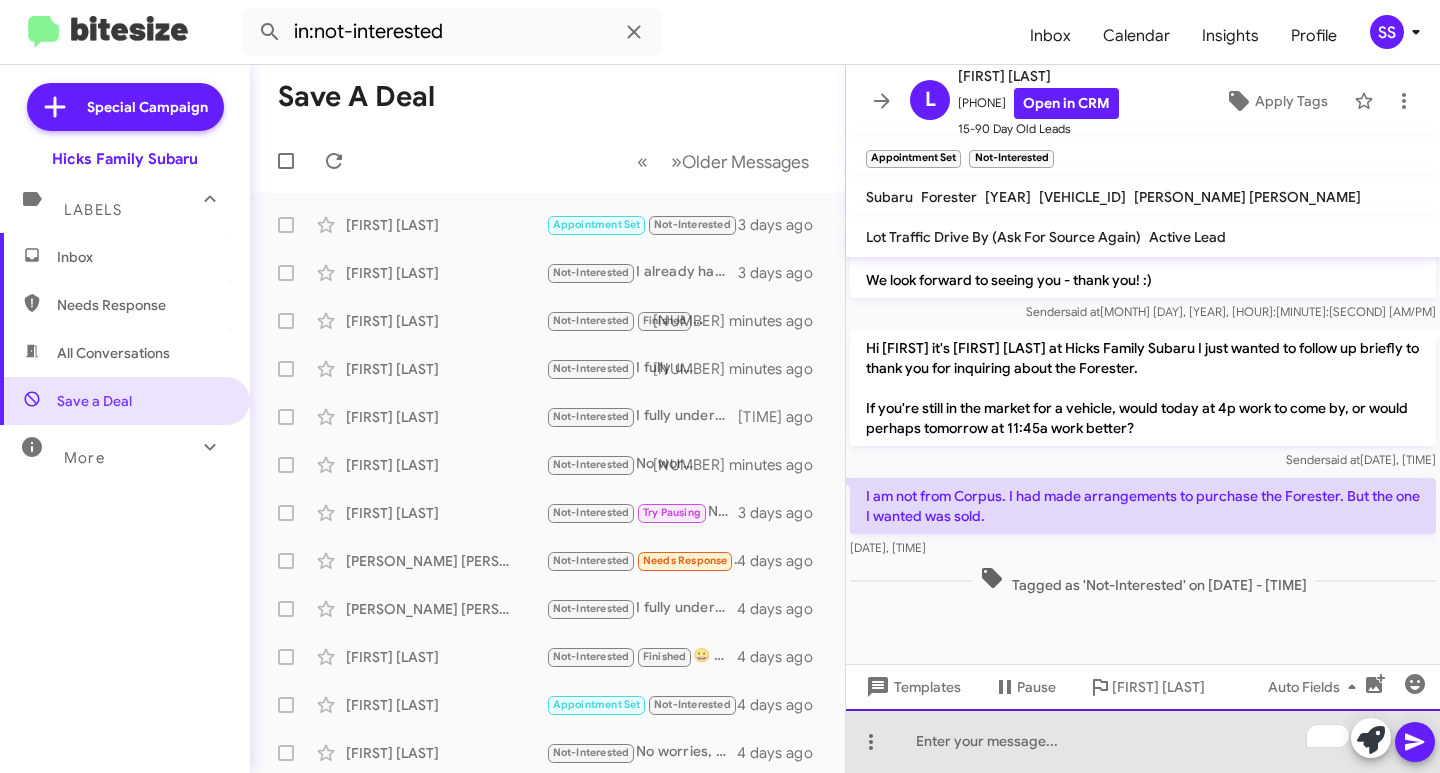 click 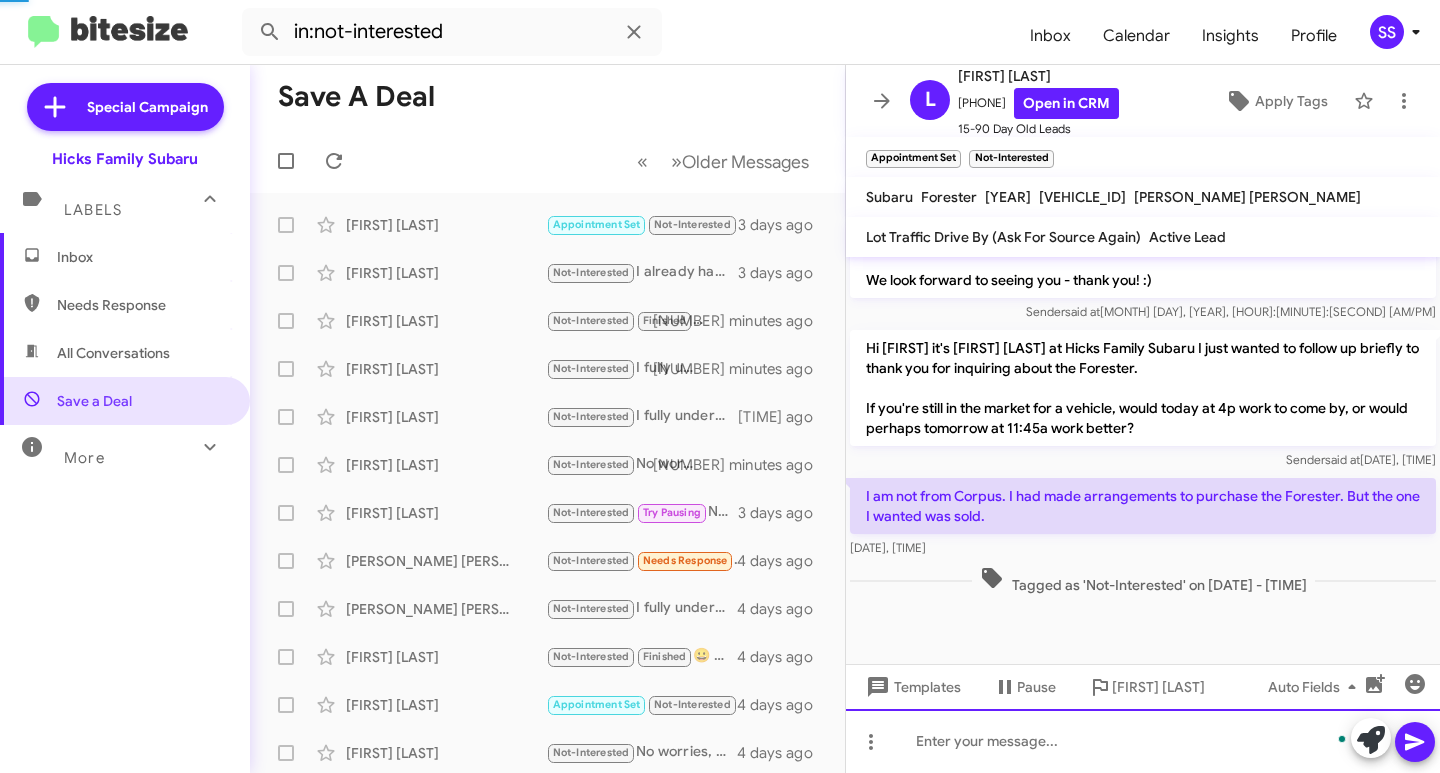 scroll, scrollTop: 0, scrollLeft: 0, axis: both 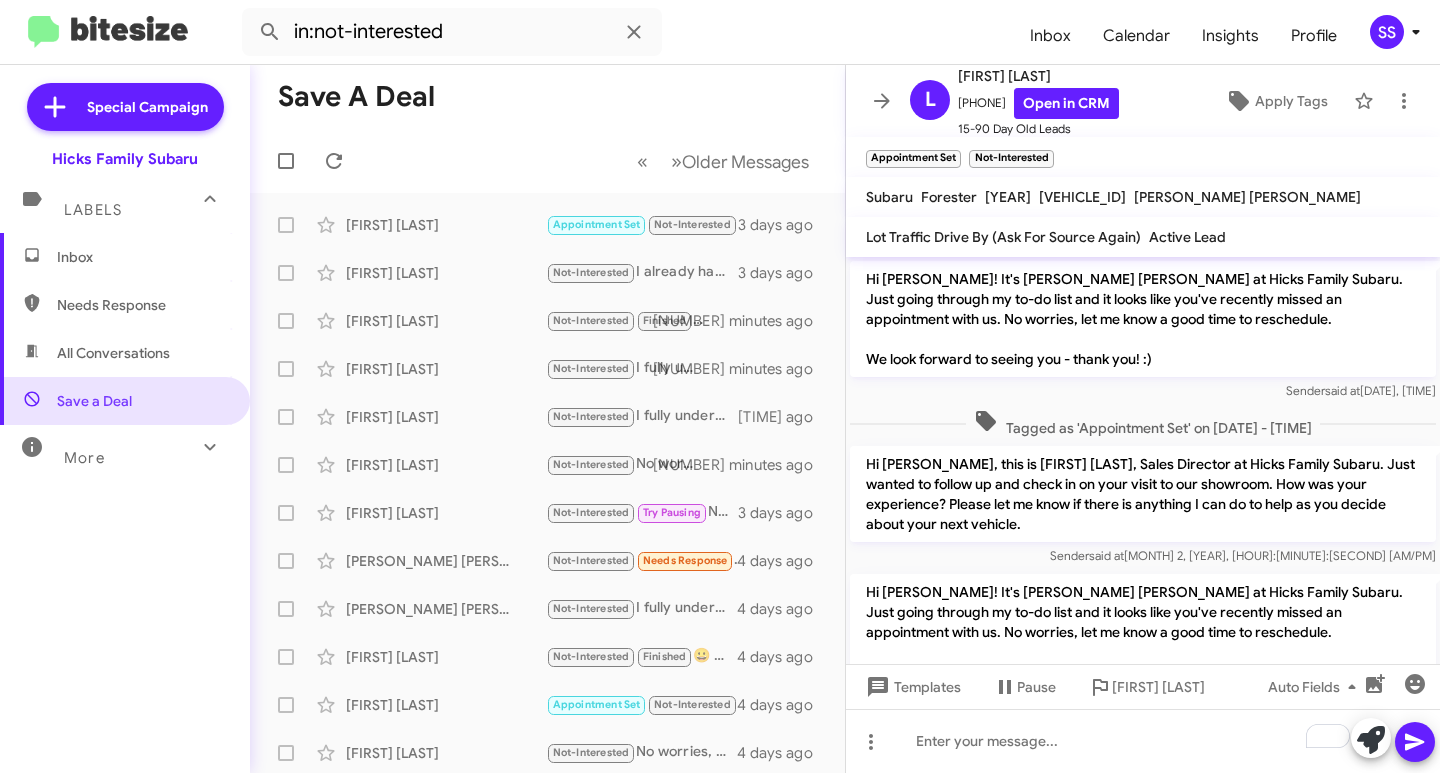 click on "Inbox" at bounding box center [142, 257] 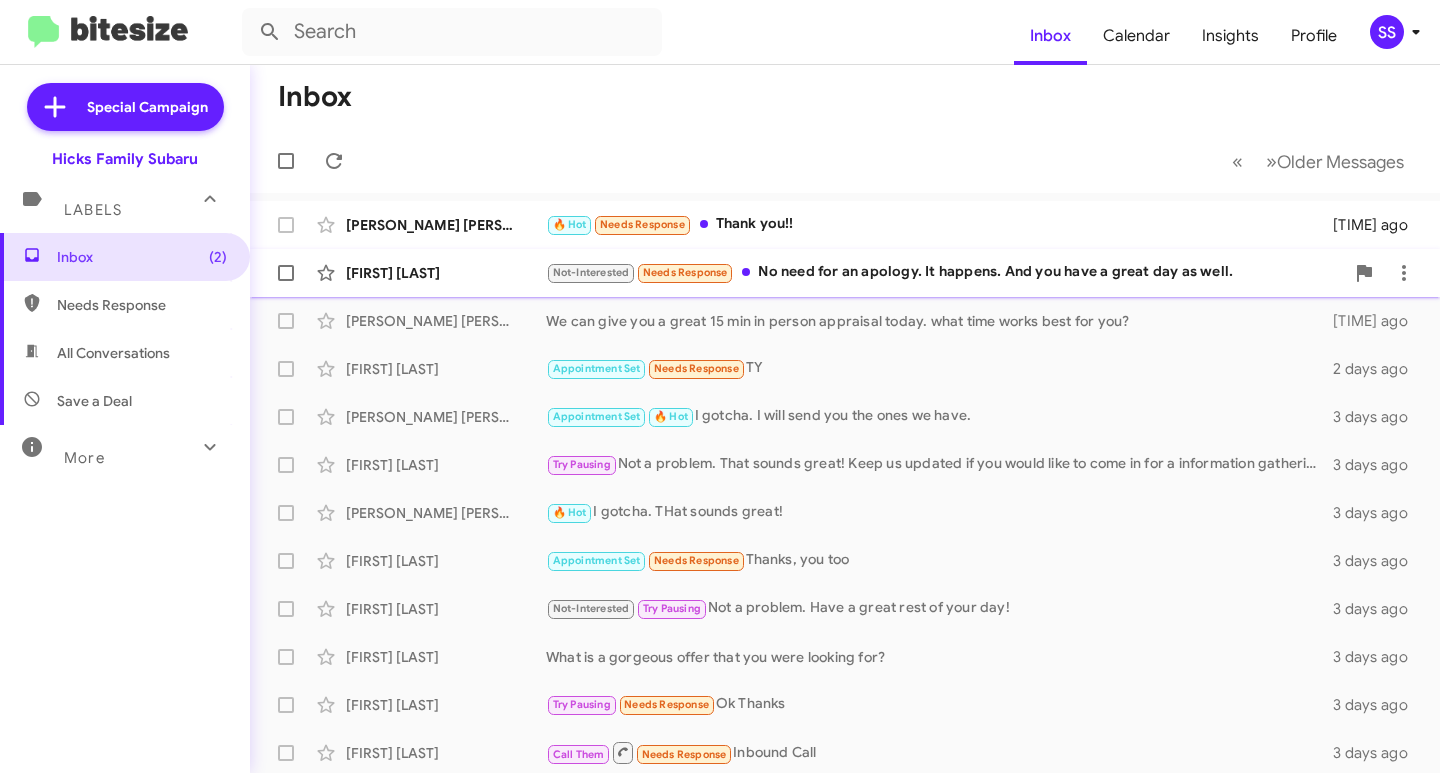 click on "[PERSON_NAME] [PERSON_NAME] Not-Interested Needs Response No need for an apology. It happens. And you have a great day as well. [NUMBER] minutes ago" 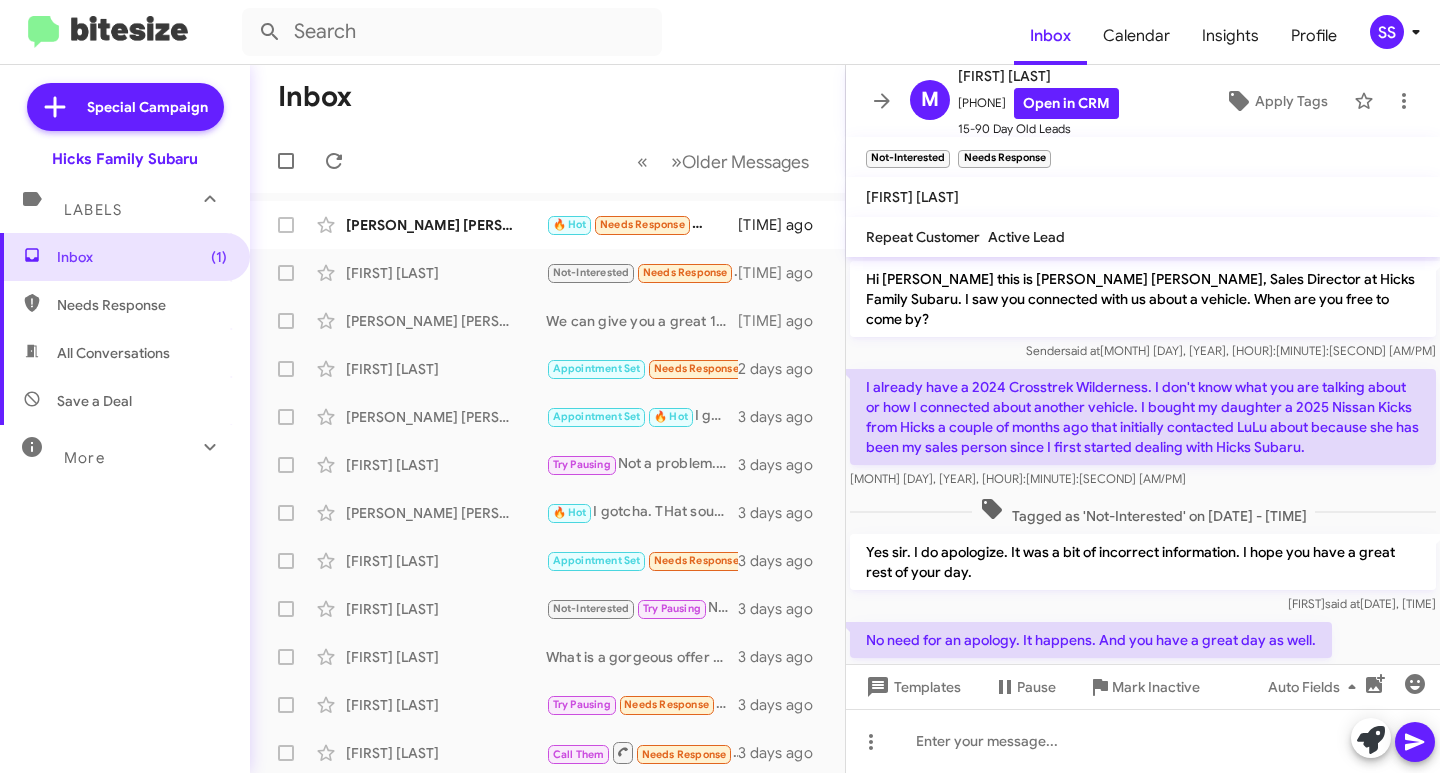 scroll, scrollTop: 47, scrollLeft: 0, axis: vertical 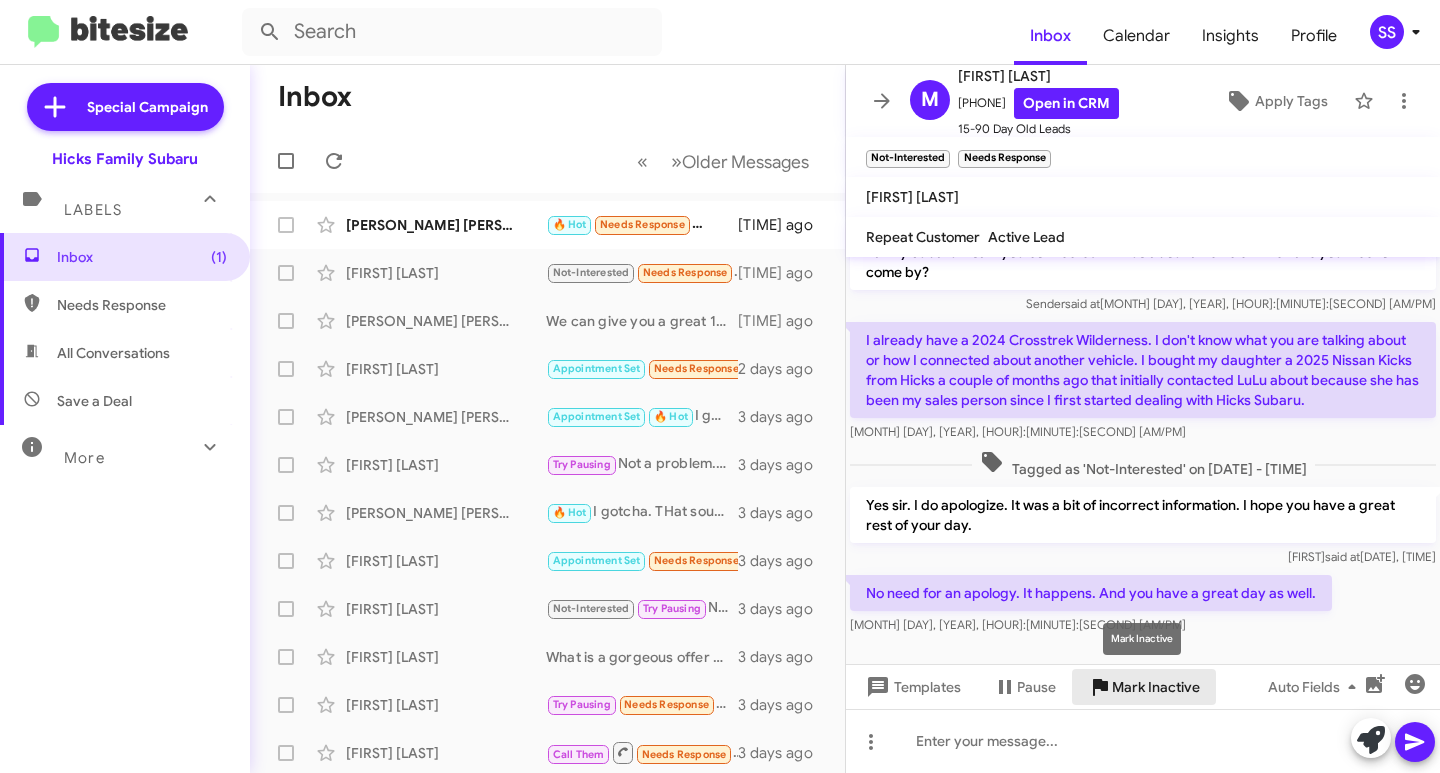 click on "Mark Inactive" 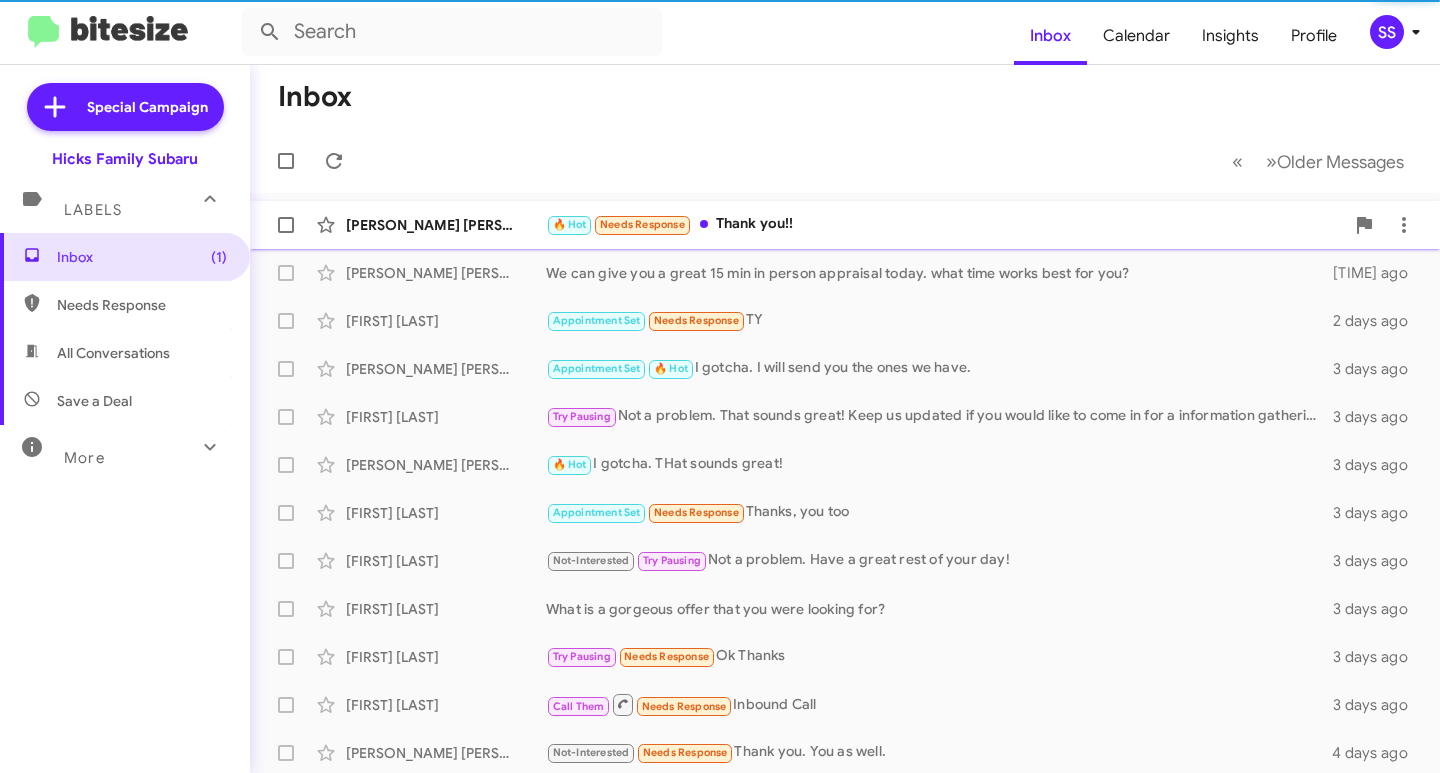 click on "[PERSON_NAME] [PERSON_NAME]" 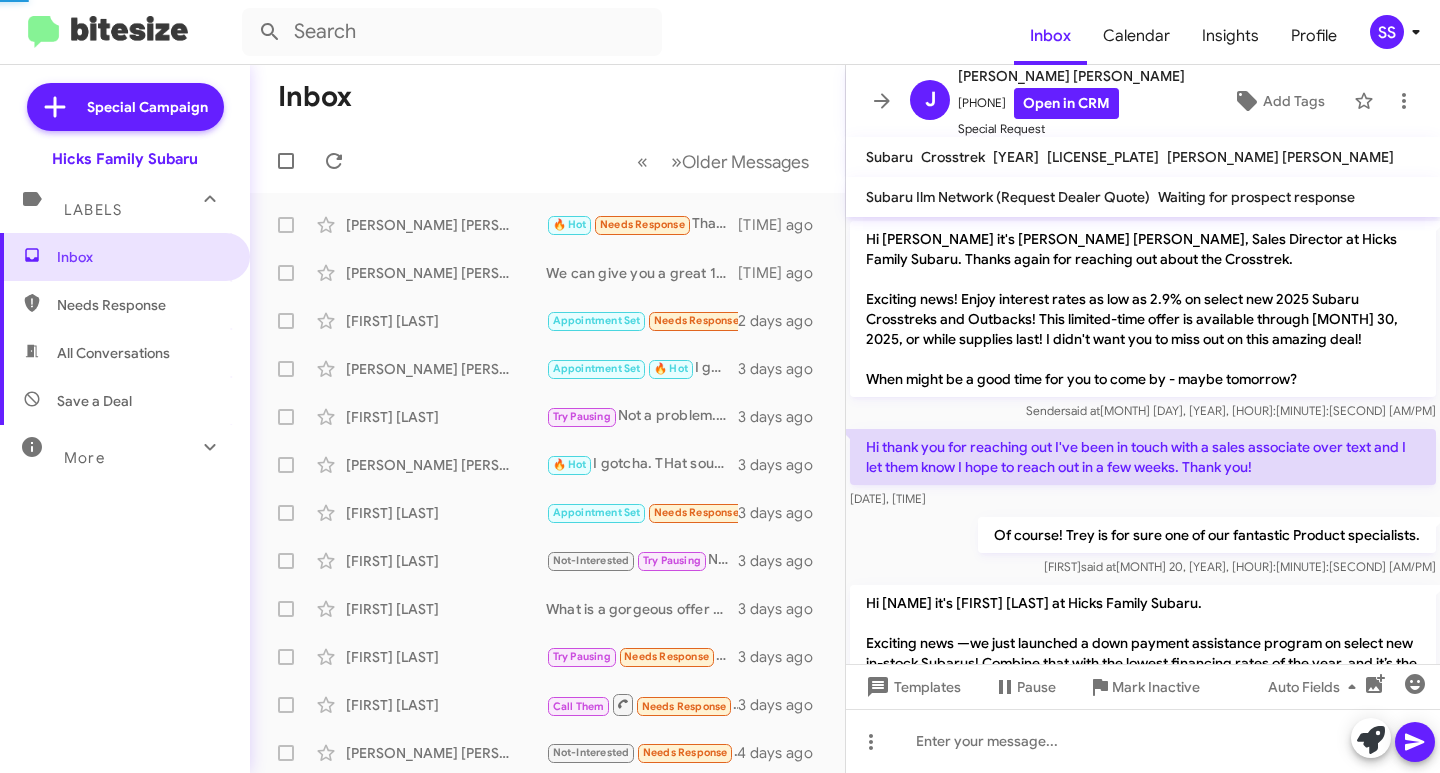 scroll, scrollTop: 823, scrollLeft: 0, axis: vertical 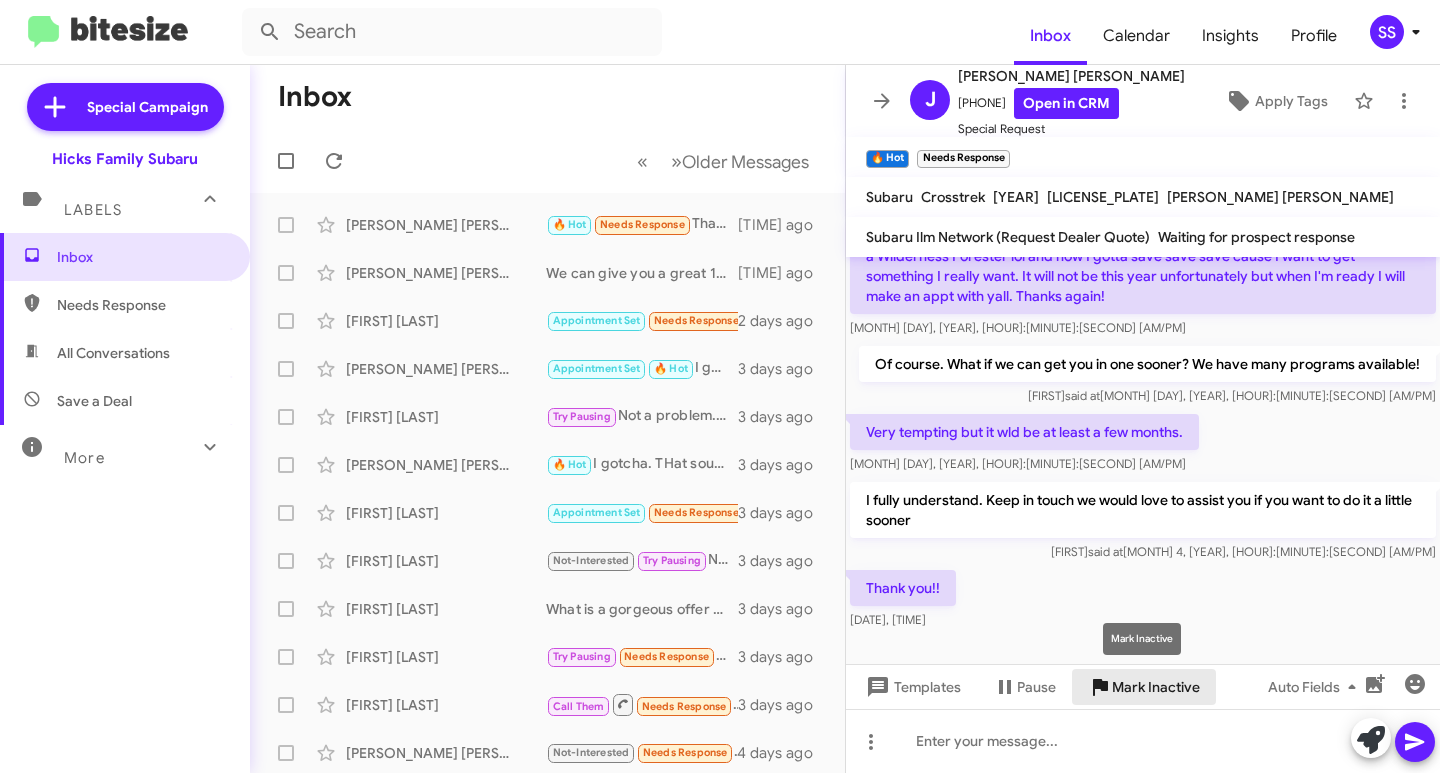 click on "Mark Inactive" 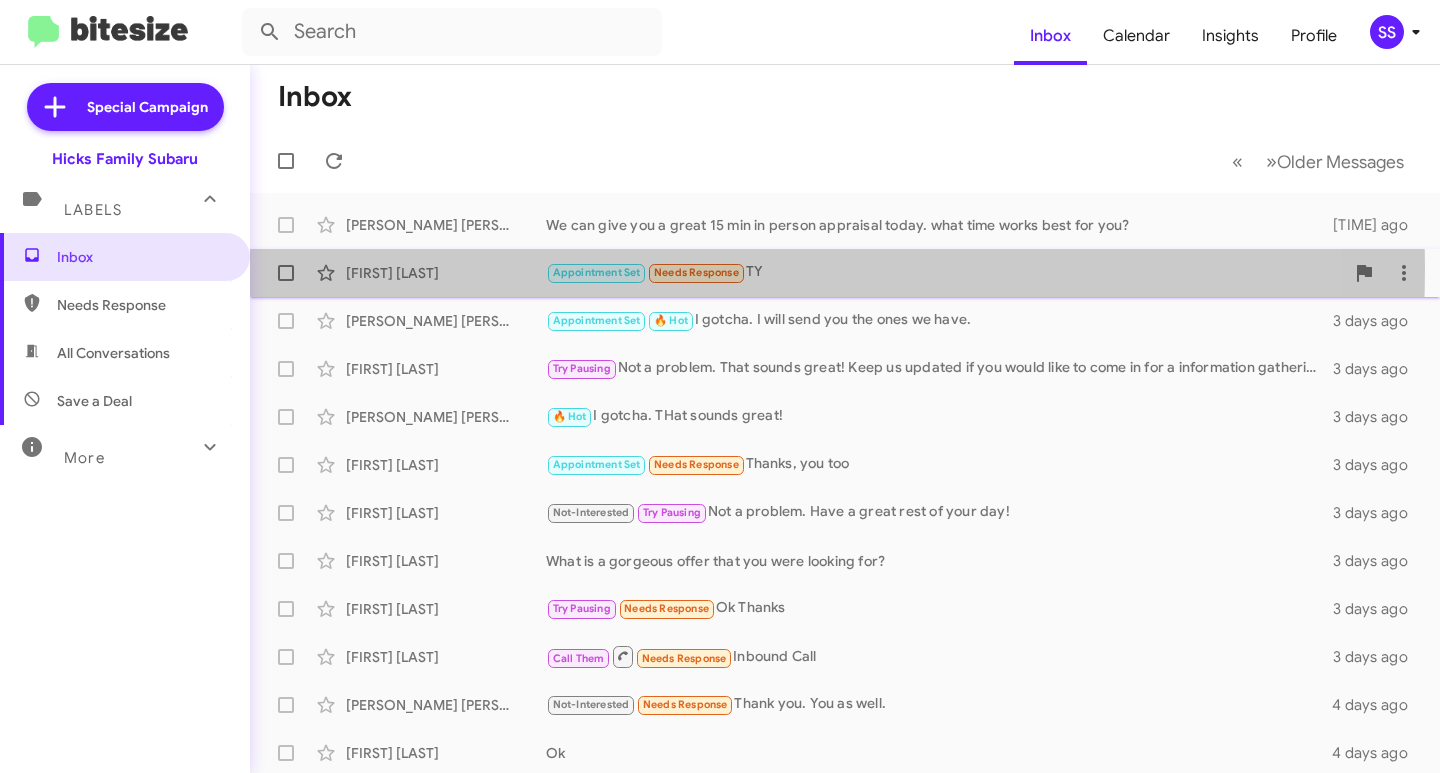 click on "[FIRST] [LAST]" 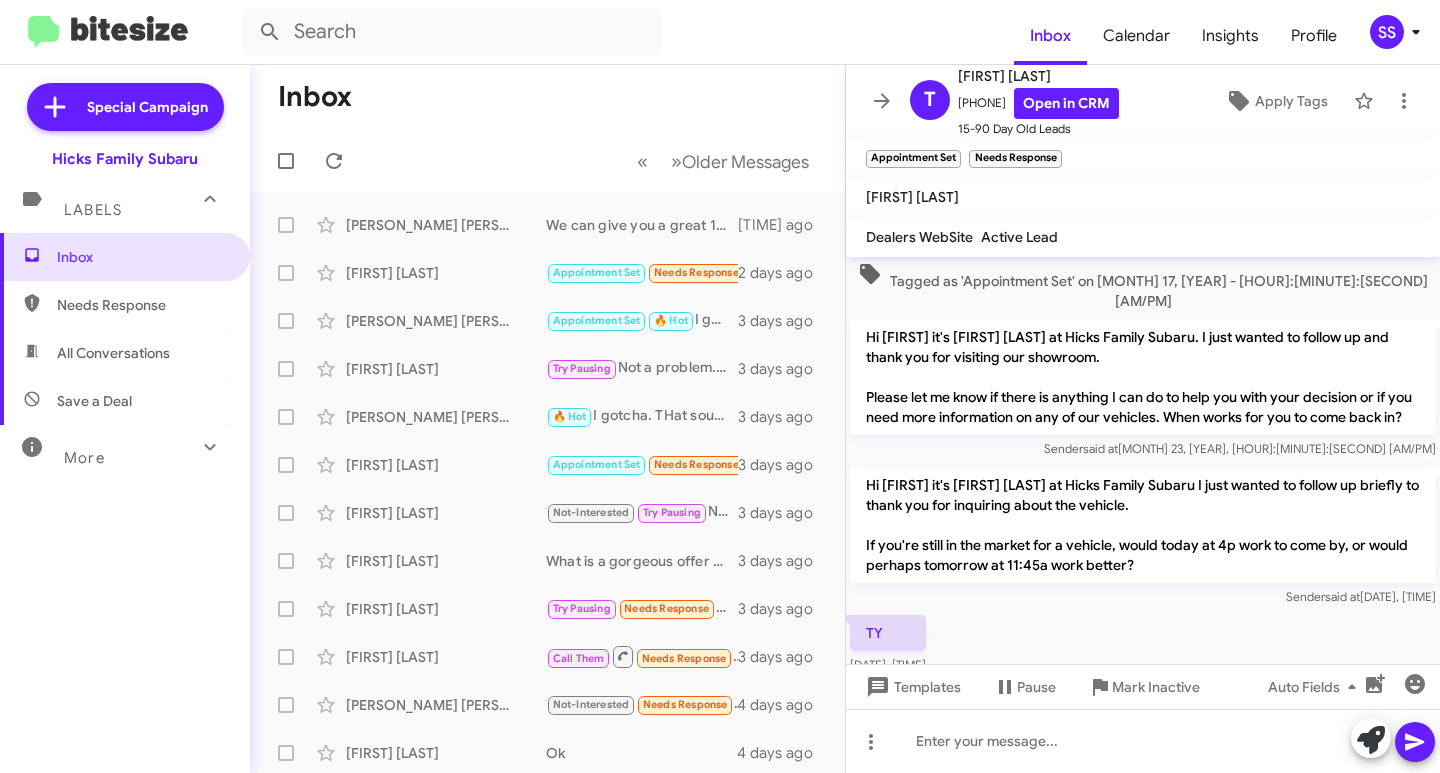scroll, scrollTop: 147, scrollLeft: 0, axis: vertical 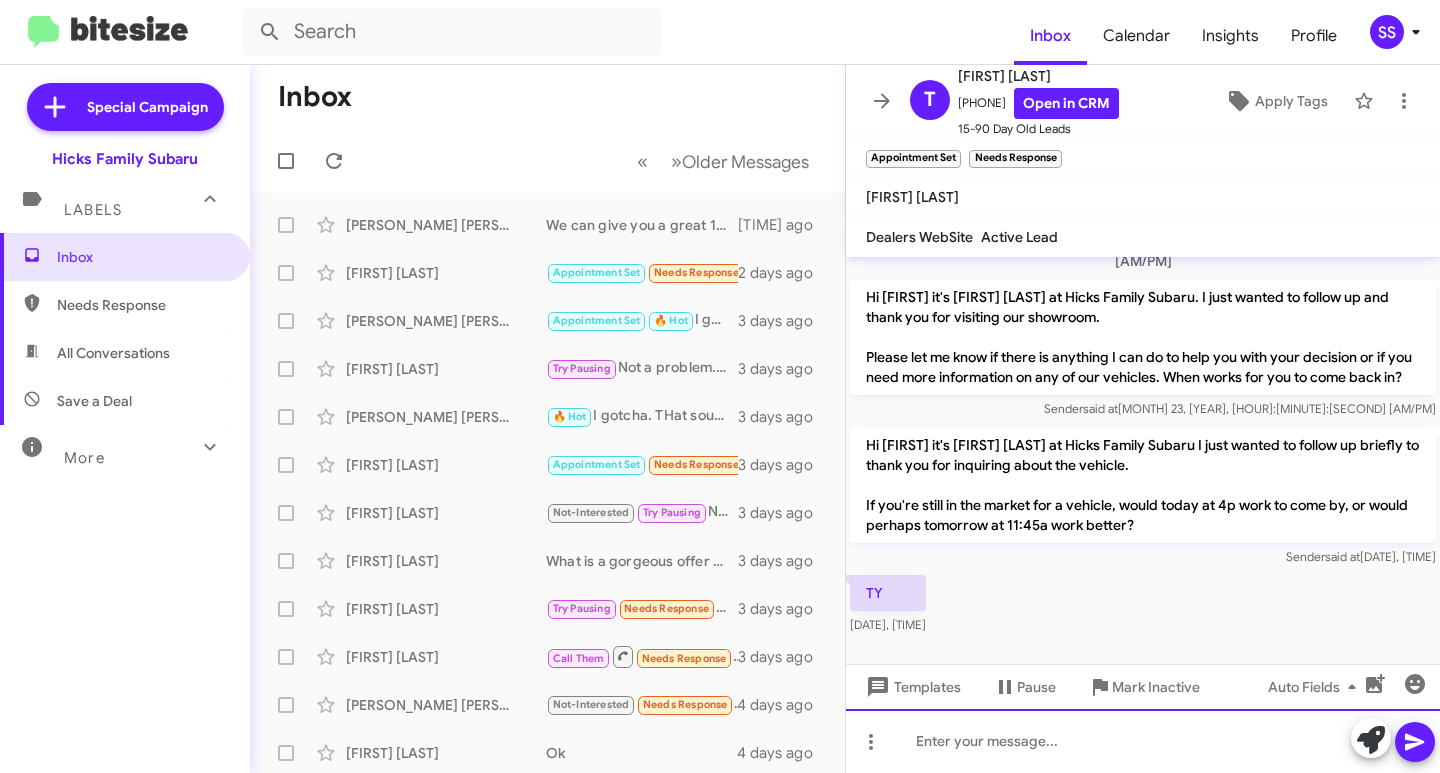 click 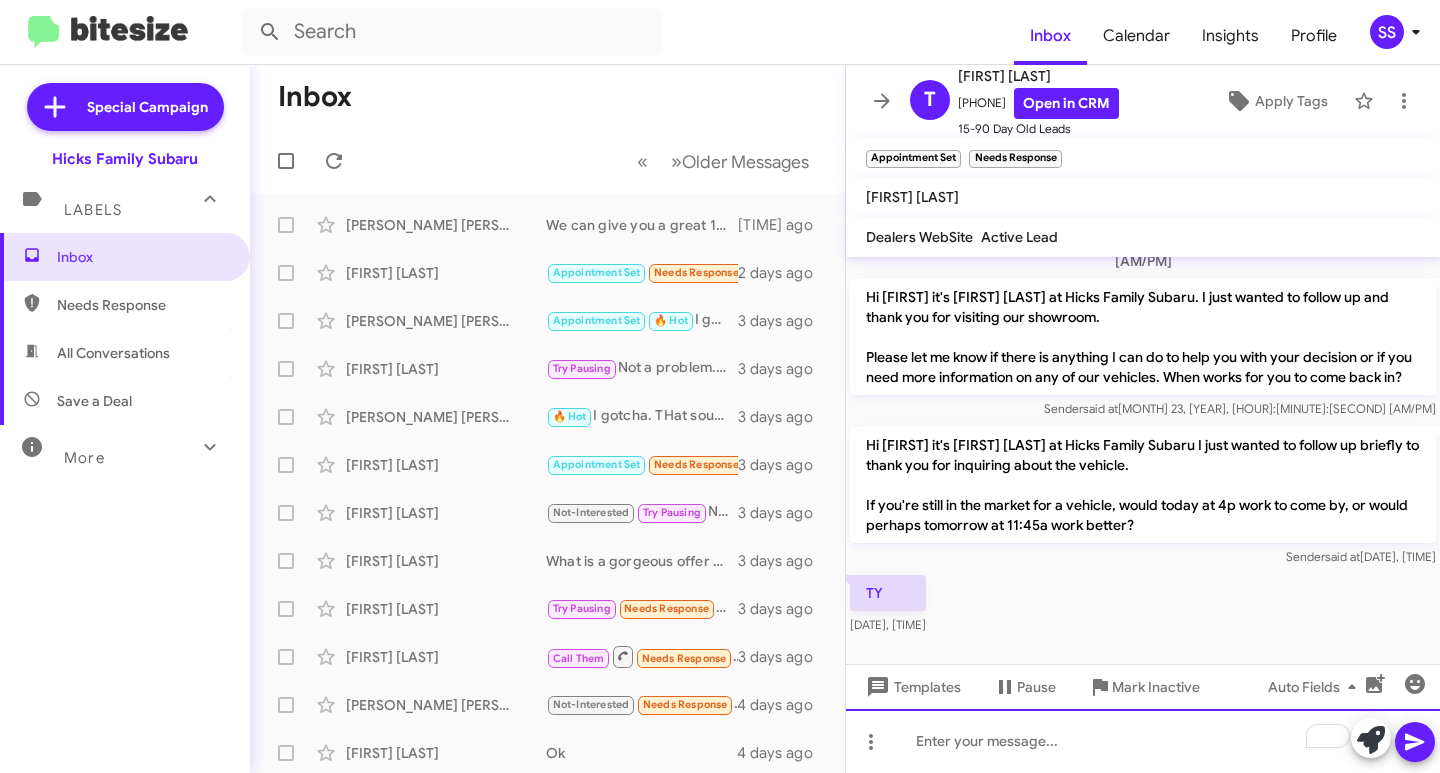 click 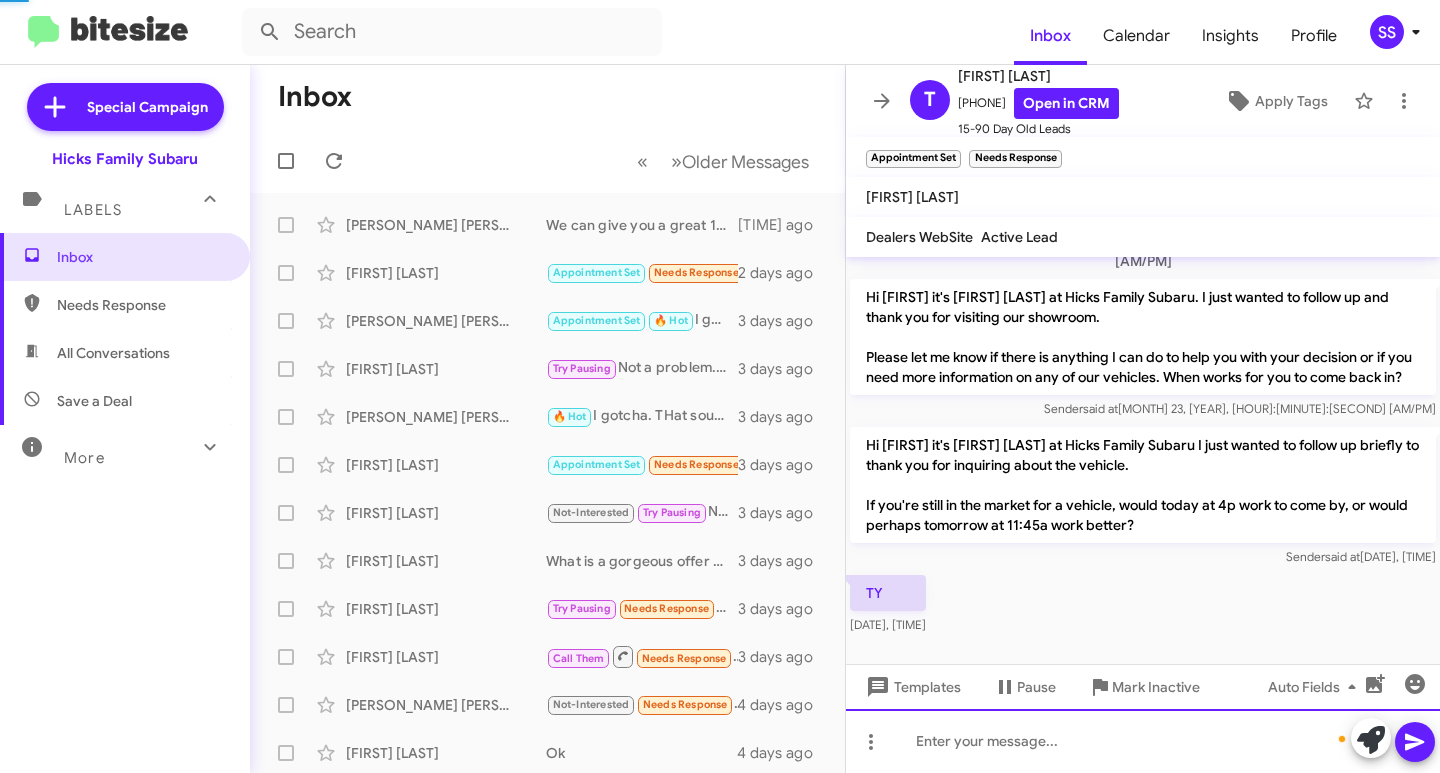 scroll, scrollTop: 240, scrollLeft: 0, axis: vertical 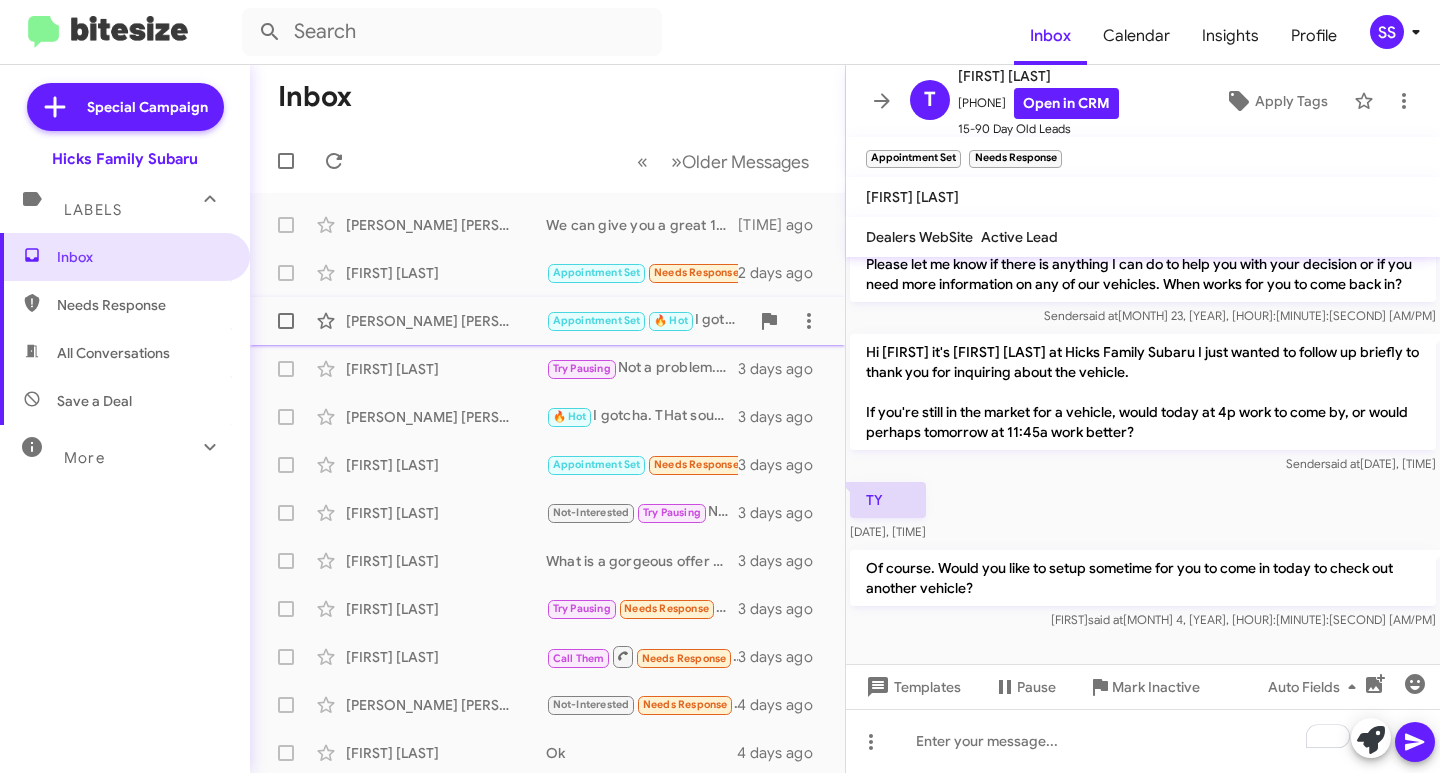 click on "[FIRST] [LAST] Appointment Set   🔥 Hot   I gotcha. I will send you the ones we have.   [TIME] ago" 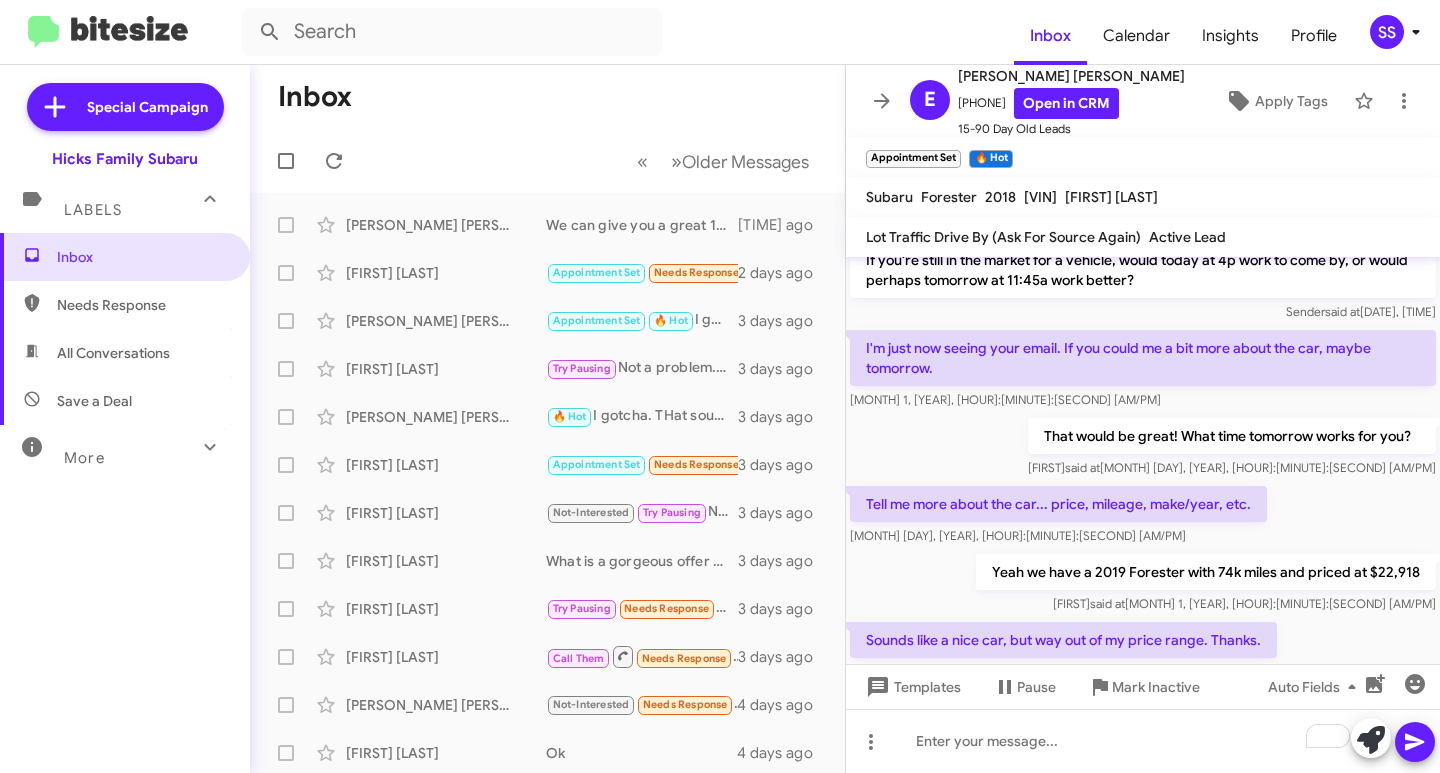 scroll, scrollTop: 911, scrollLeft: 0, axis: vertical 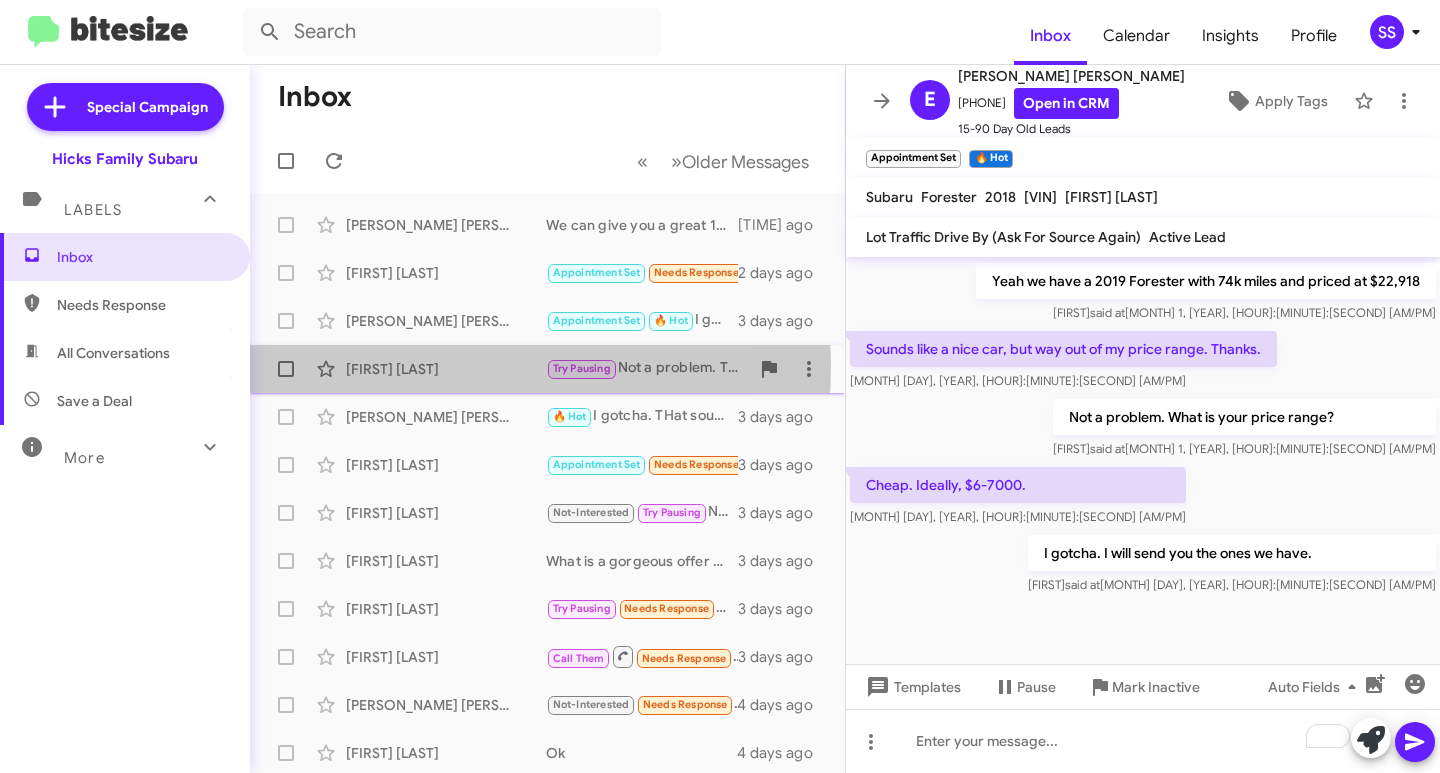 click on "[FIRST] [LAST]" 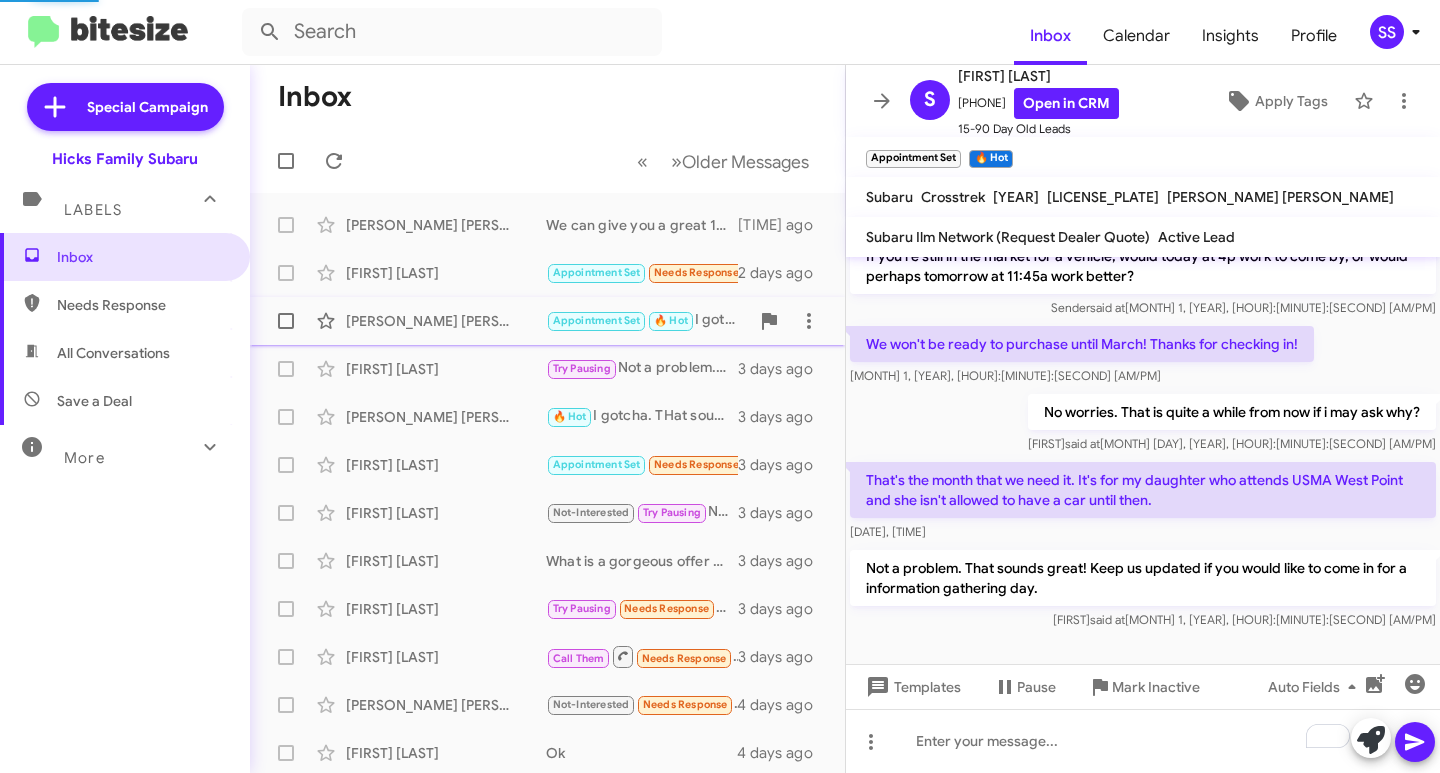 scroll, scrollTop: 311, scrollLeft: 0, axis: vertical 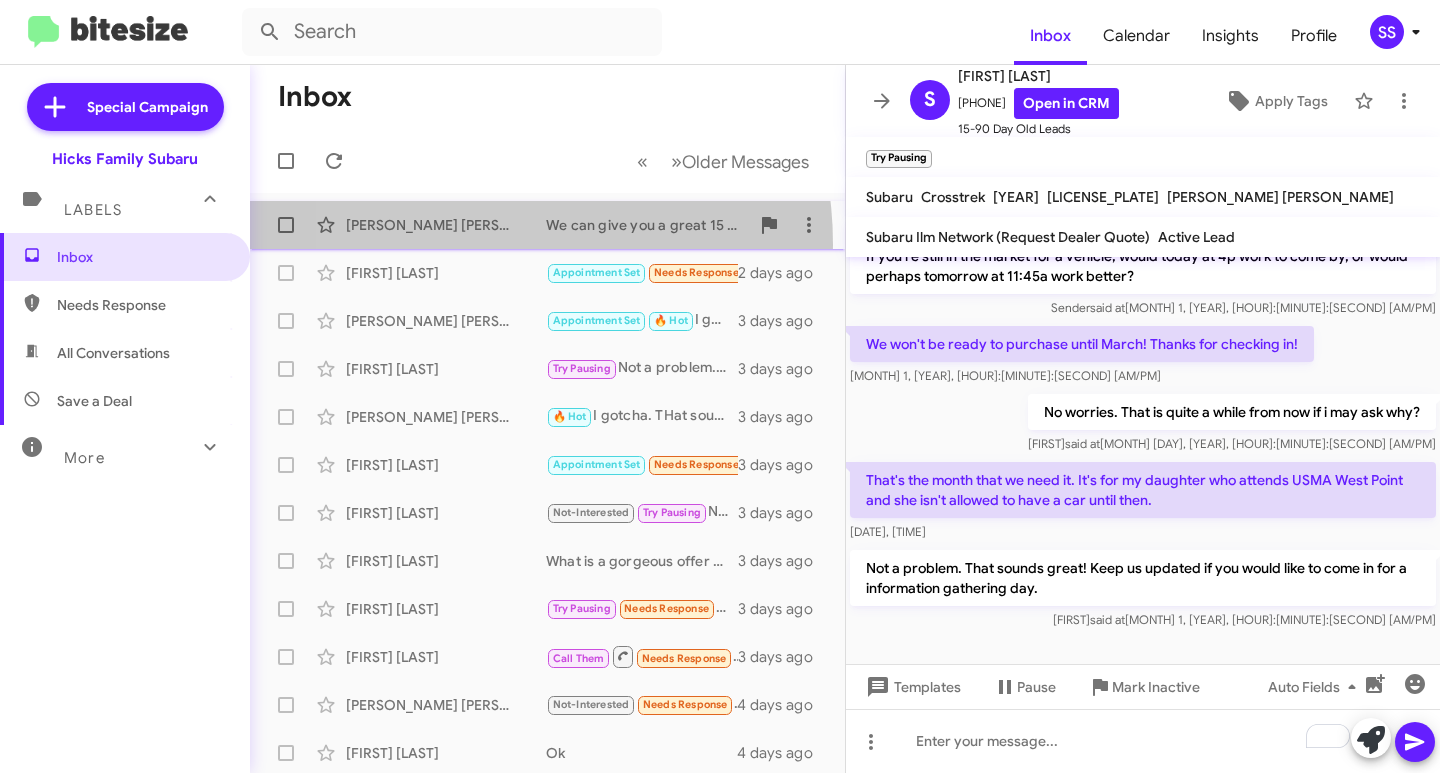 click on "[FIRST] [LAST] We can give you a great 15 min in person appraisal today. what time works best for you?   [TIME] ago" 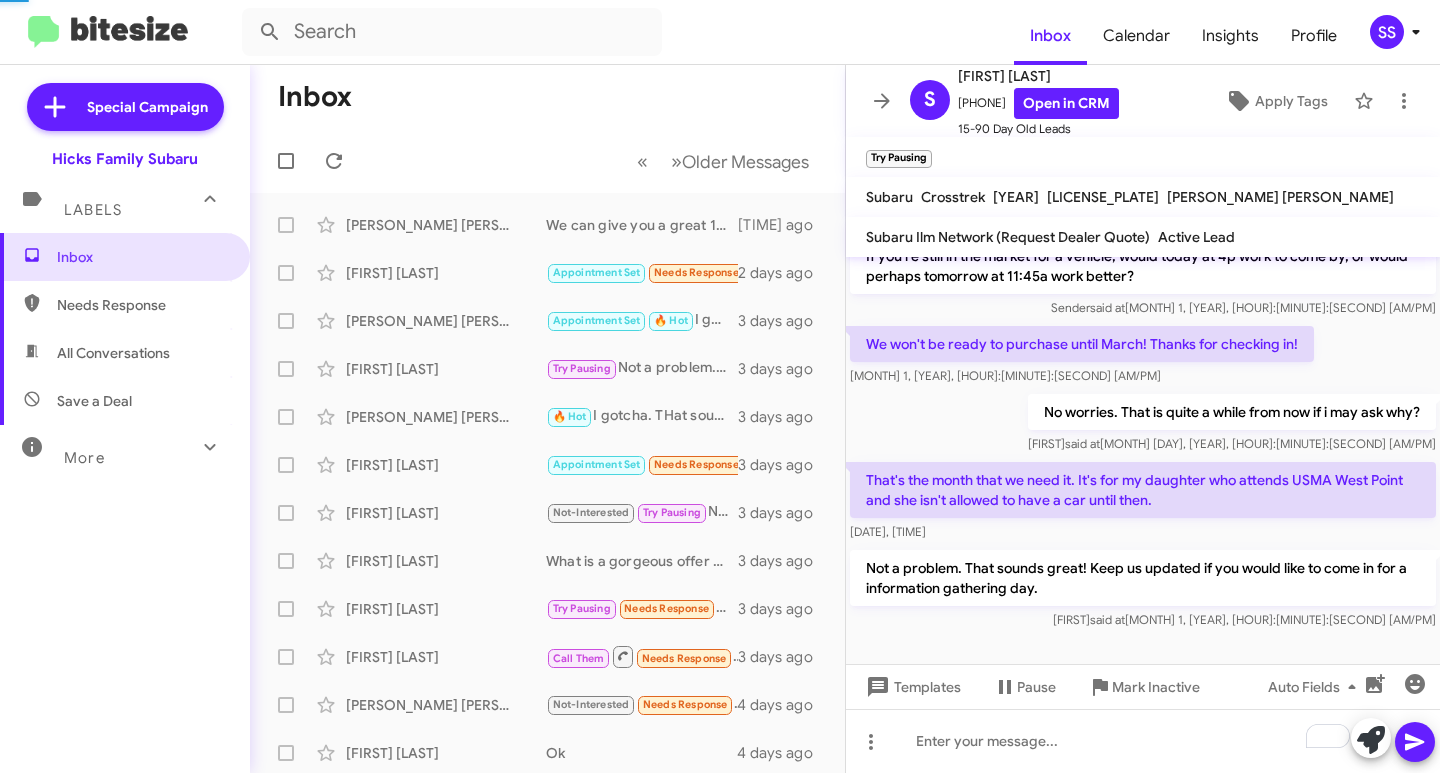 scroll, scrollTop: 0, scrollLeft: 0, axis: both 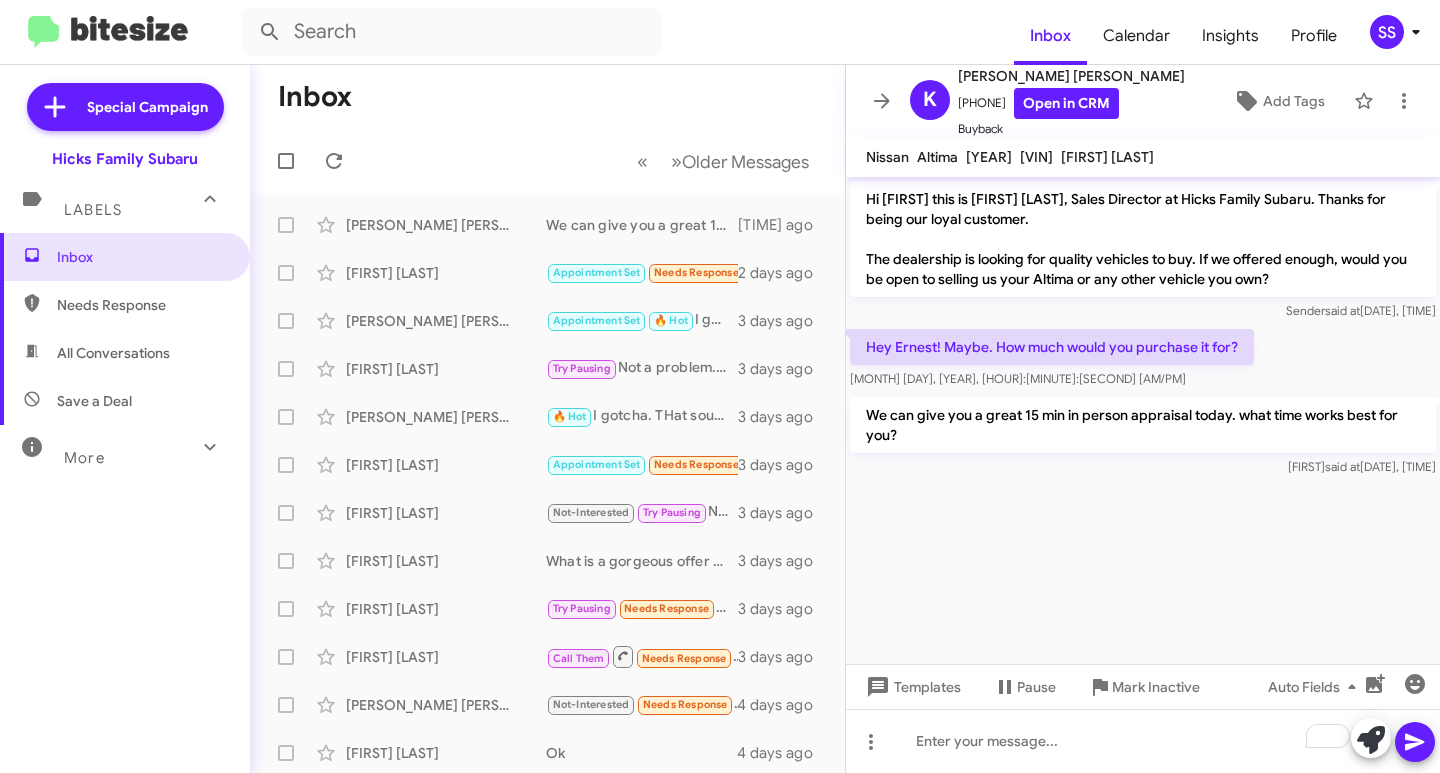 click on "Needs Response" at bounding box center [142, 305] 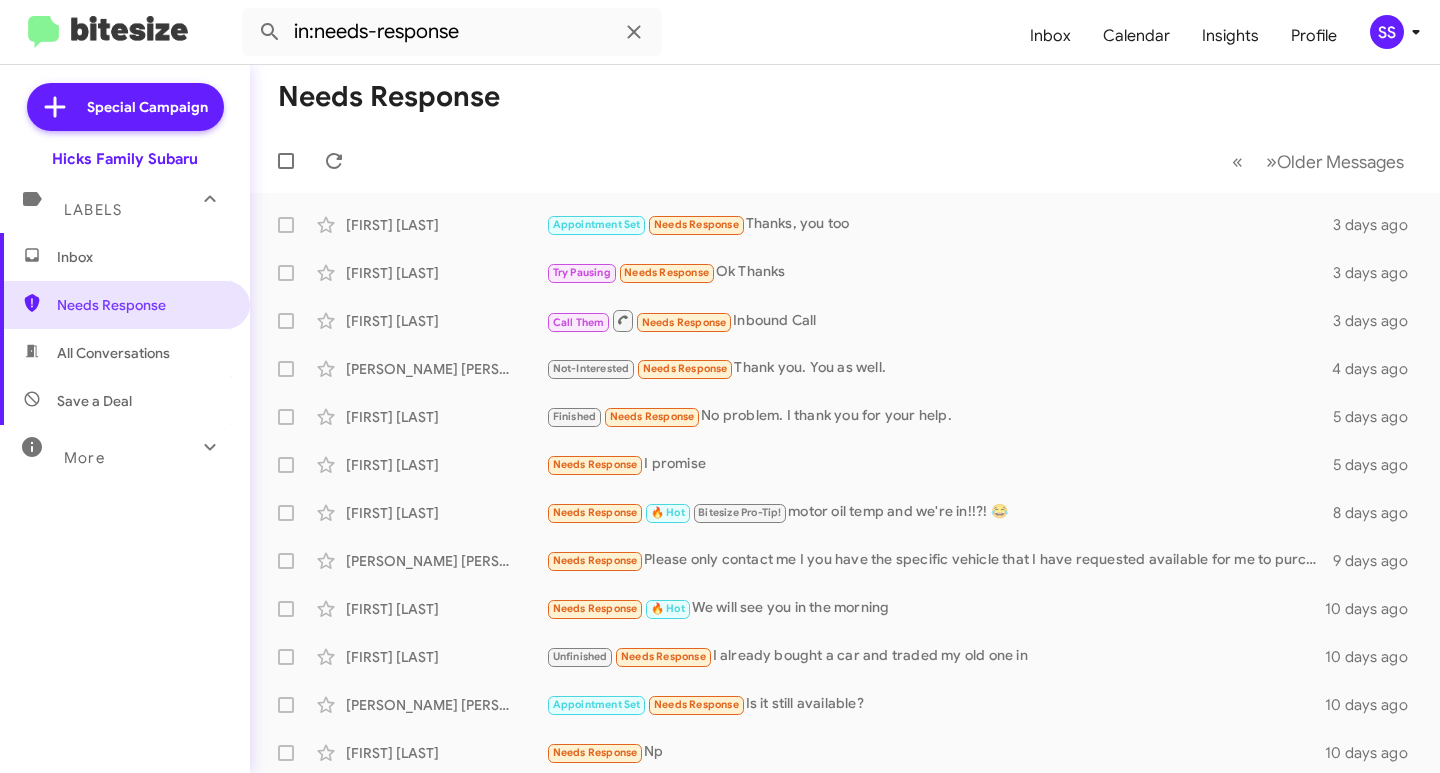 click on "Save a Deal" at bounding box center [94, 401] 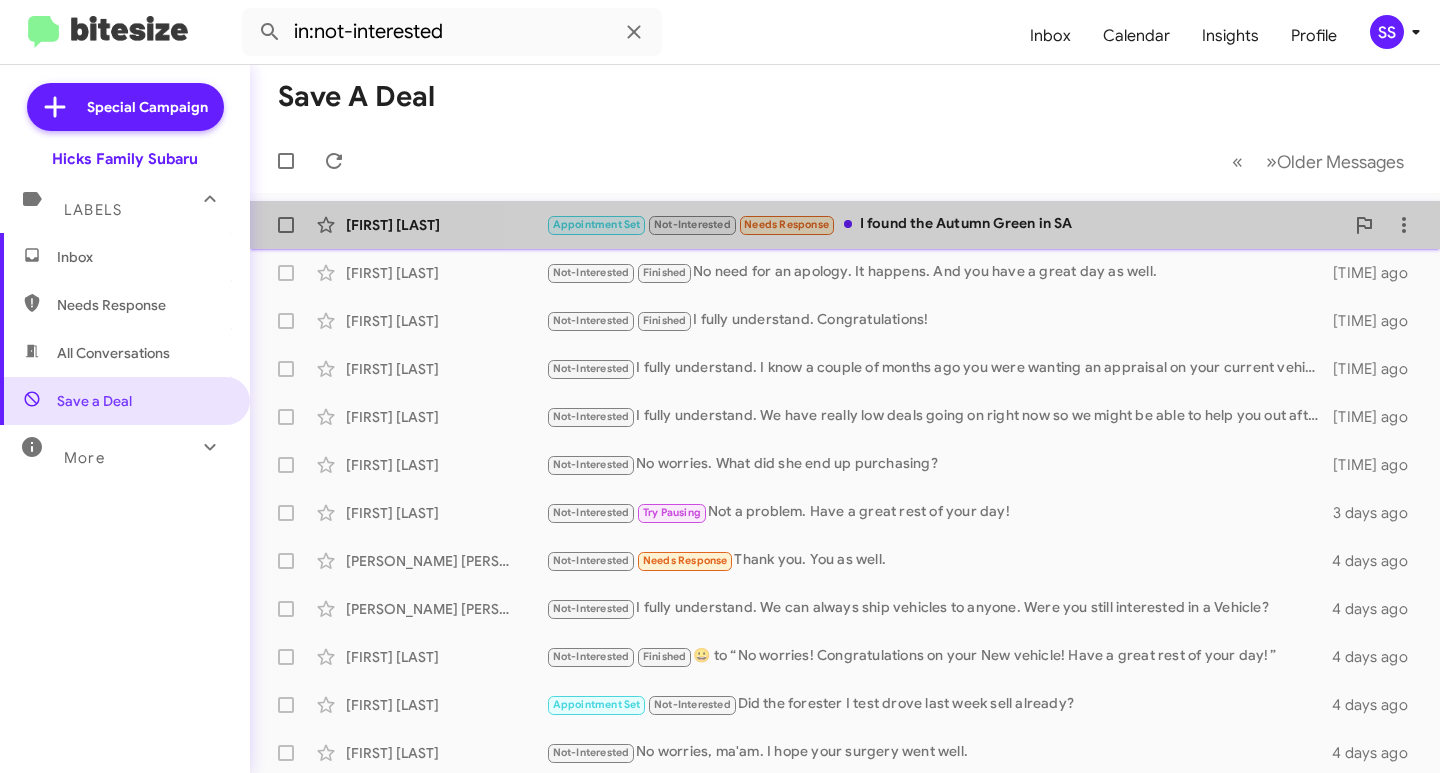 click on "Appointment Set   Not-Interested   Needs Response   I found the Autumn Green in SA" 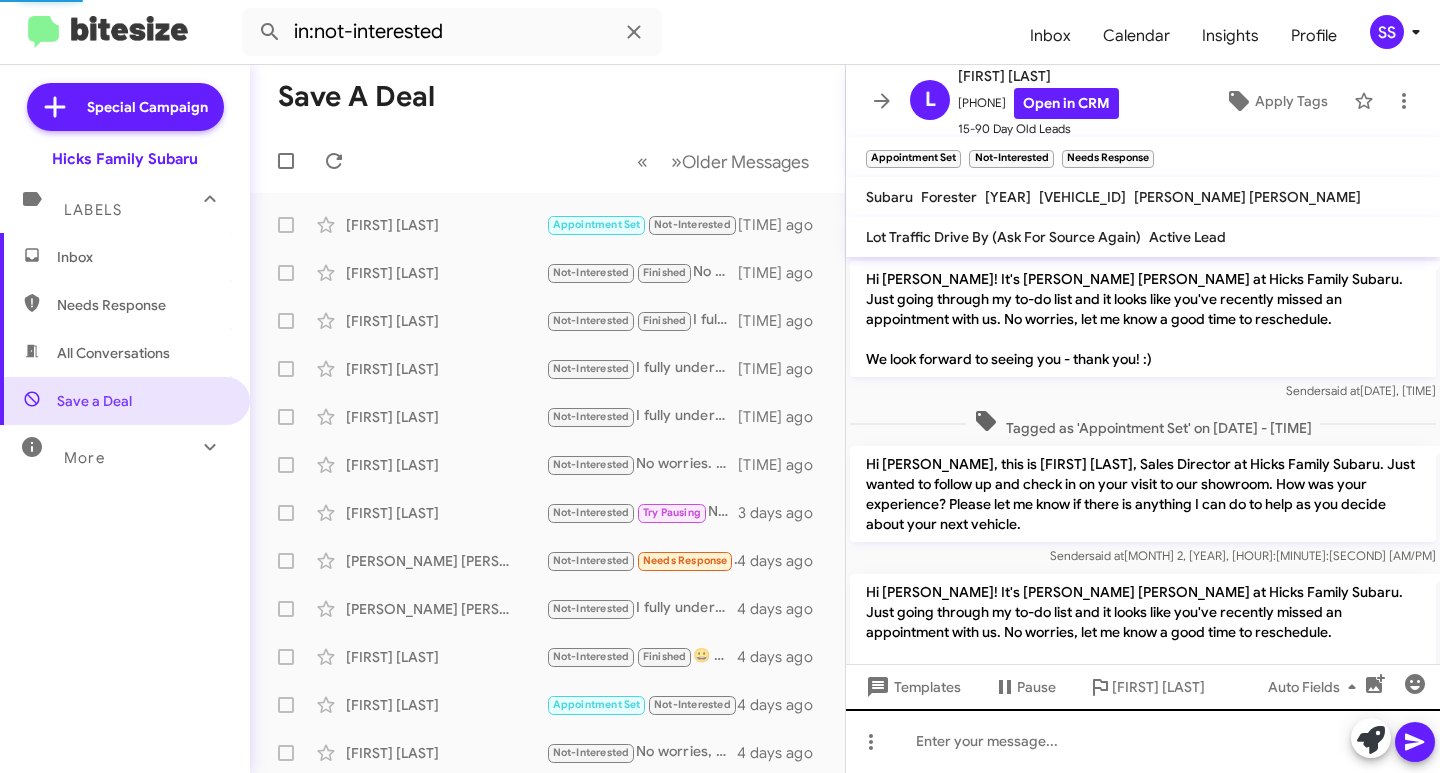 scroll, scrollTop: 1579, scrollLeft: 0, axis: vertical 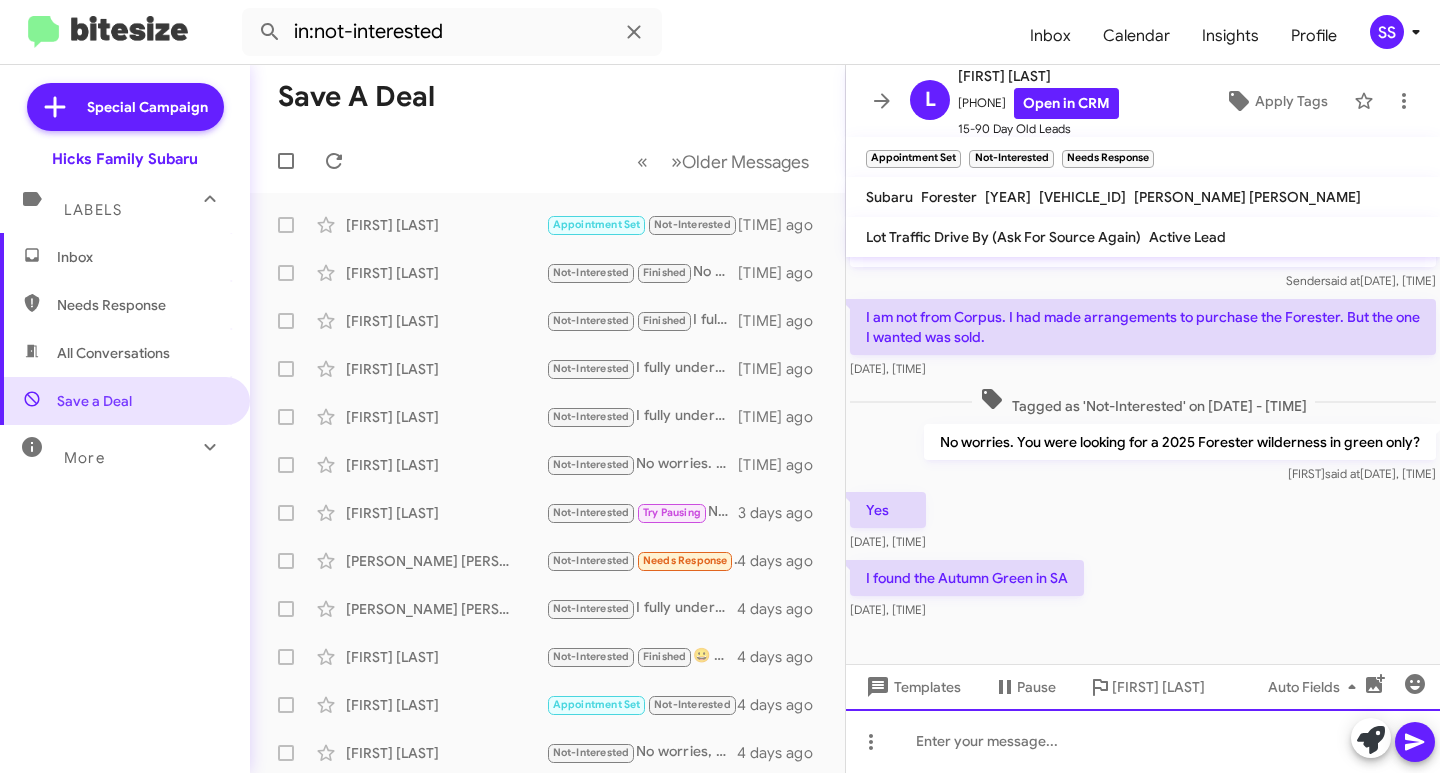 click 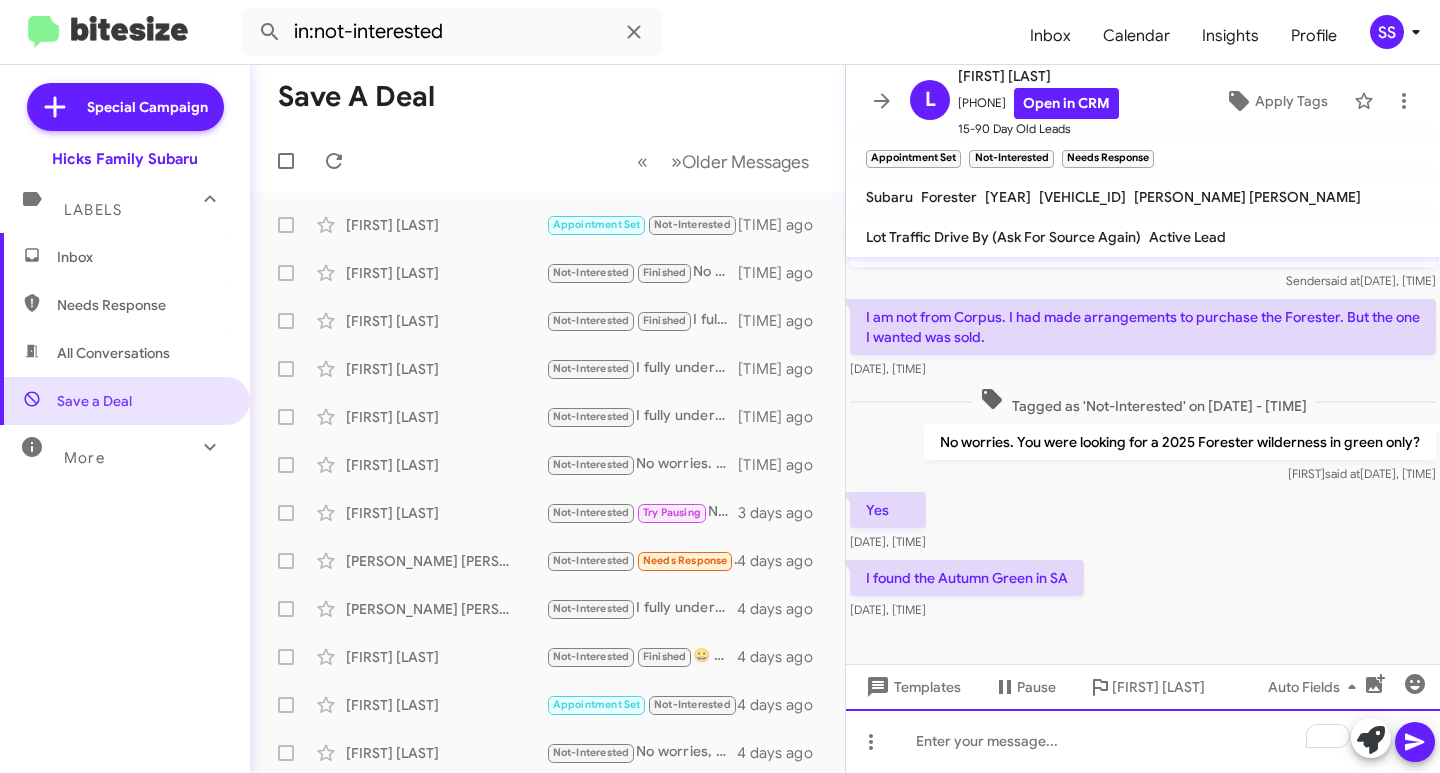 type 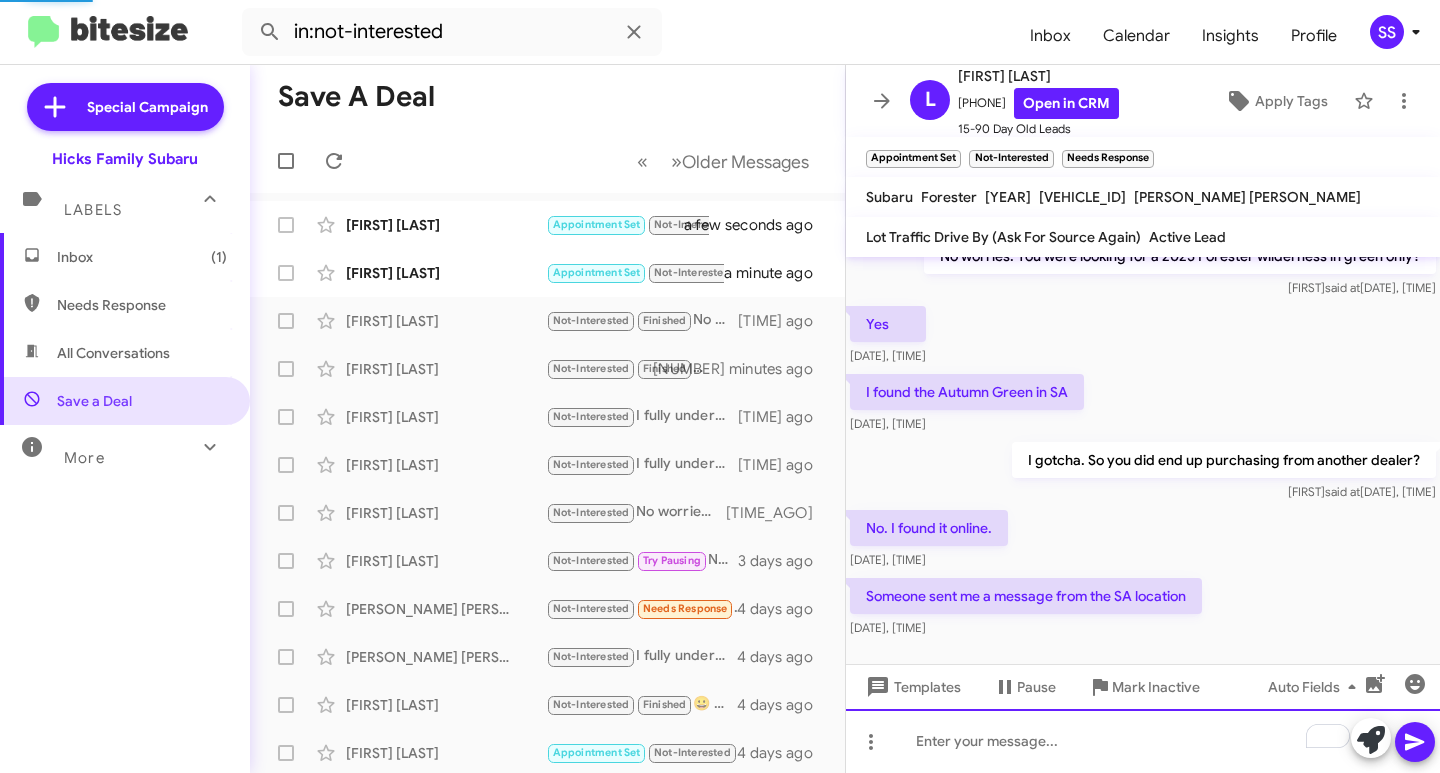 scroll, scrollTop: 0, scrollLeft: 0, axis: both 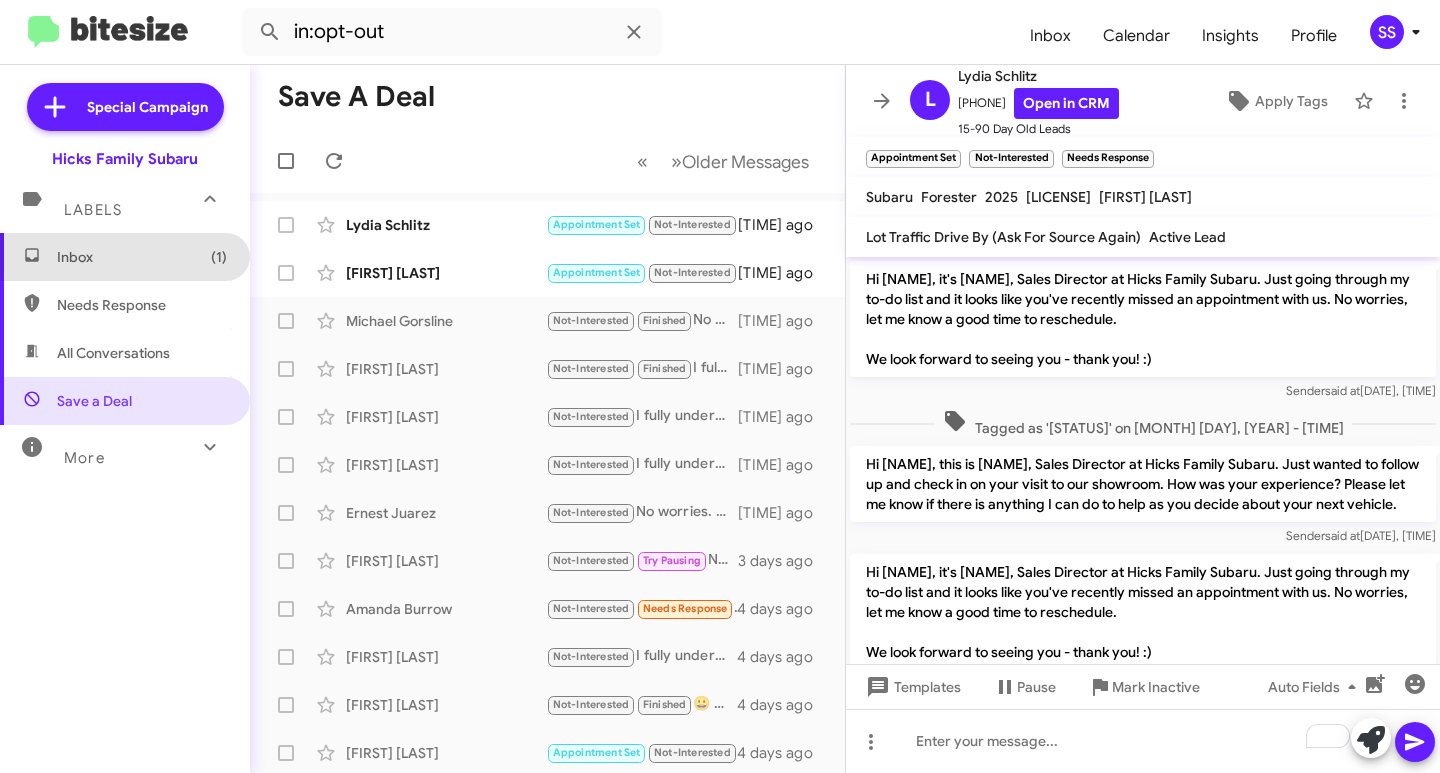 click on "Inbox  (1)" at bounding box center [142, 257] 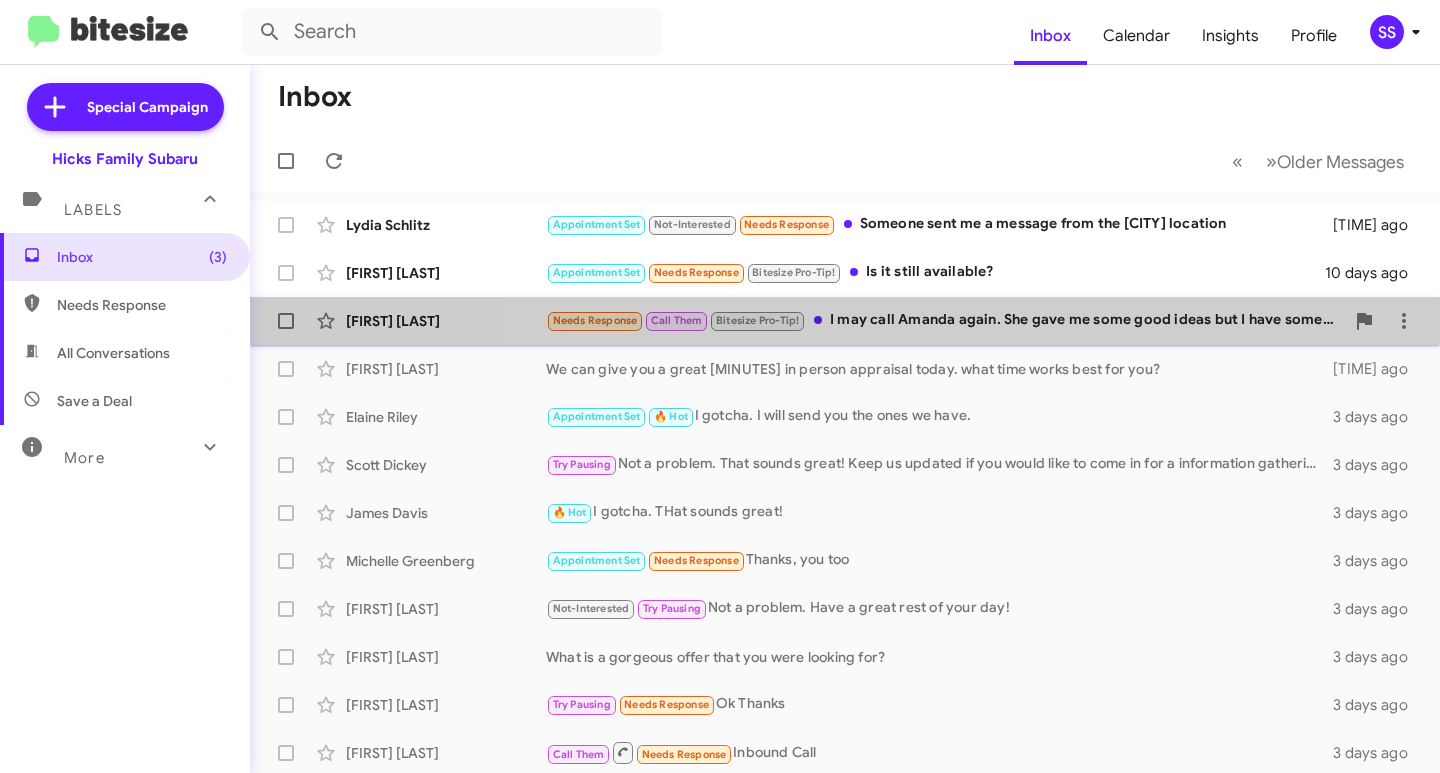 click on "Needs Response   Call Them   Bitesize Pro-Tip!   I may call [FIRST] again. She gave me some good ideas but I have some questions about registration" 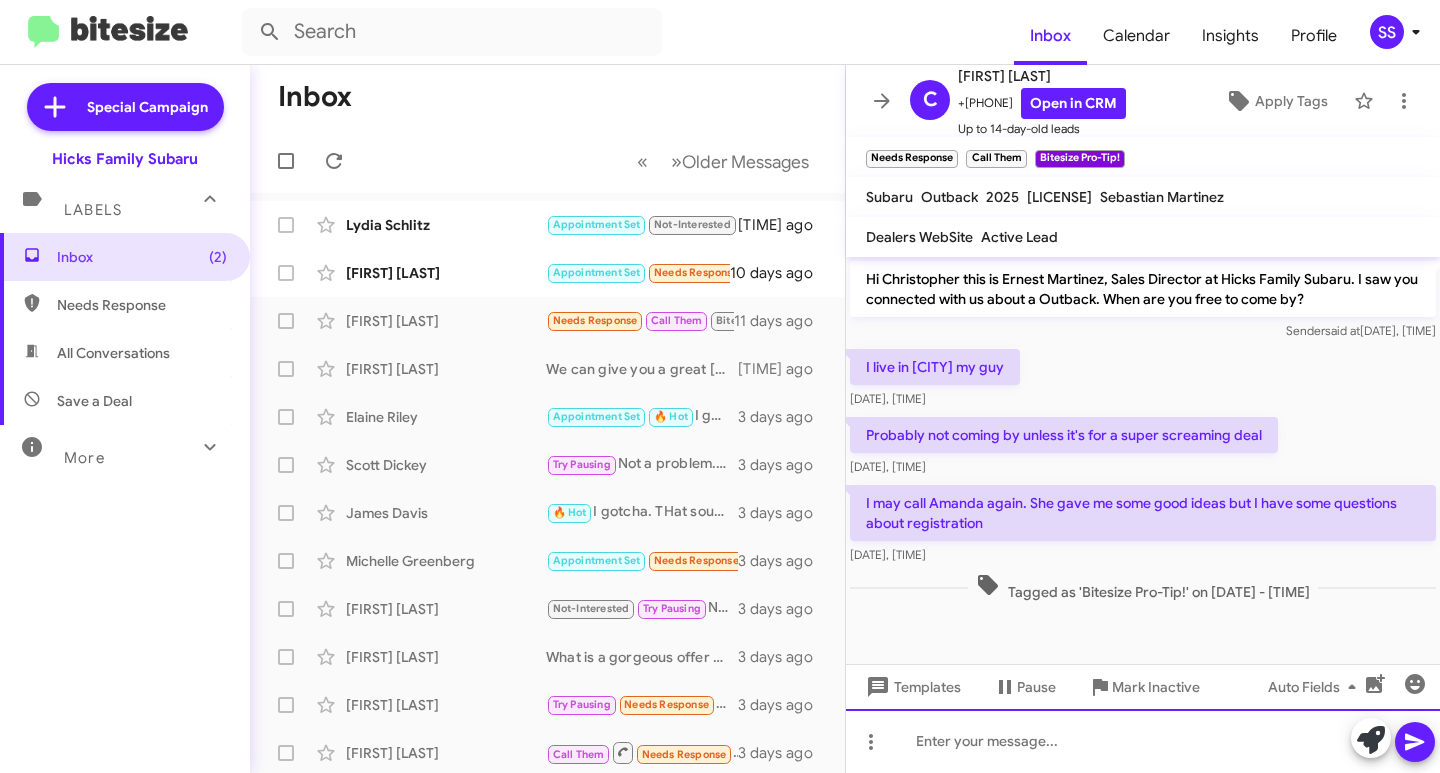 click 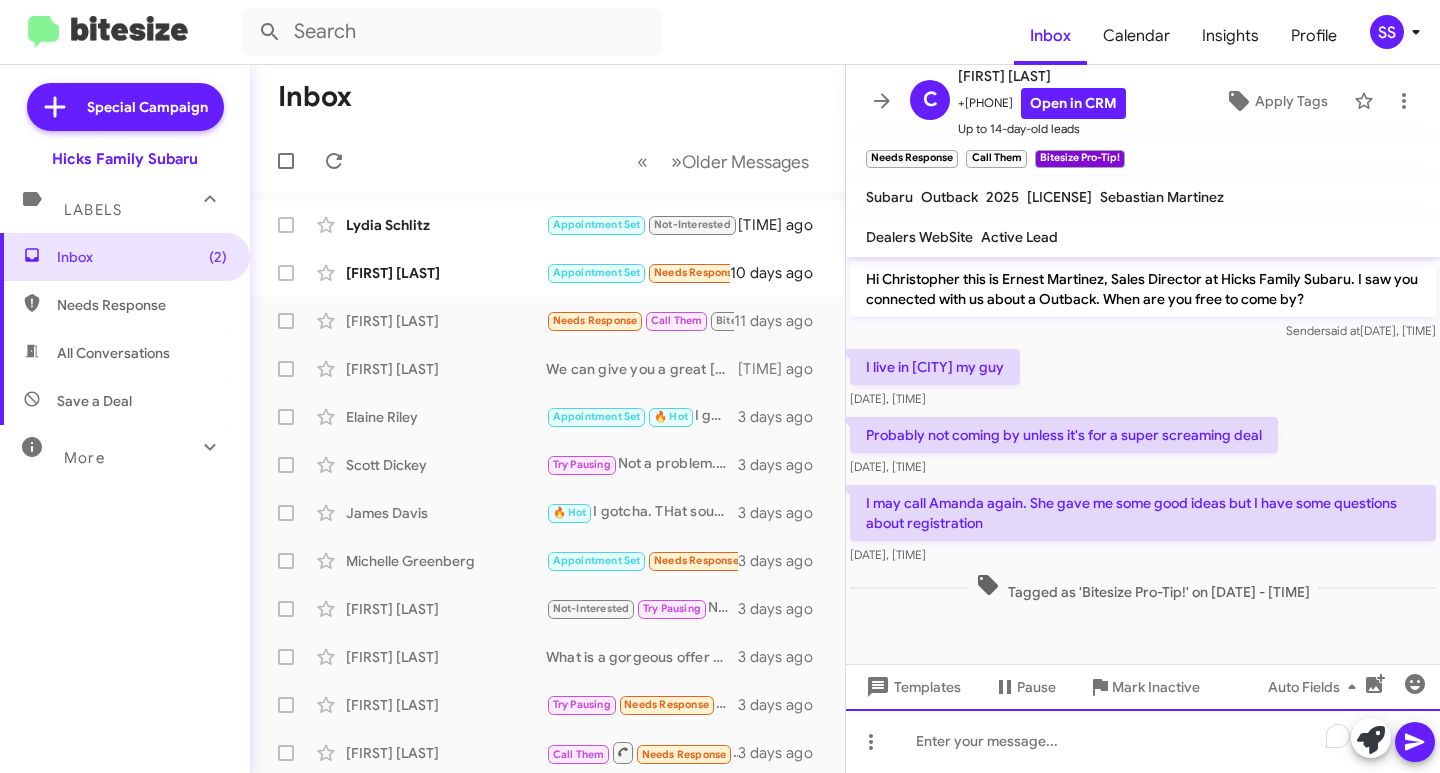 type 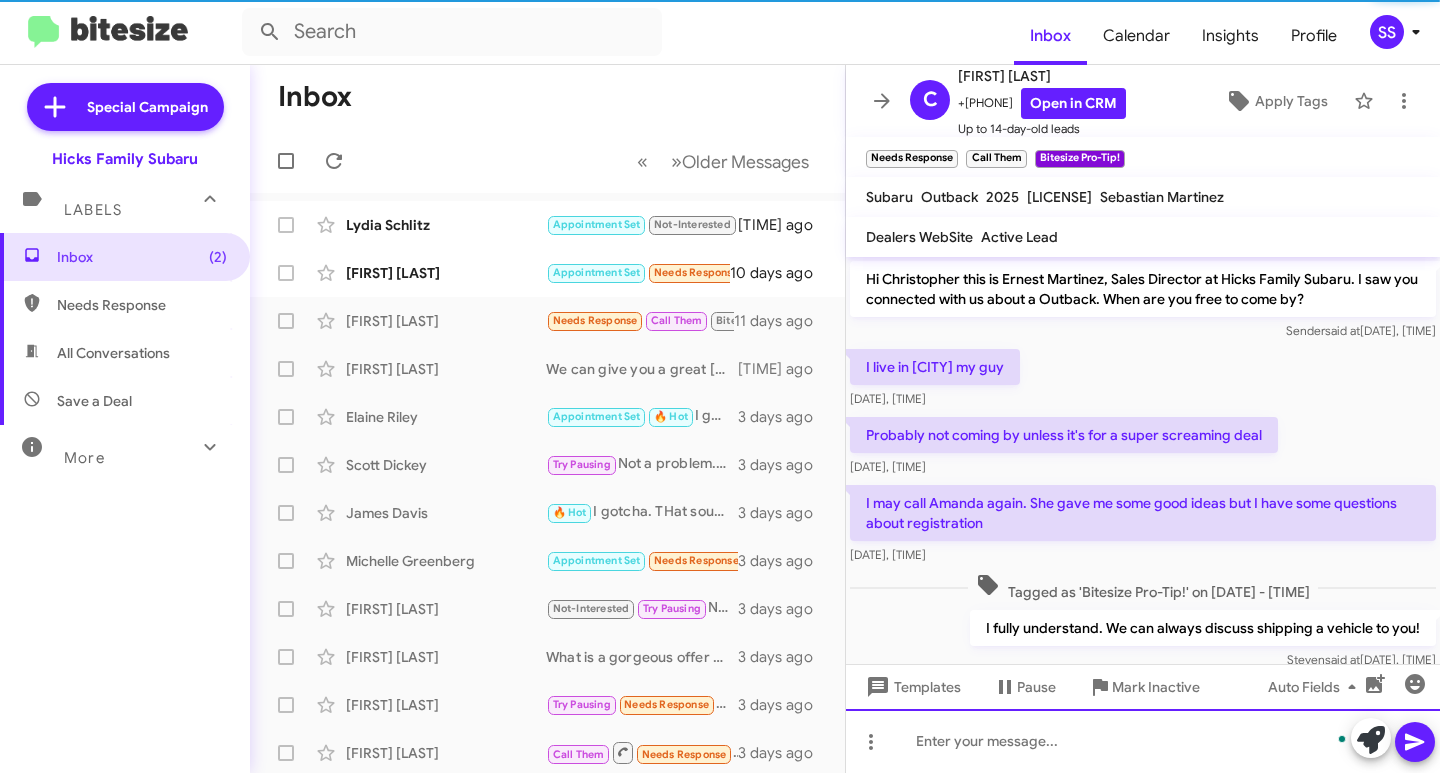 scroll, scrollTop: 40, scrollLeft: 0, axis: vertical 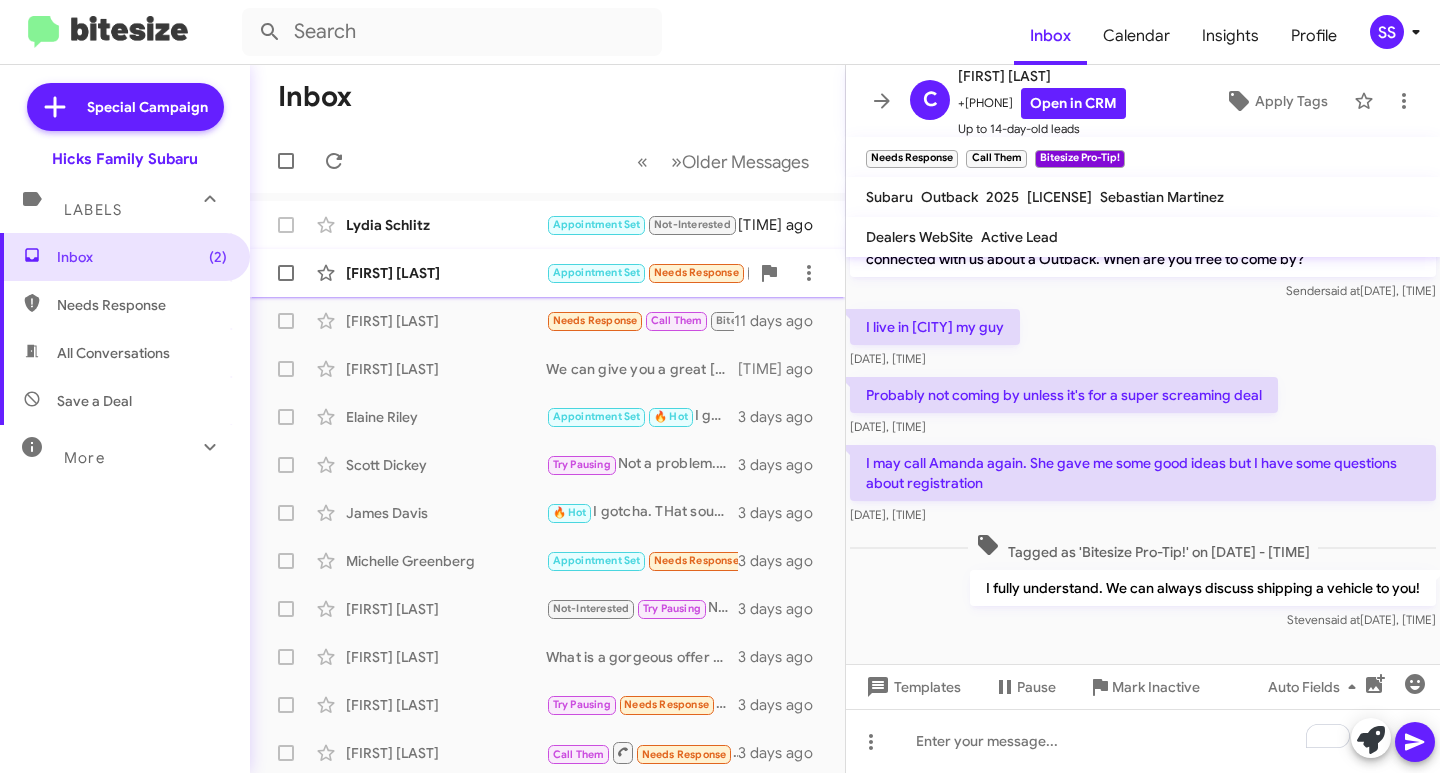 click on "[PERSON_NAME] [PERSON_NAME]" 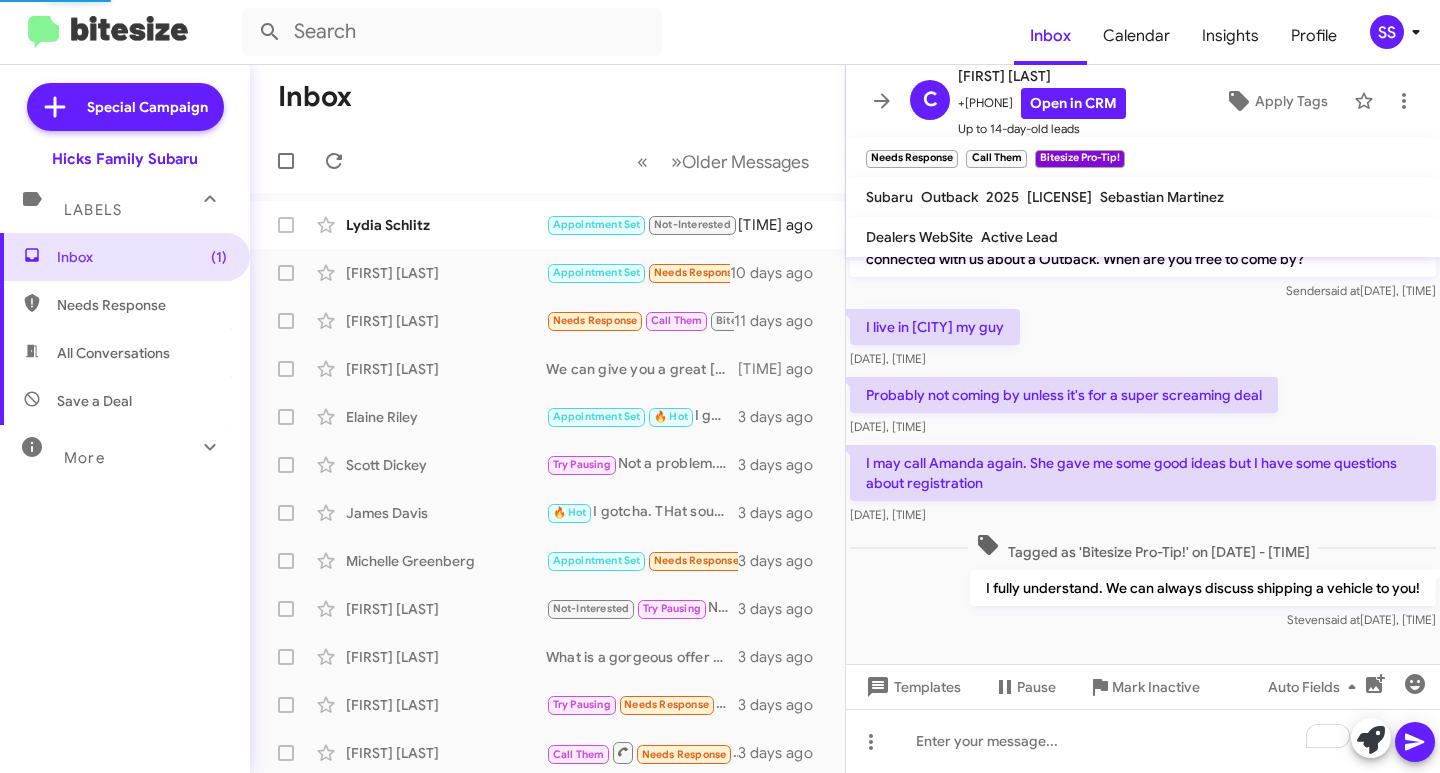 scroll, scrollTop: 495, scrollLeft: 0, axis: vertical 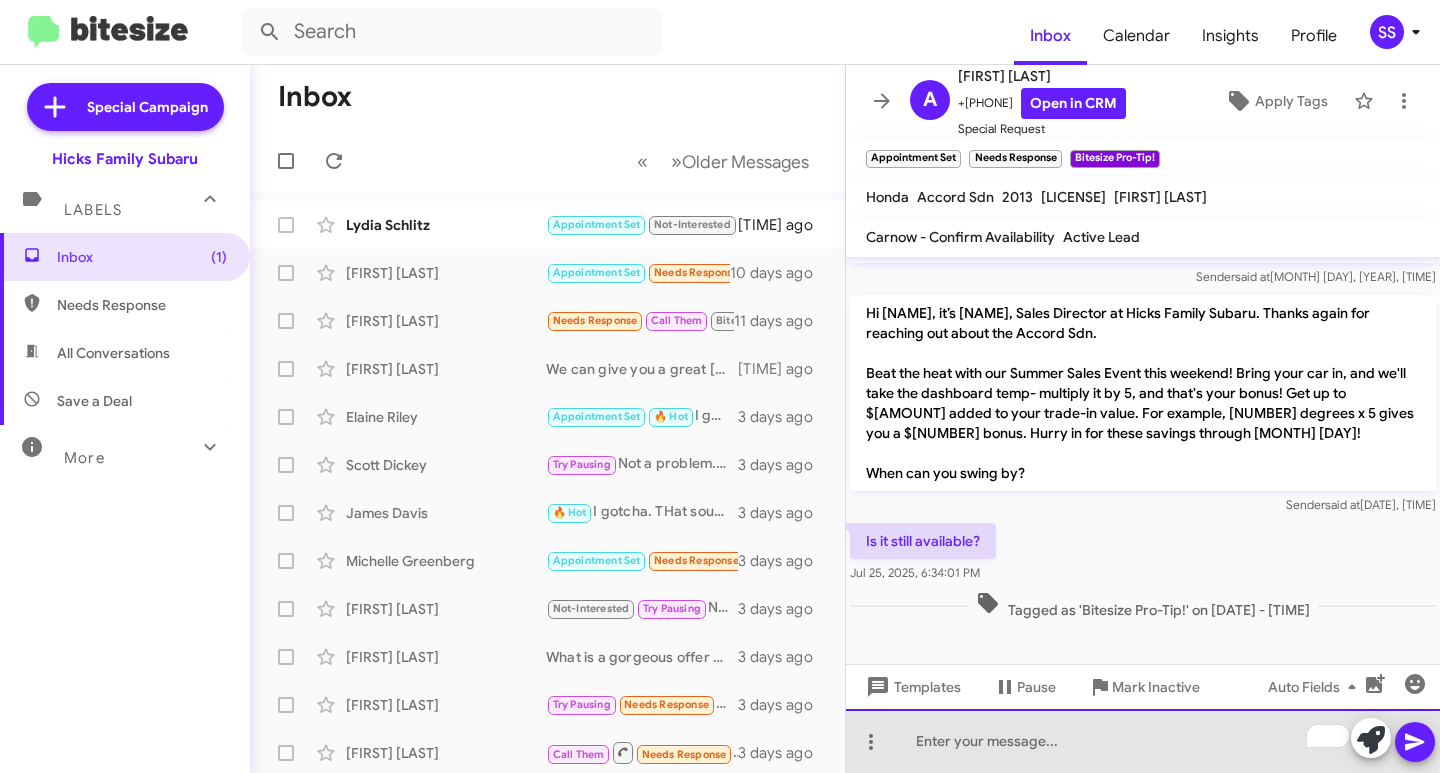 click 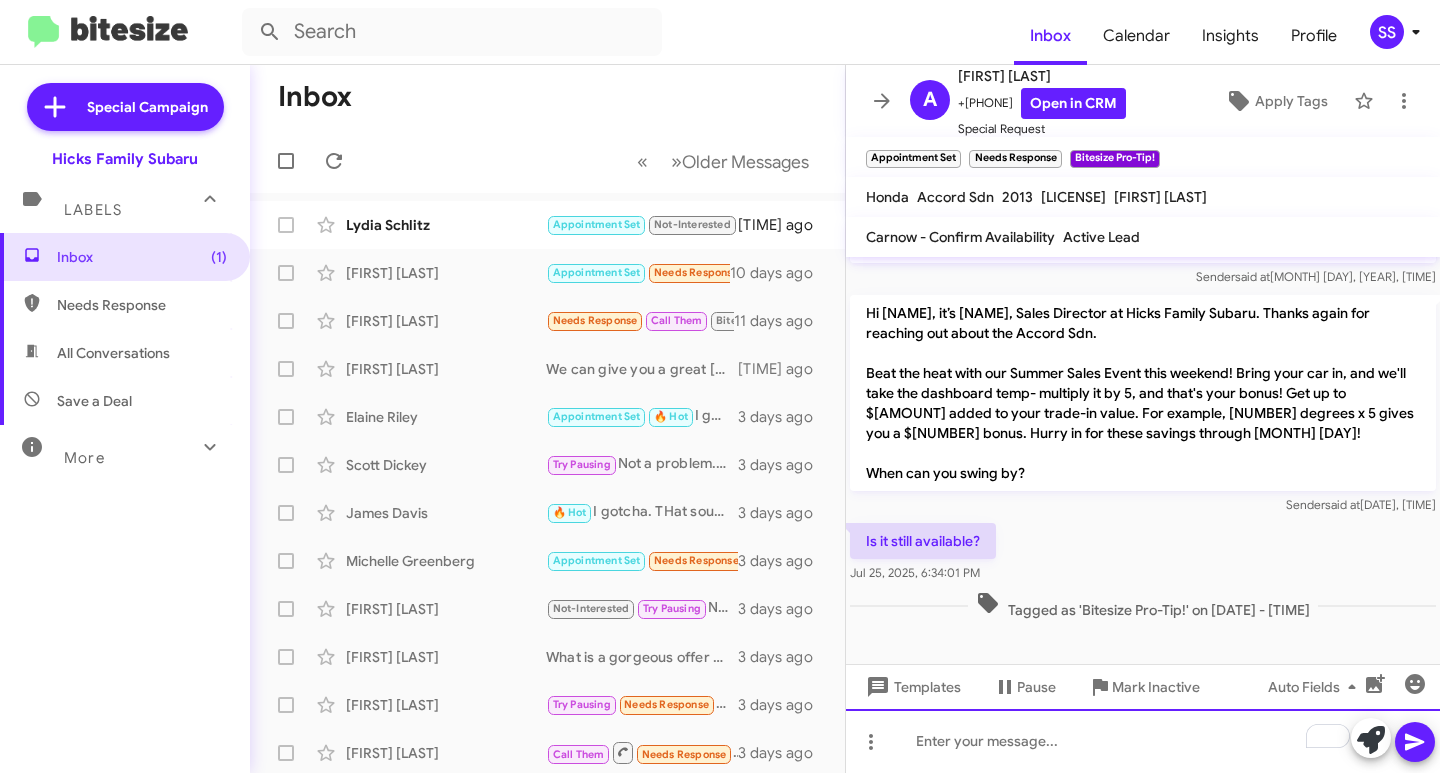 click 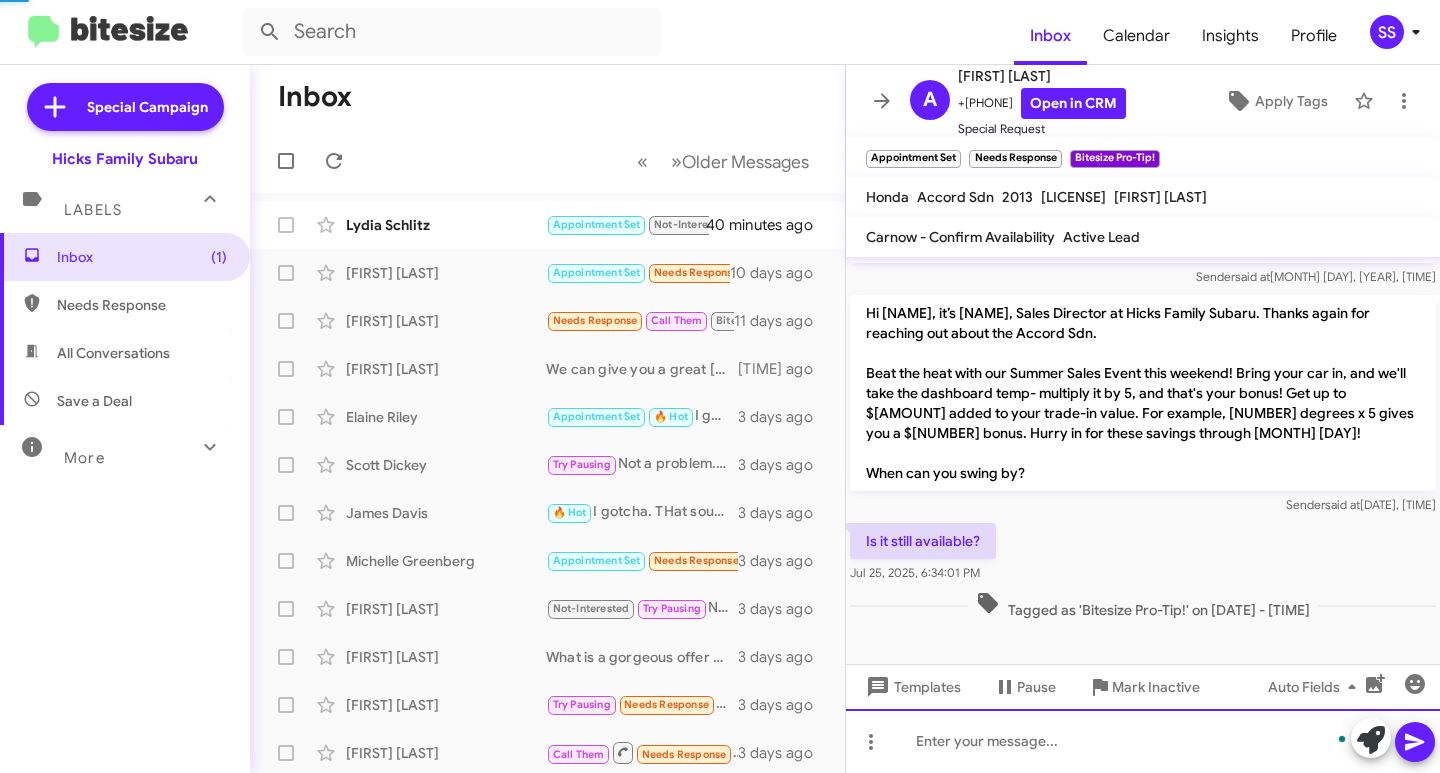 scroll, scrollTop: 588, scrollLeft: 0, axis: vertical 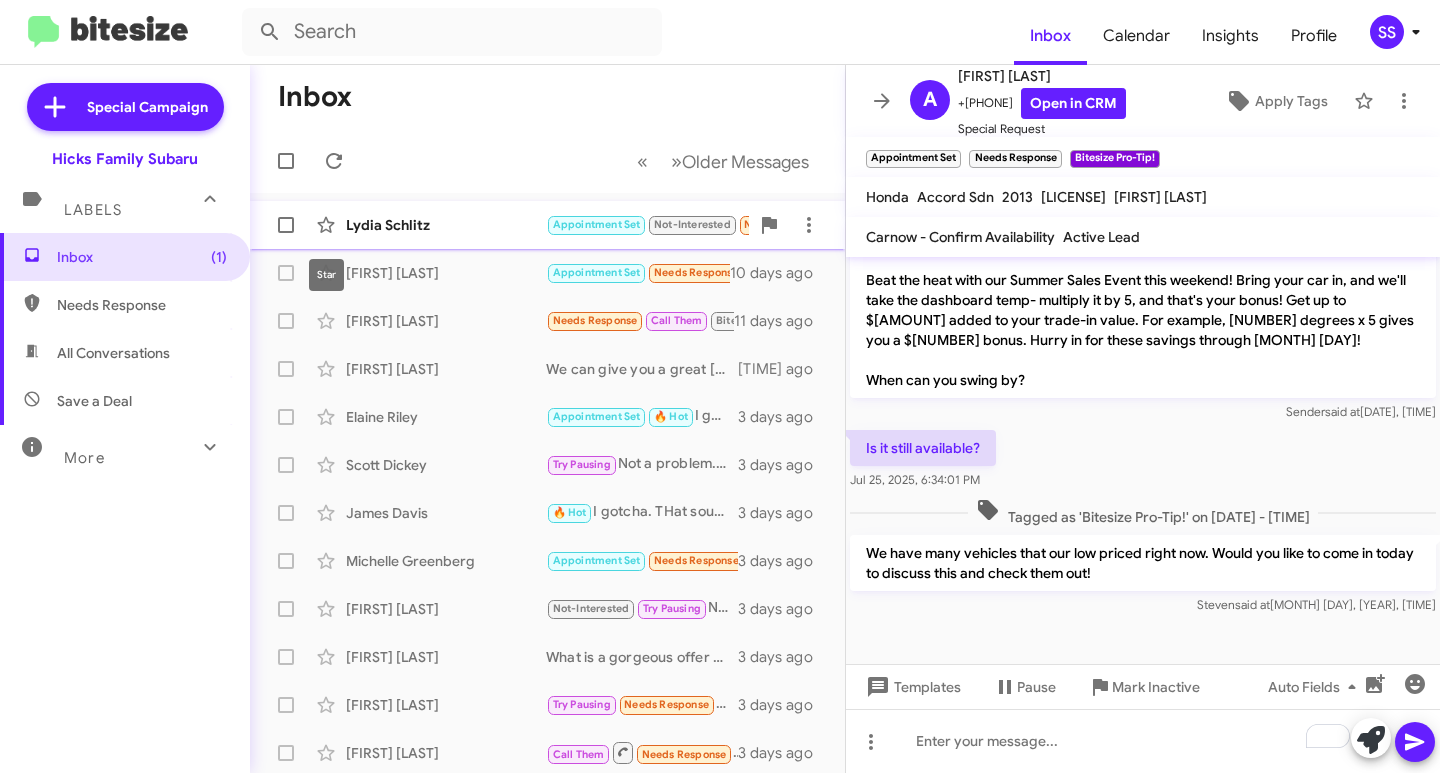 click on "[FIRST] [LAST]" 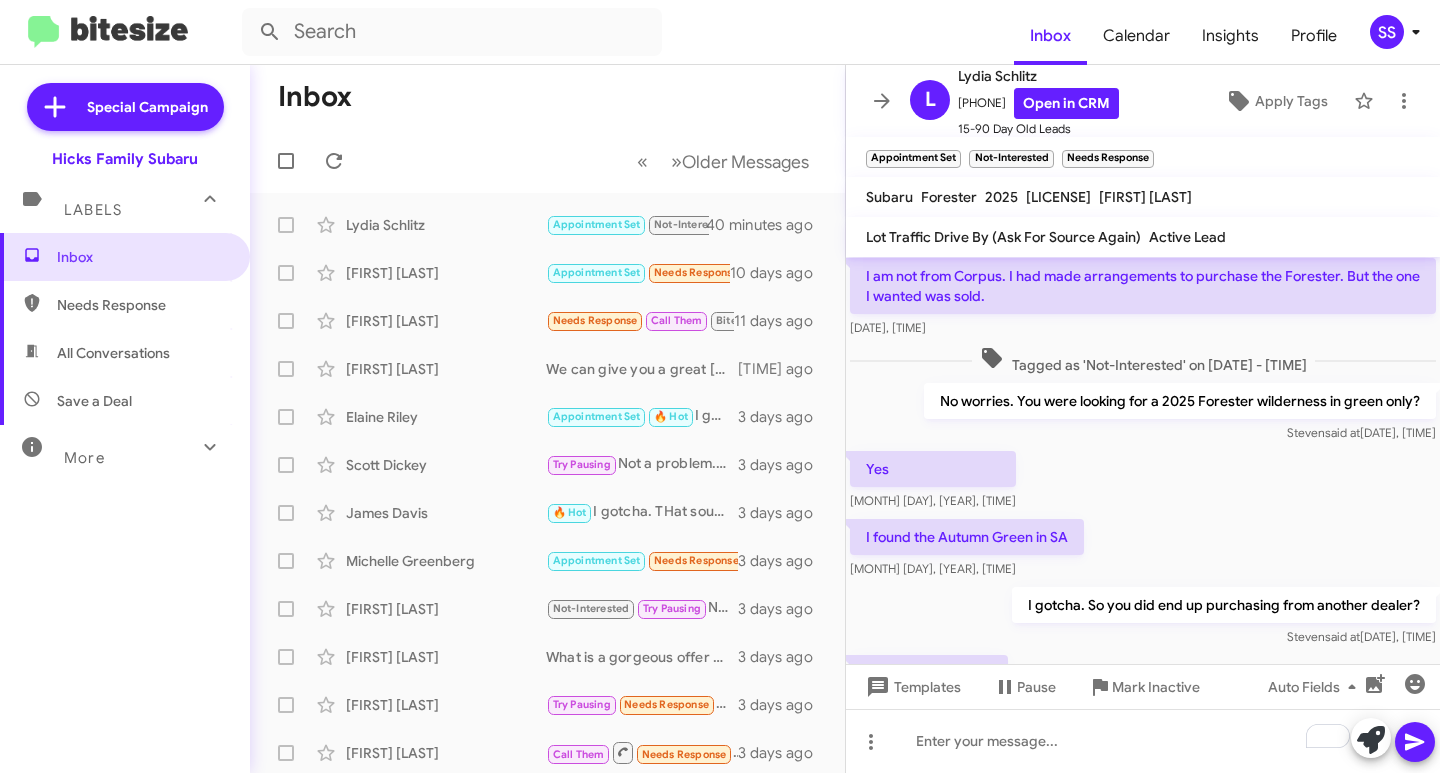 scroll, scrollTop: 1838, scrollLeft: 0, axis: vertical 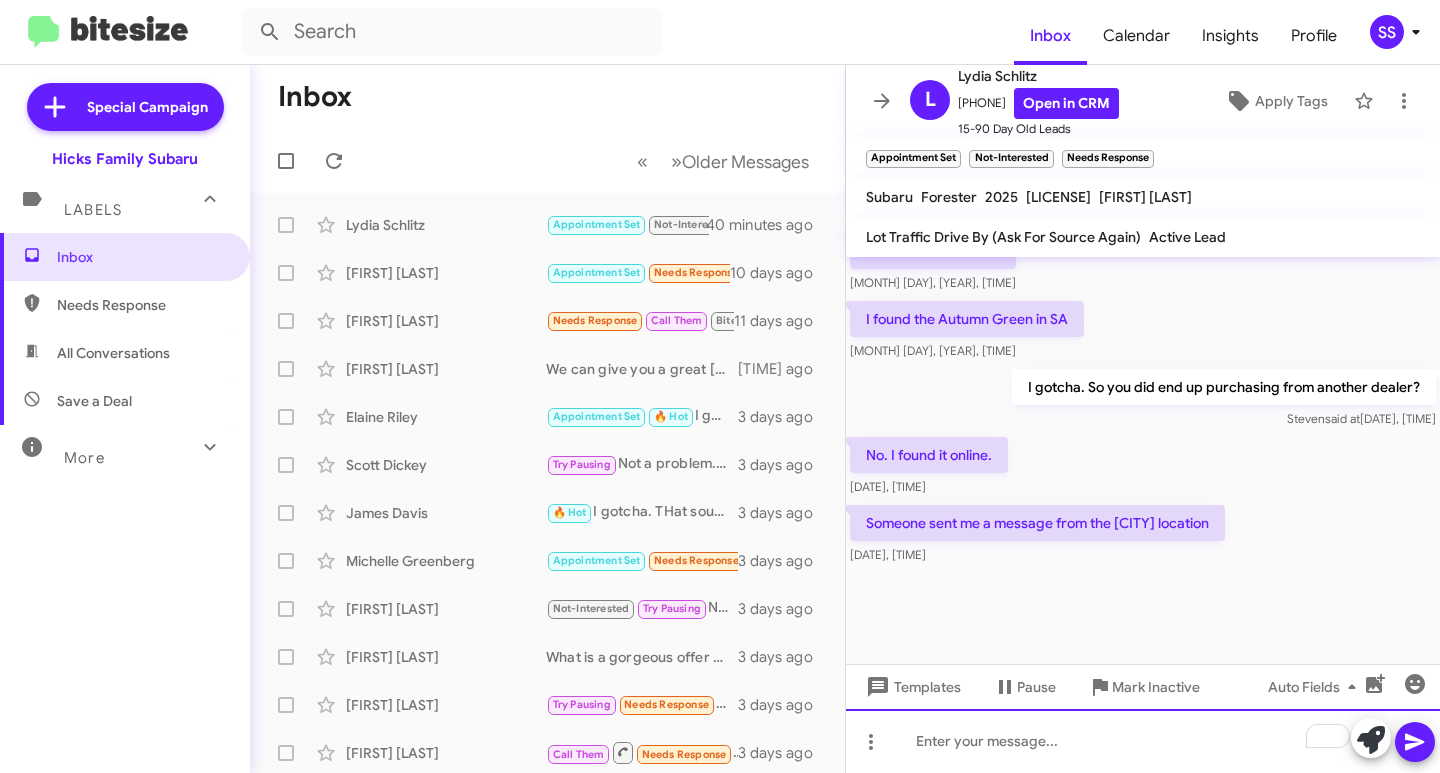 click 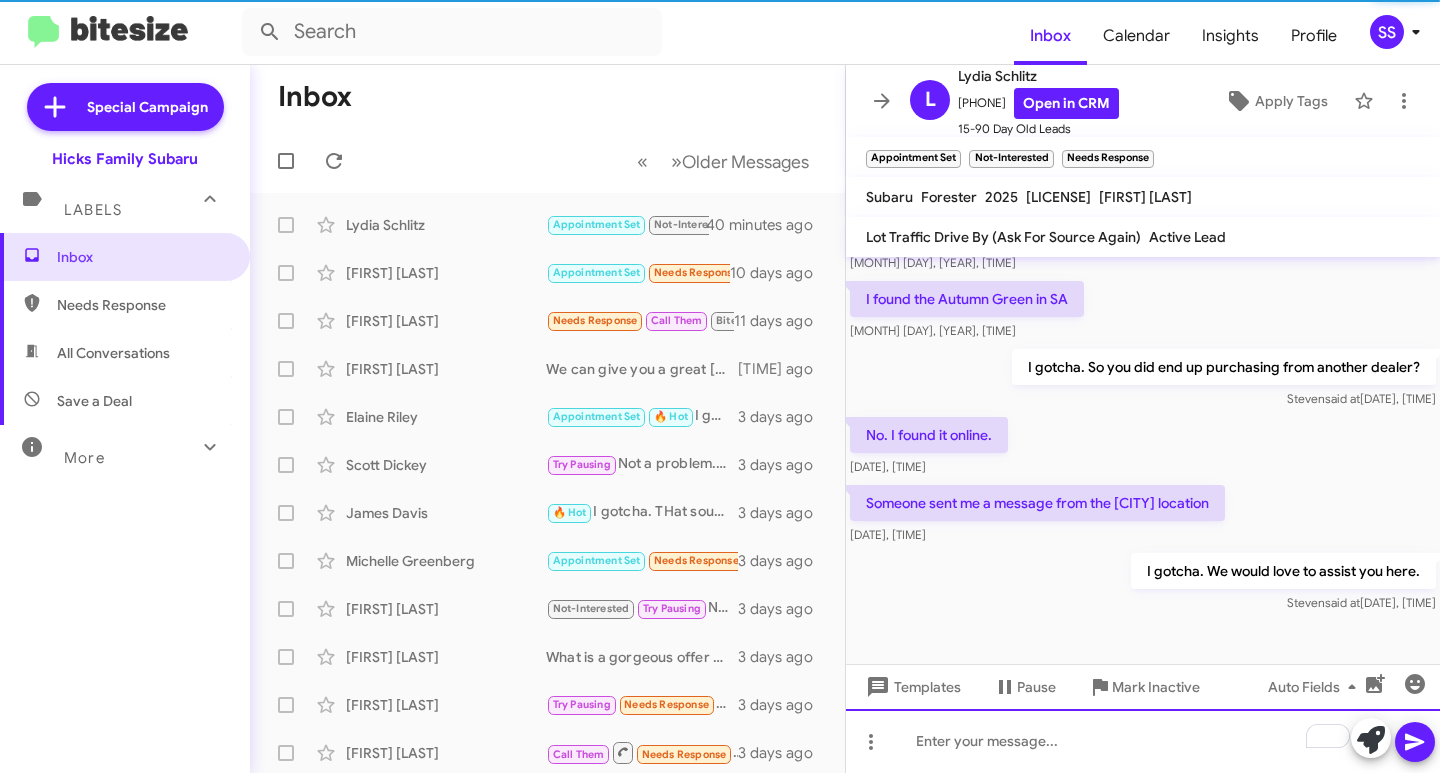 scroll, scrollTop: 1911, scrollLeft: 0, axis: vertical 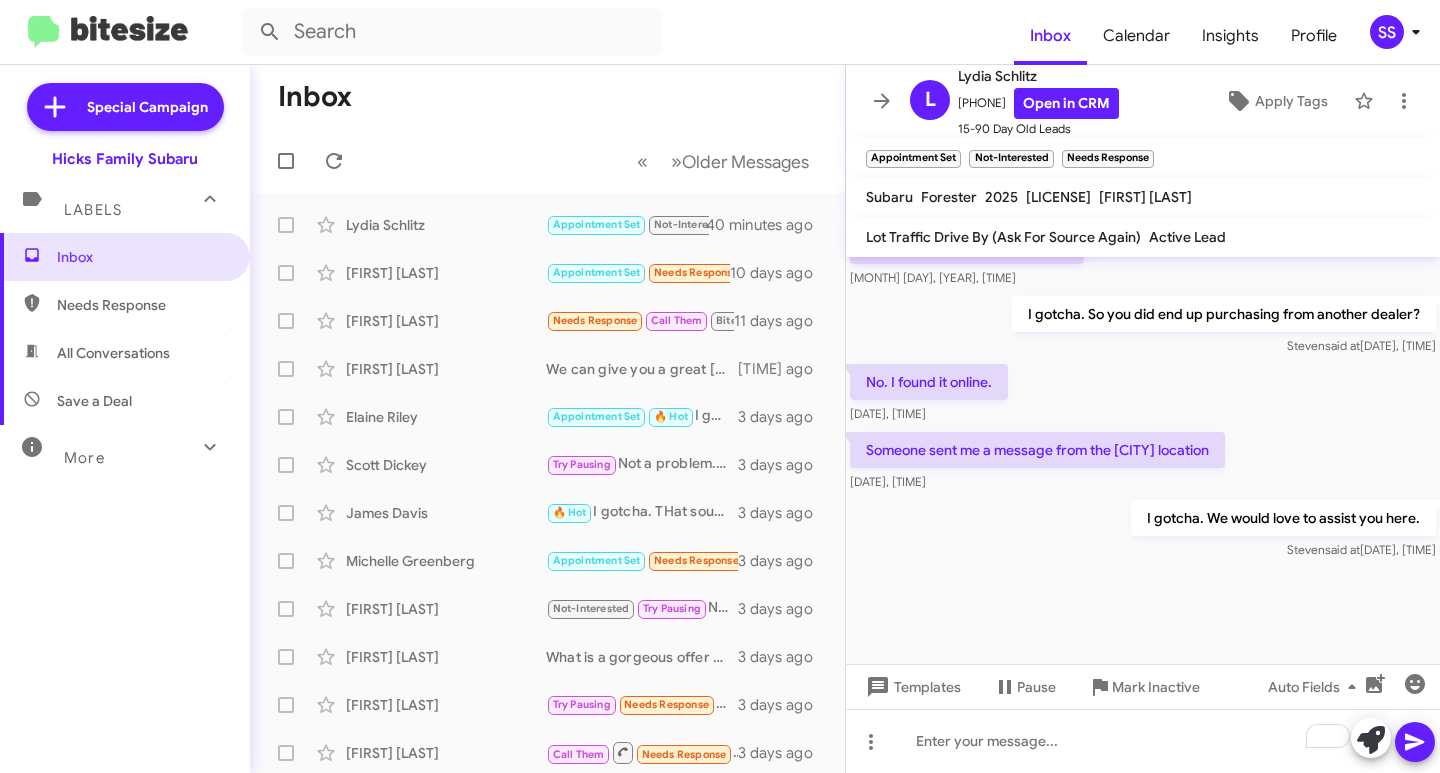 click on "Save a Deal" at bounding box center (94, 401) 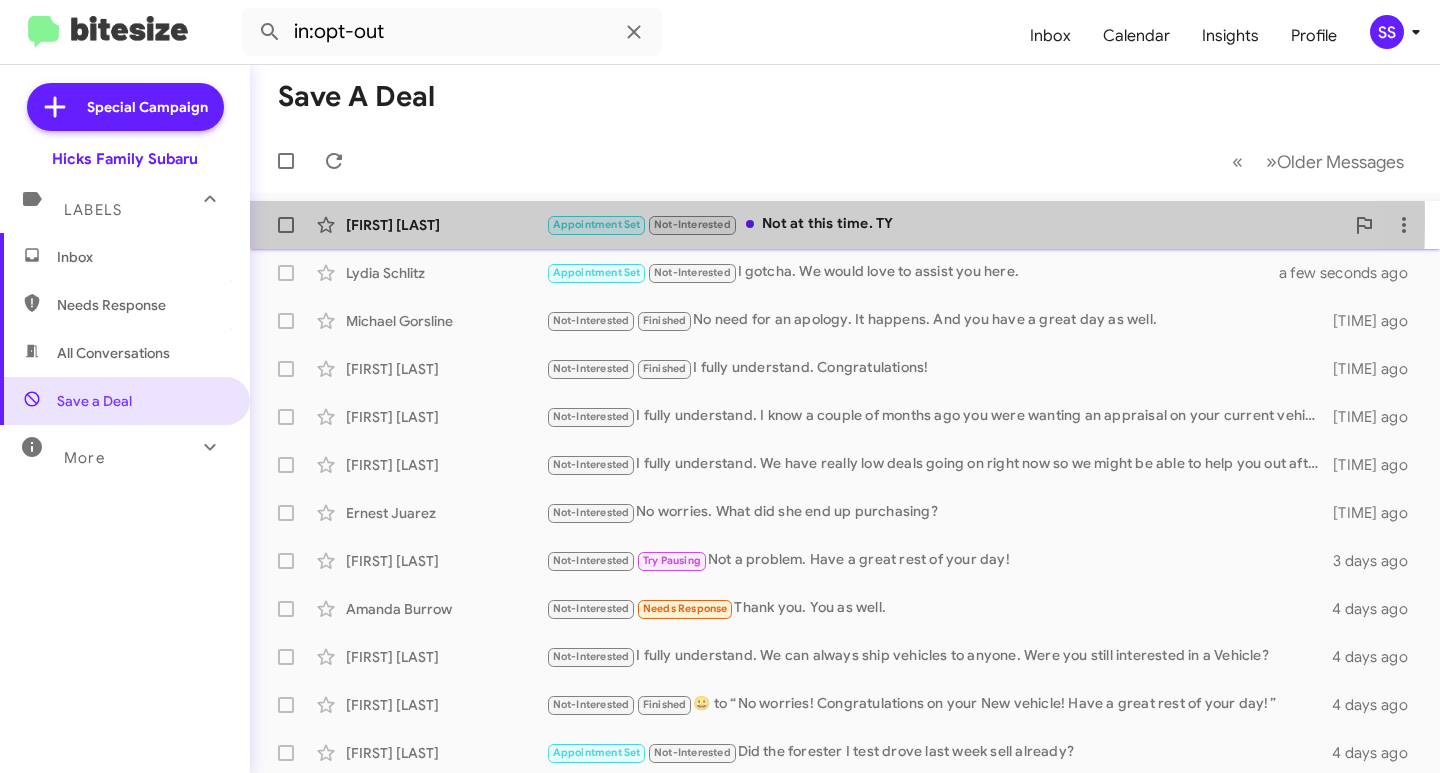 click on "[FIRST] [LAST]" 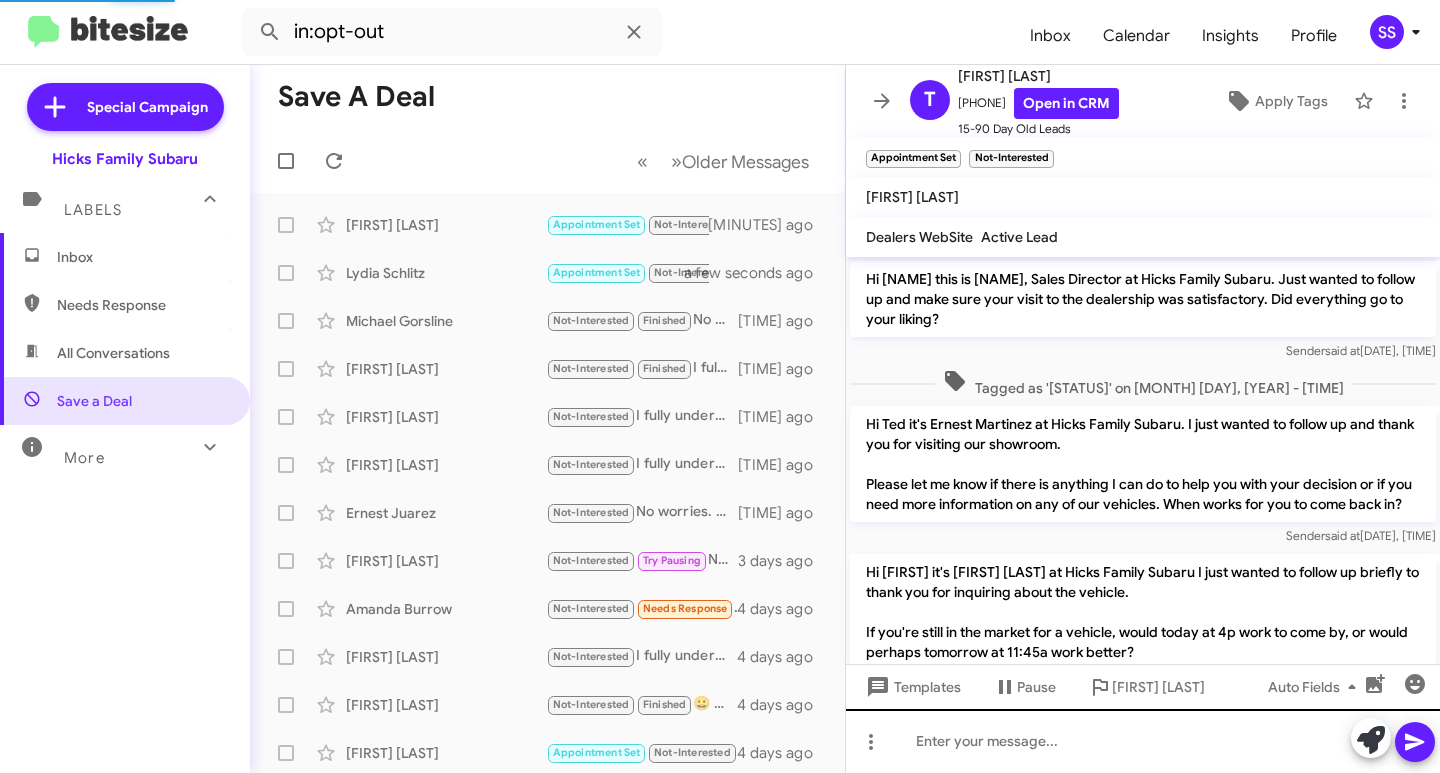 scroll, scrollTop: 355, scrollLeft: 0, axis: vertical 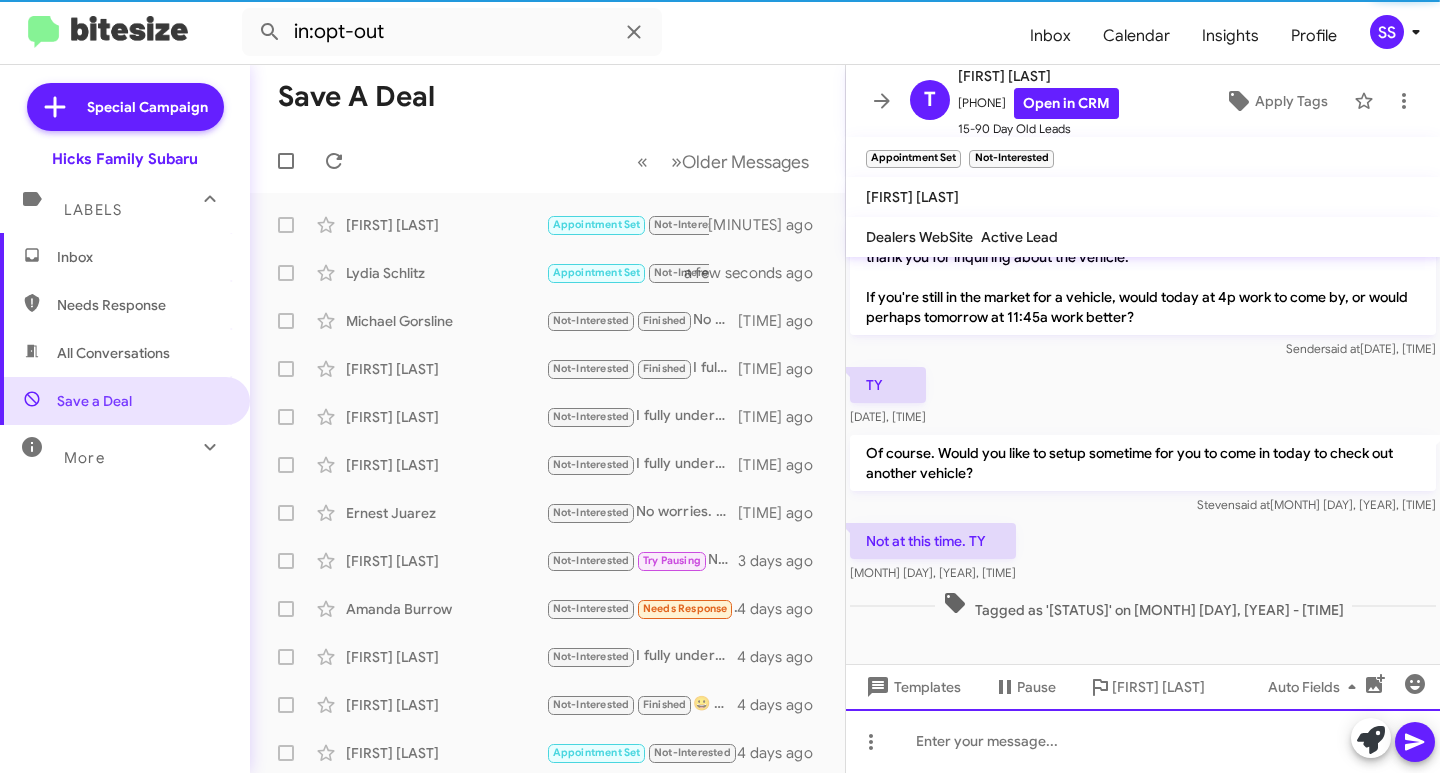 click 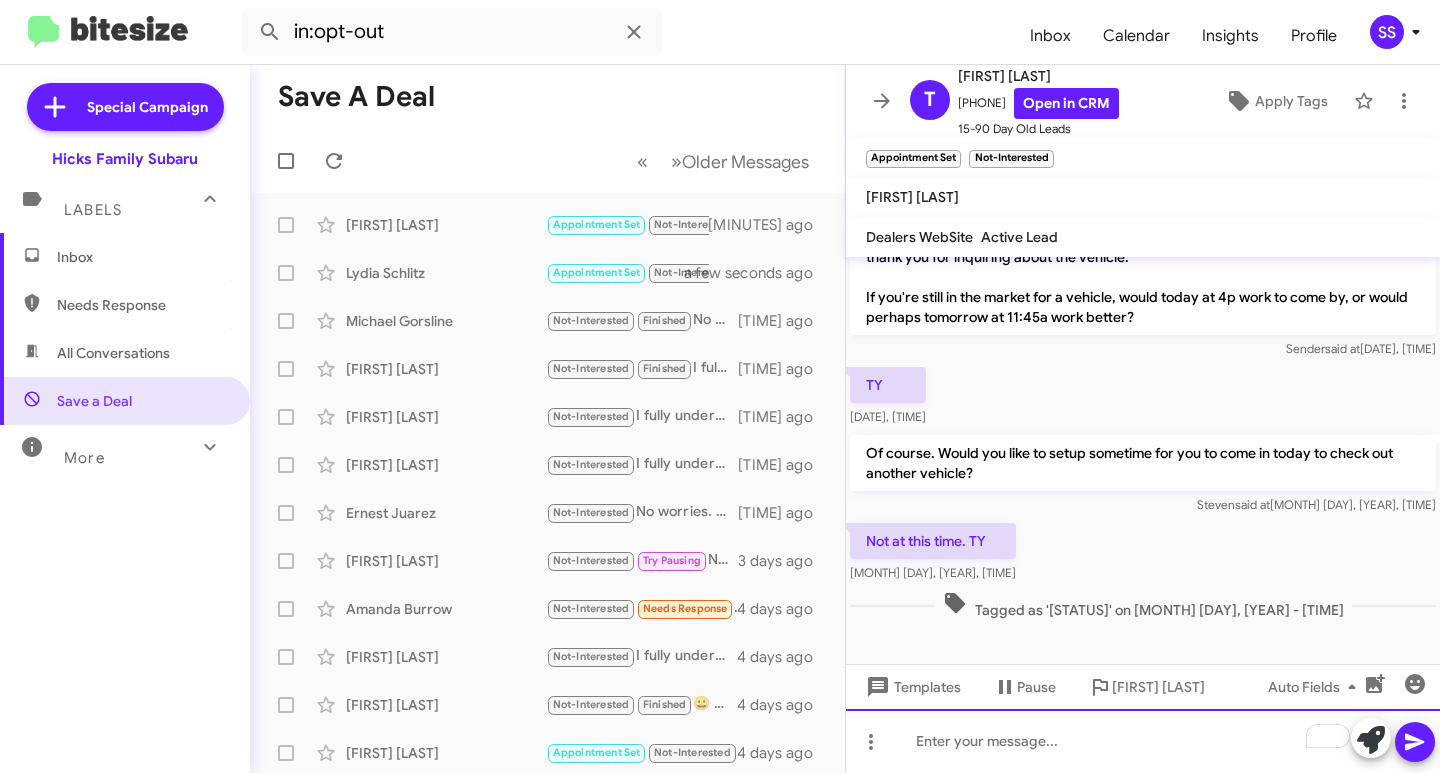 type 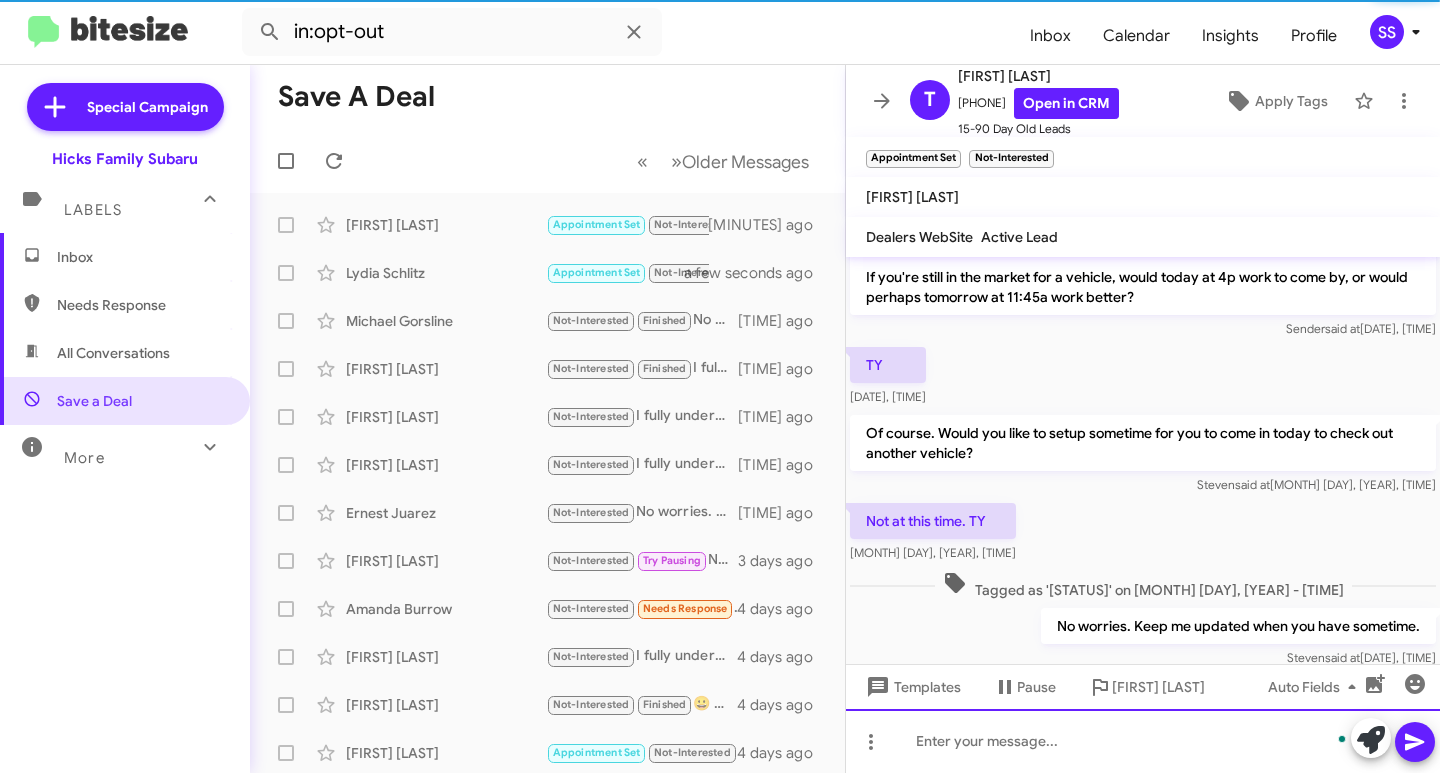 scroll, scrollTop: 0, scrollLeft: 0, axis: both 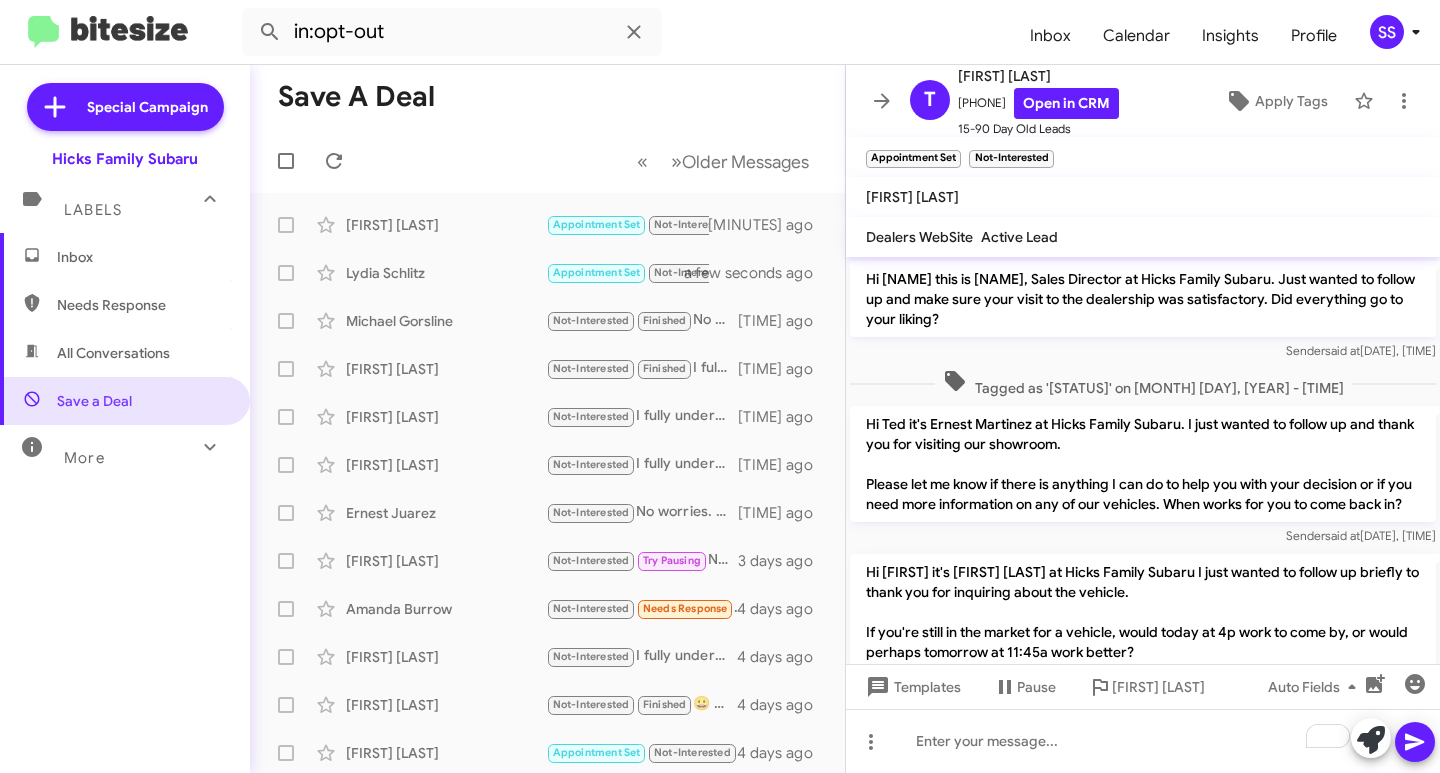 click on "Inbox" at bounding box center [142, 257] 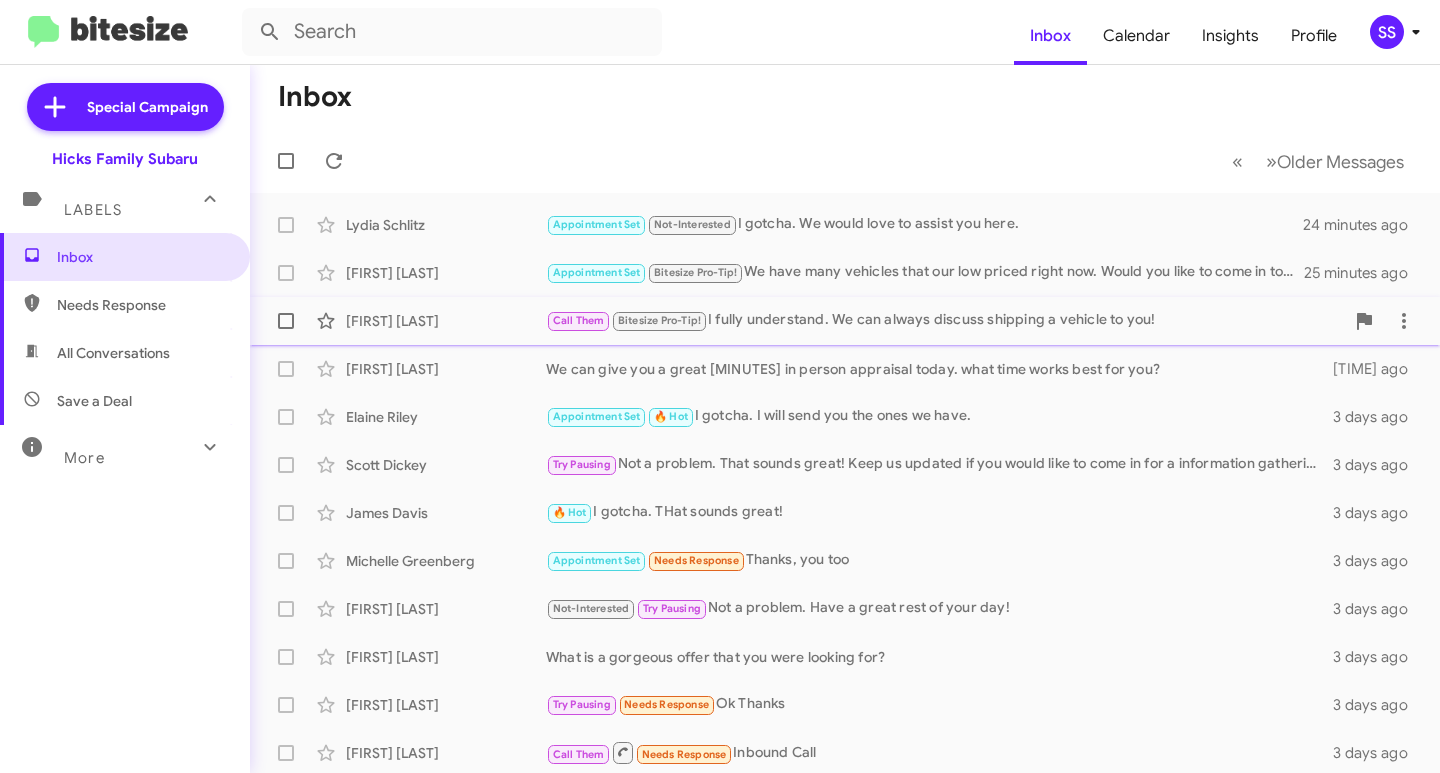 click on "Call Them   Bitesize Pro-Tip!   I fully understand. We can always discuss shipping a vehicle to you!" 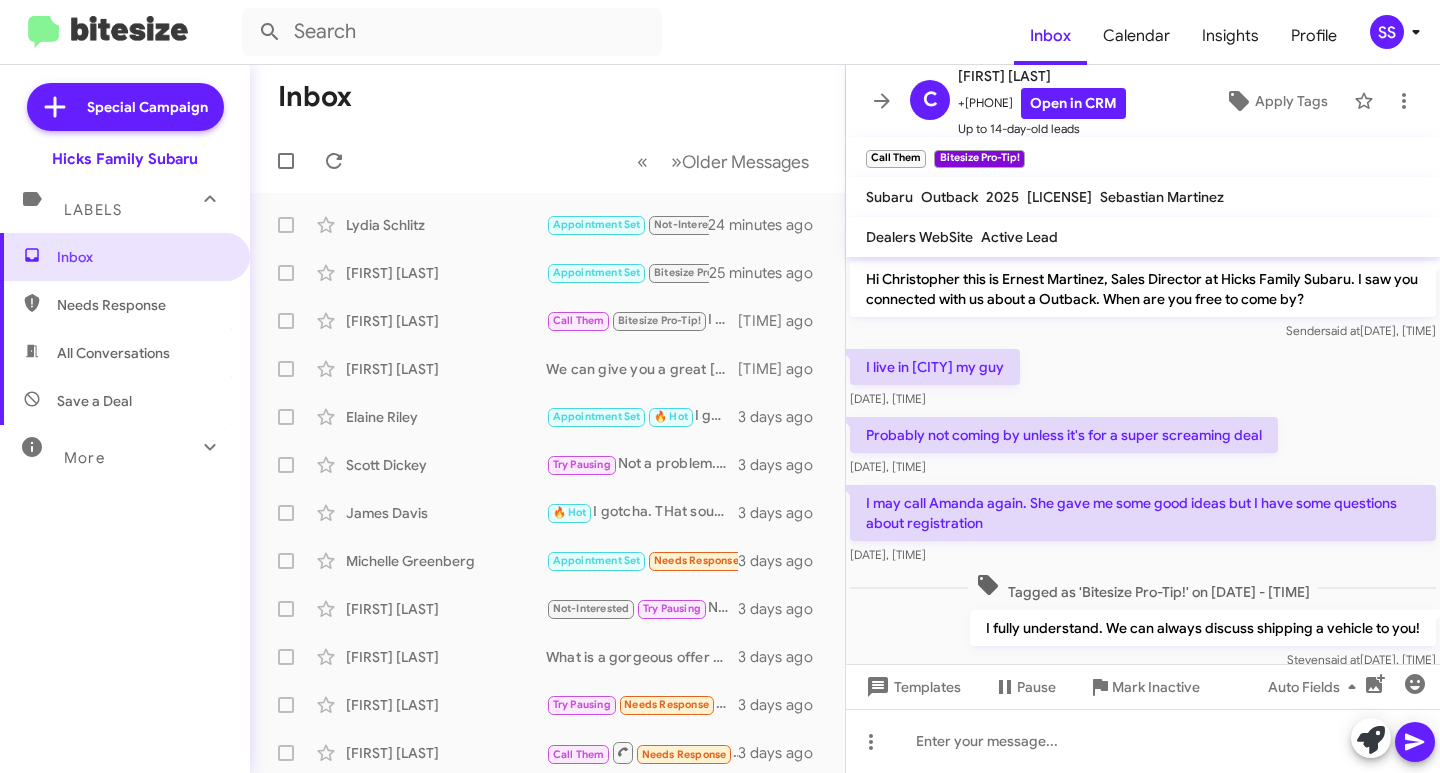 scroll, scrollTop: 40, scrollLeft: 0, axis: vertical 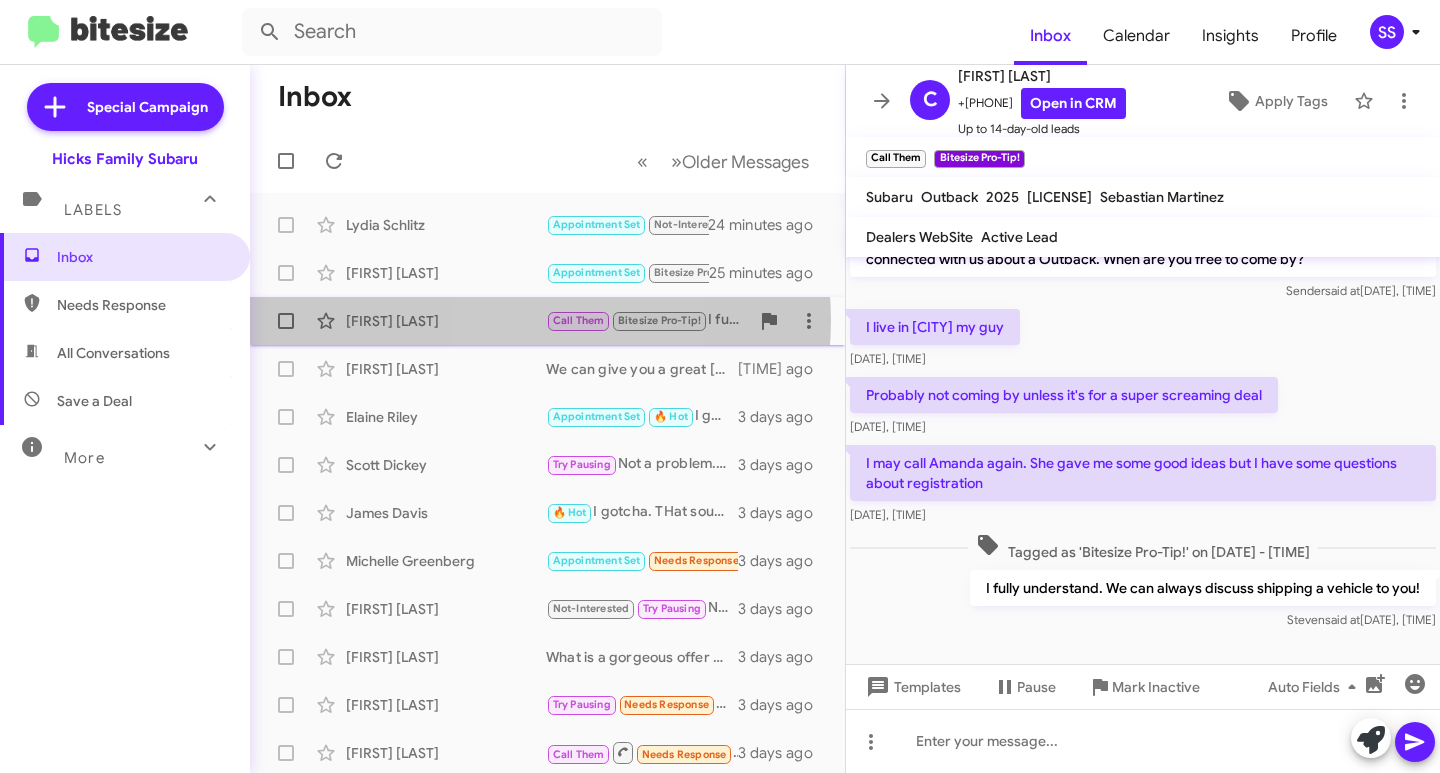 click on "[FIRST] [LAST]" 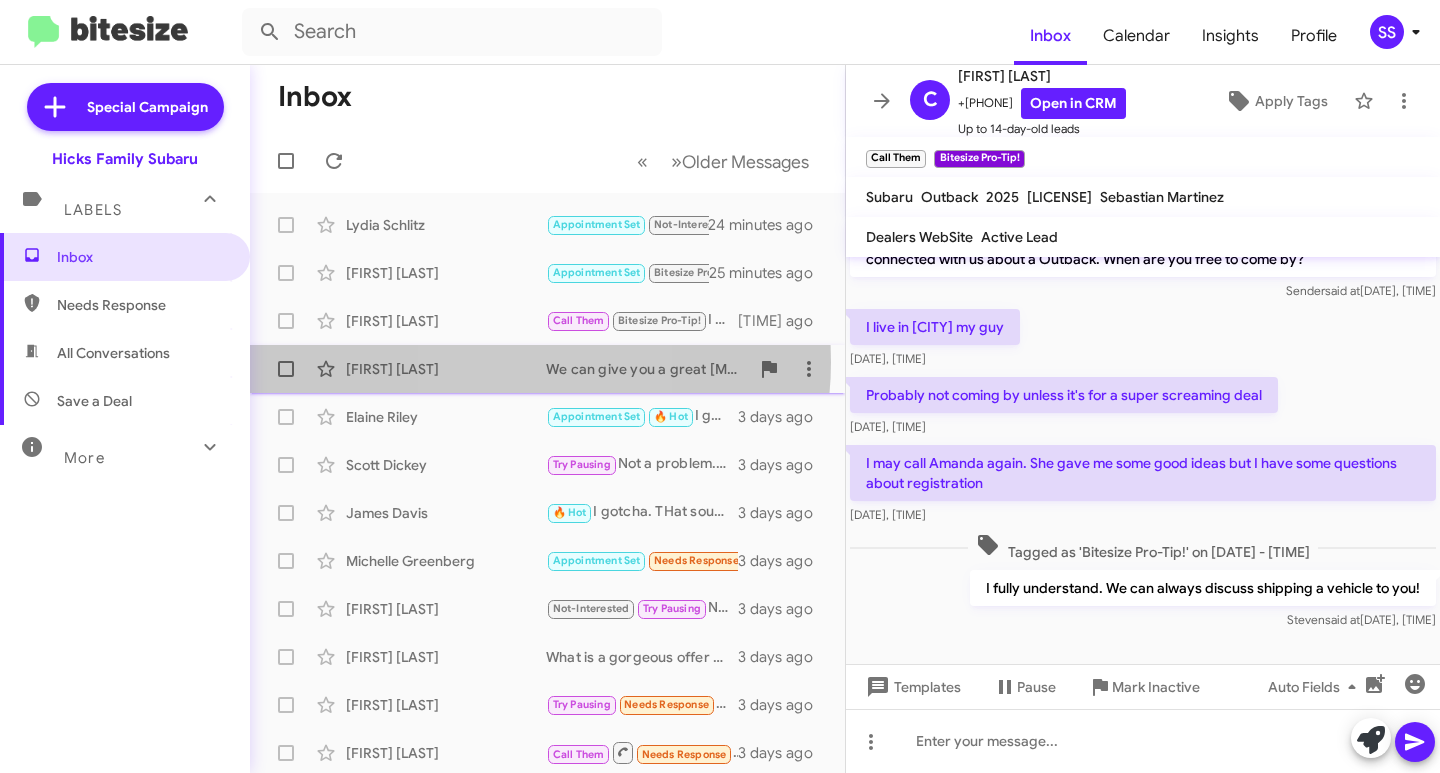 click on "[PERSON_NAME] [PERSON_NAME]" 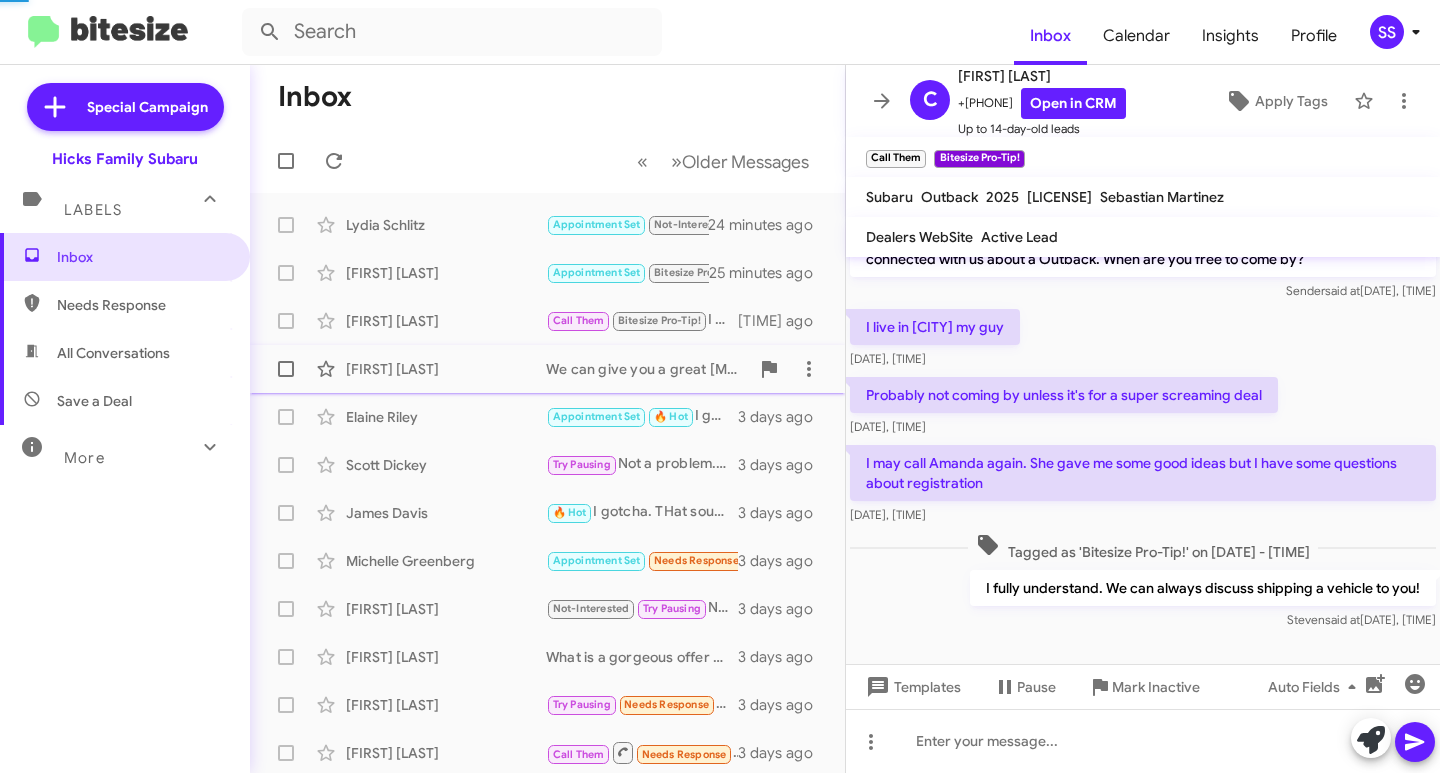 scroll, scrollTop: 0, scrollLeft: 0, axis: both 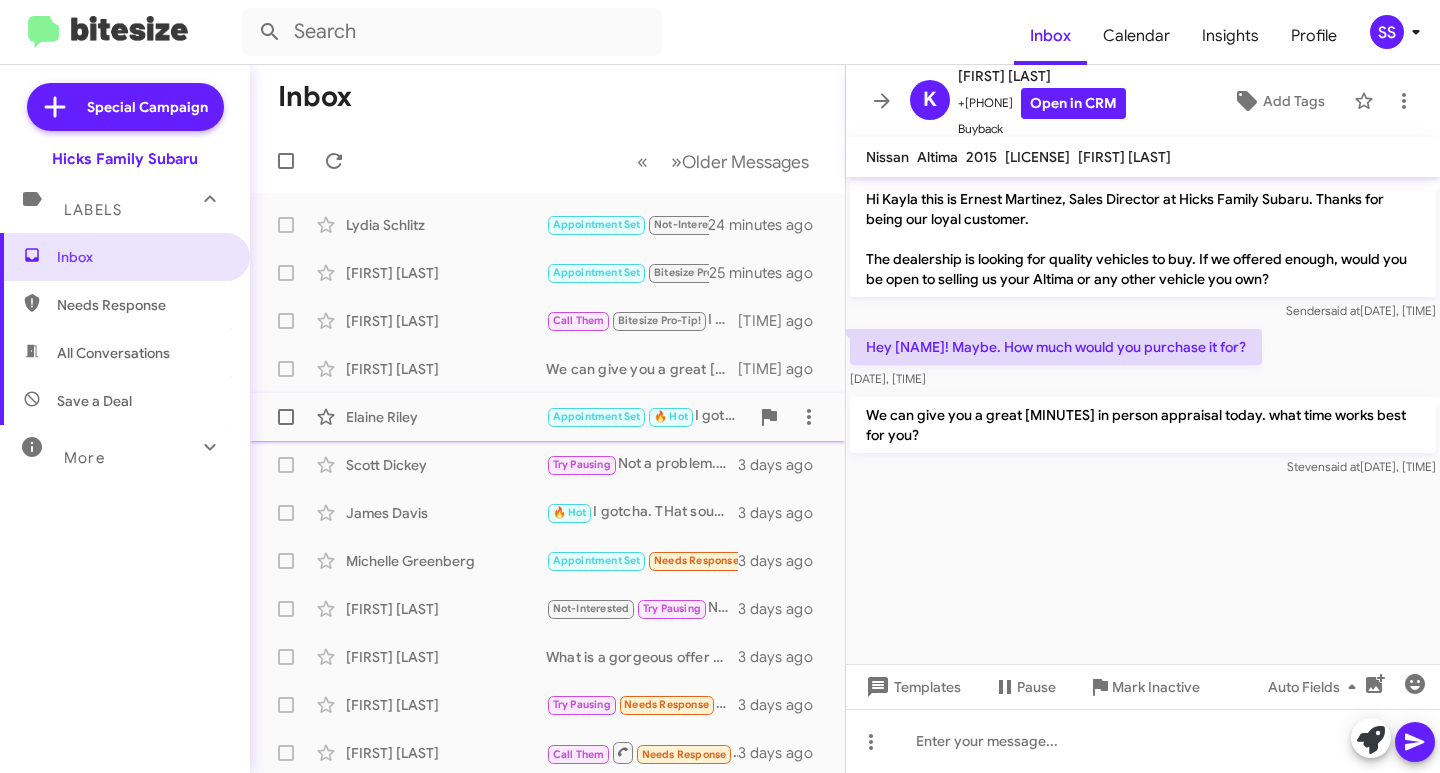 click on "[FIRST] [LAST] Appointment Set   🔥 Hot   I gotcha. I will send you the ones we have.   [TIME] ago" 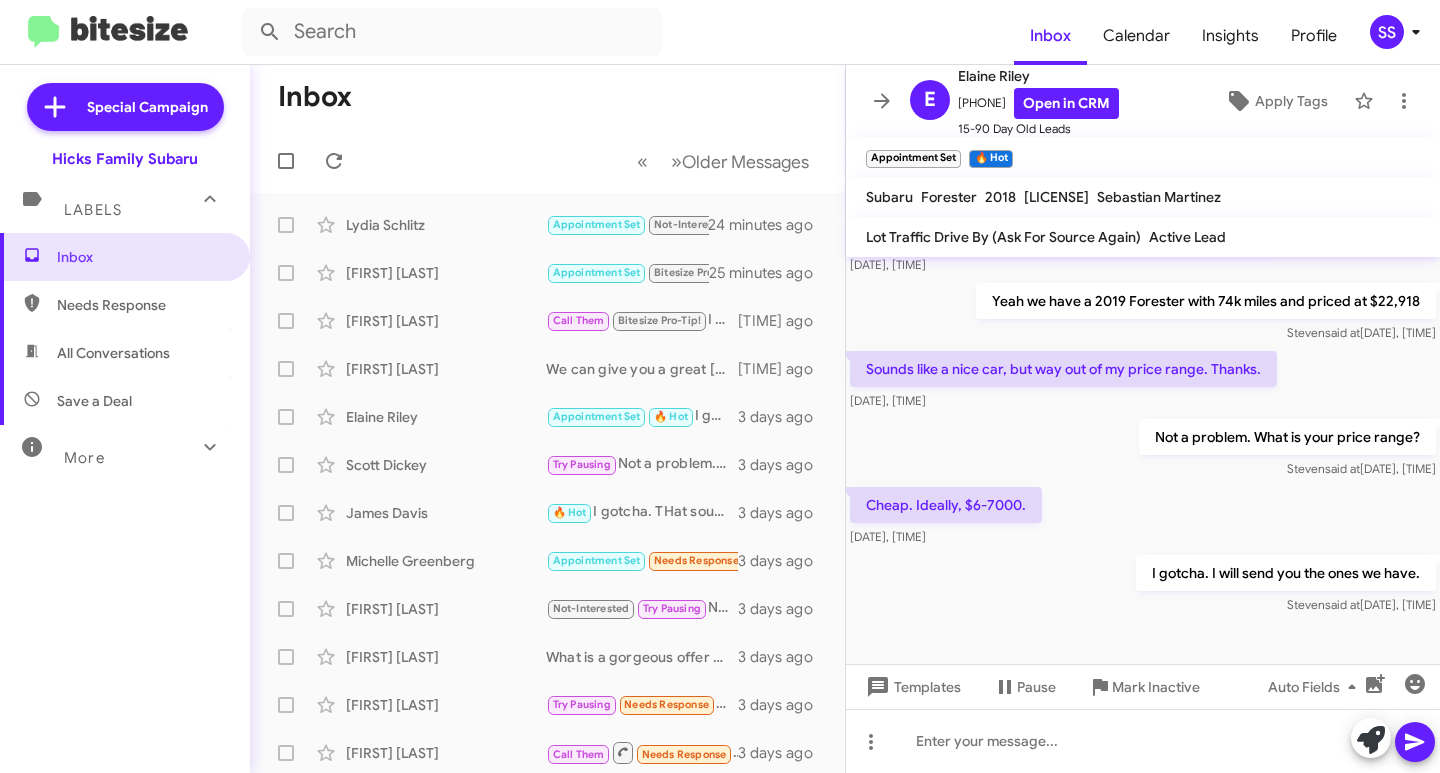 scroll, scrollTop: 911, scrollLeft: 0, axis: vertical 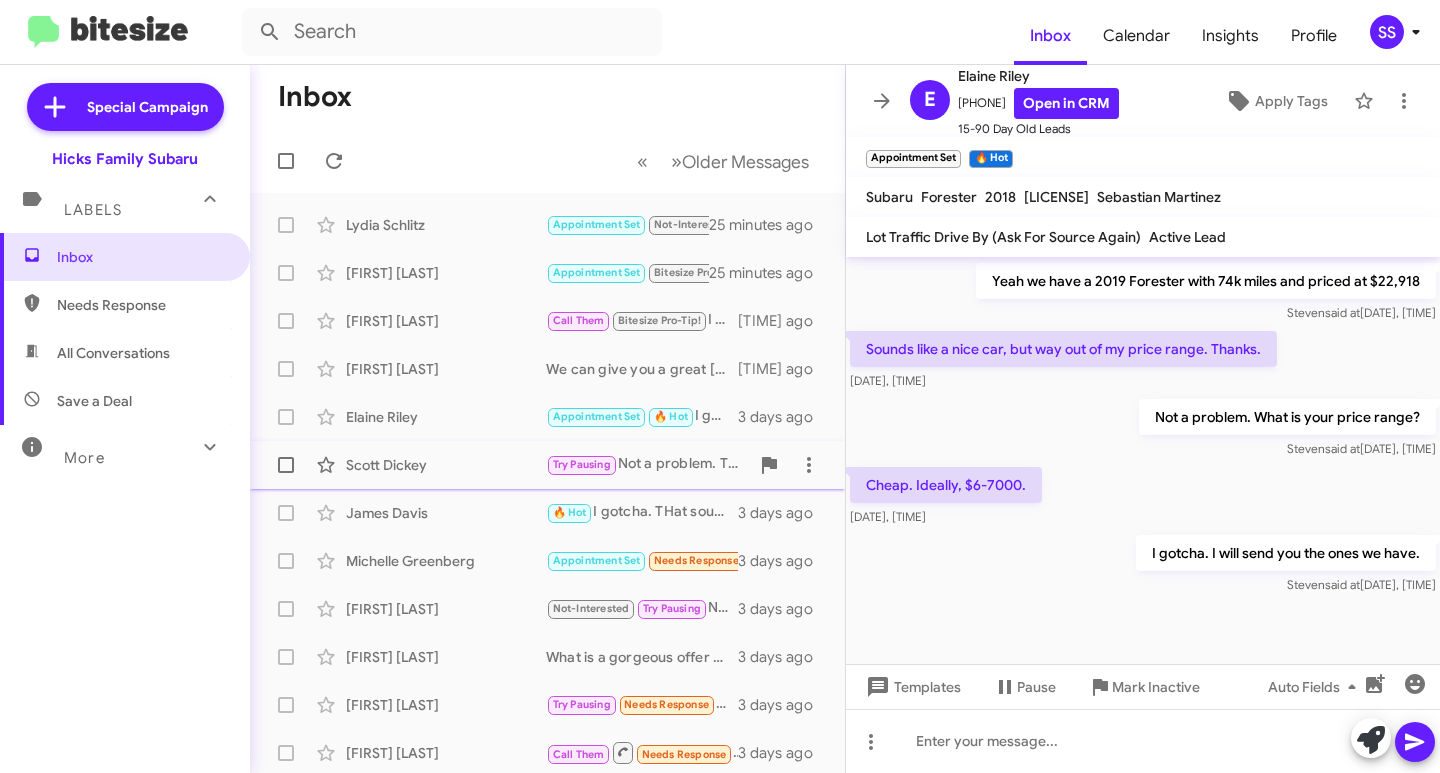 click on "[FIRST] [LAST]" 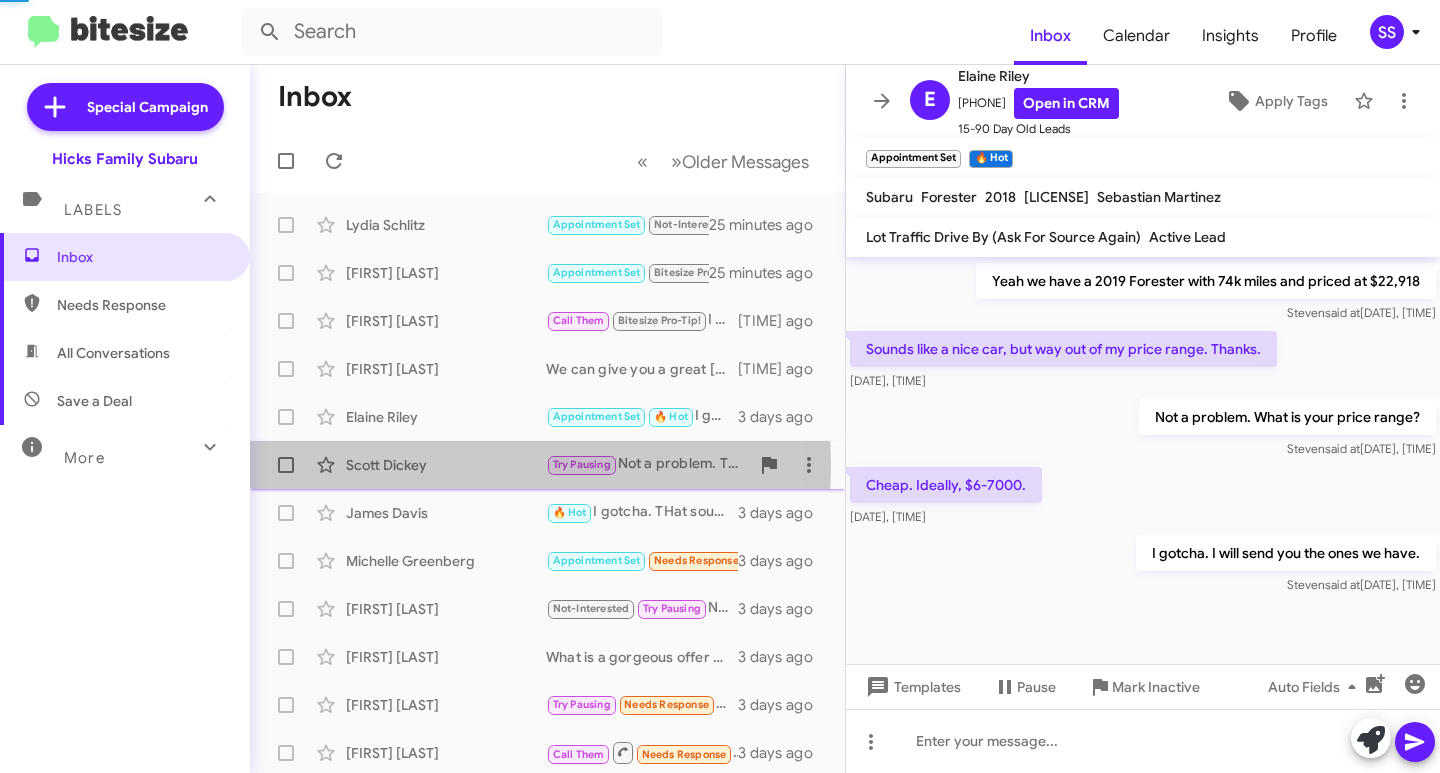 scroll, scrollTop: 311, scrollLeft: 0, axis: vertical 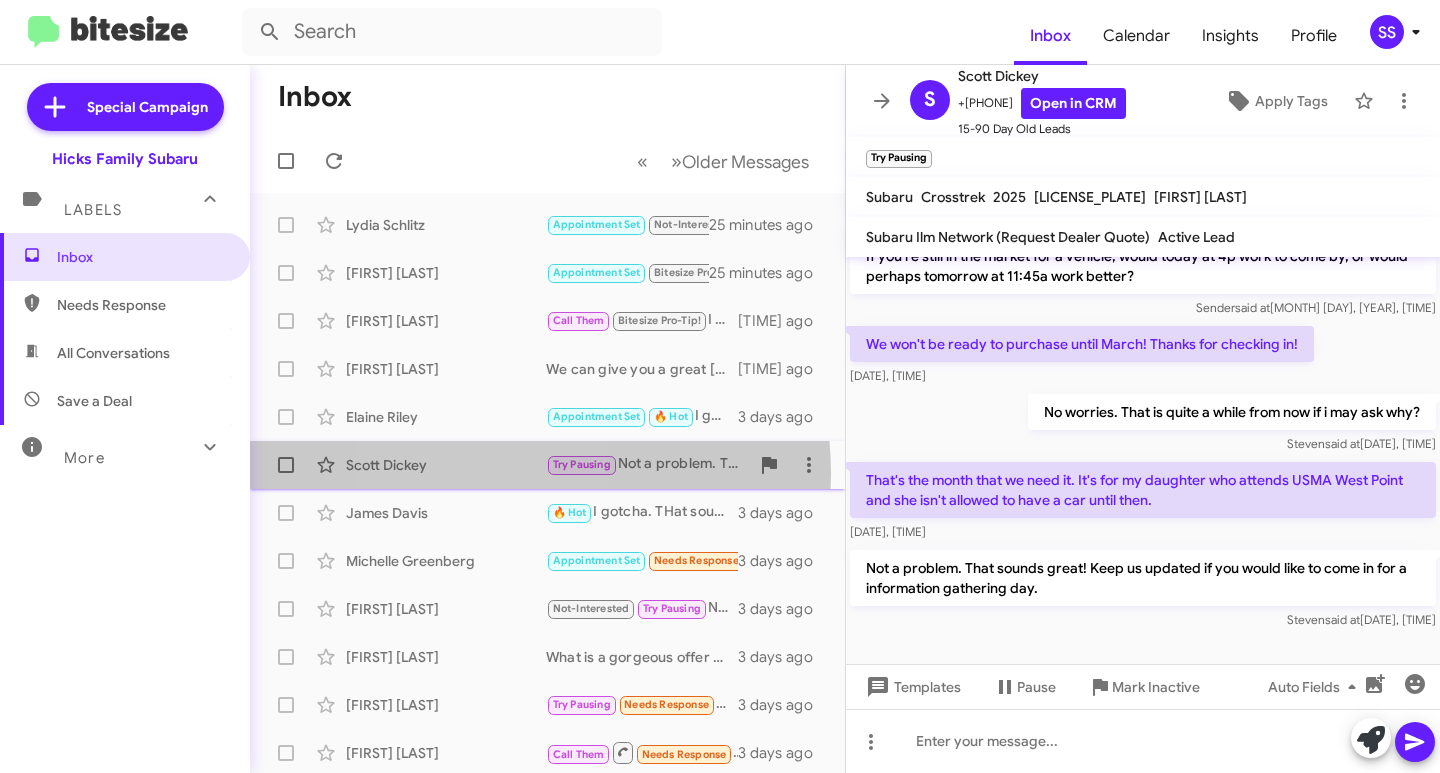 click on "[FIRST] [LAST]" 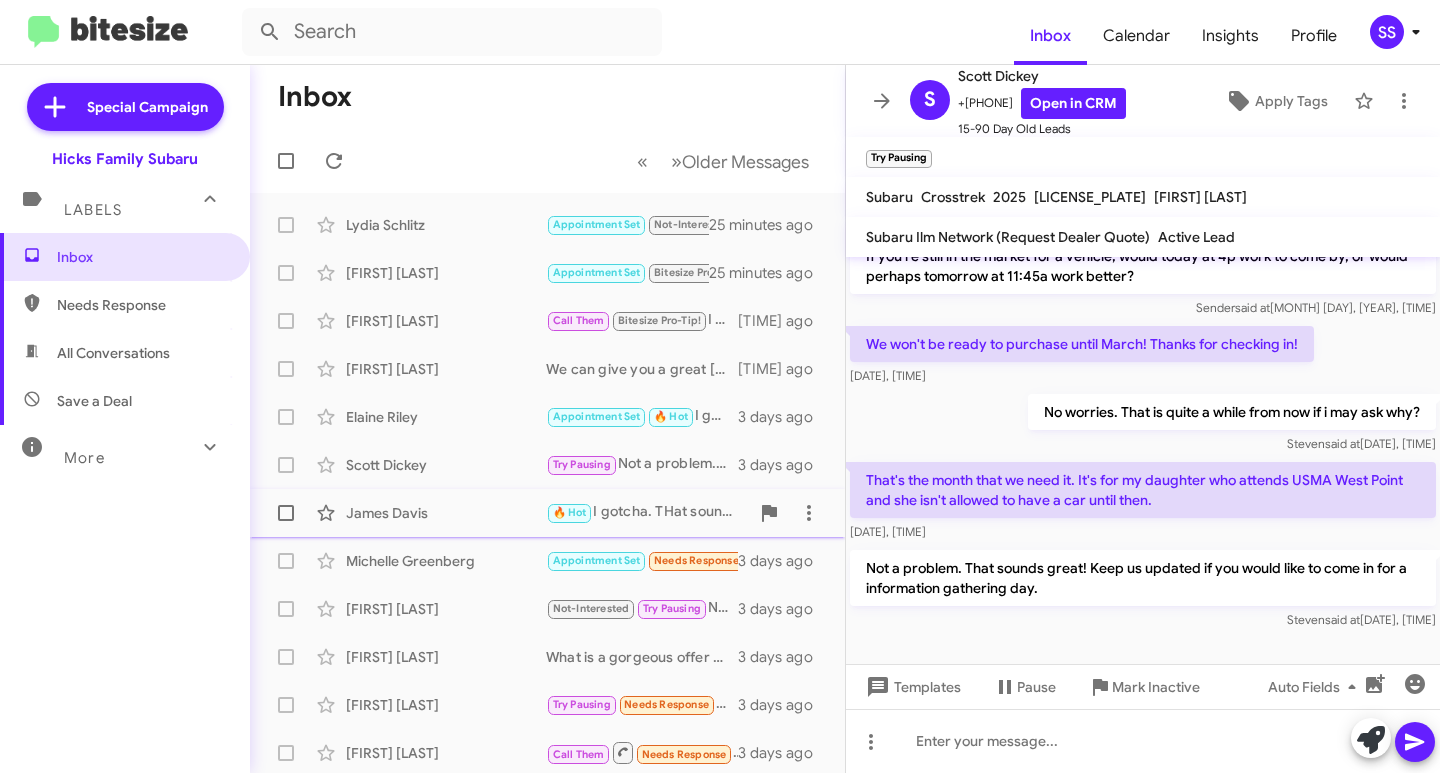 click on "James Davis  🔥 Hot   I gotcha. THat sounds great!   3 days ago" 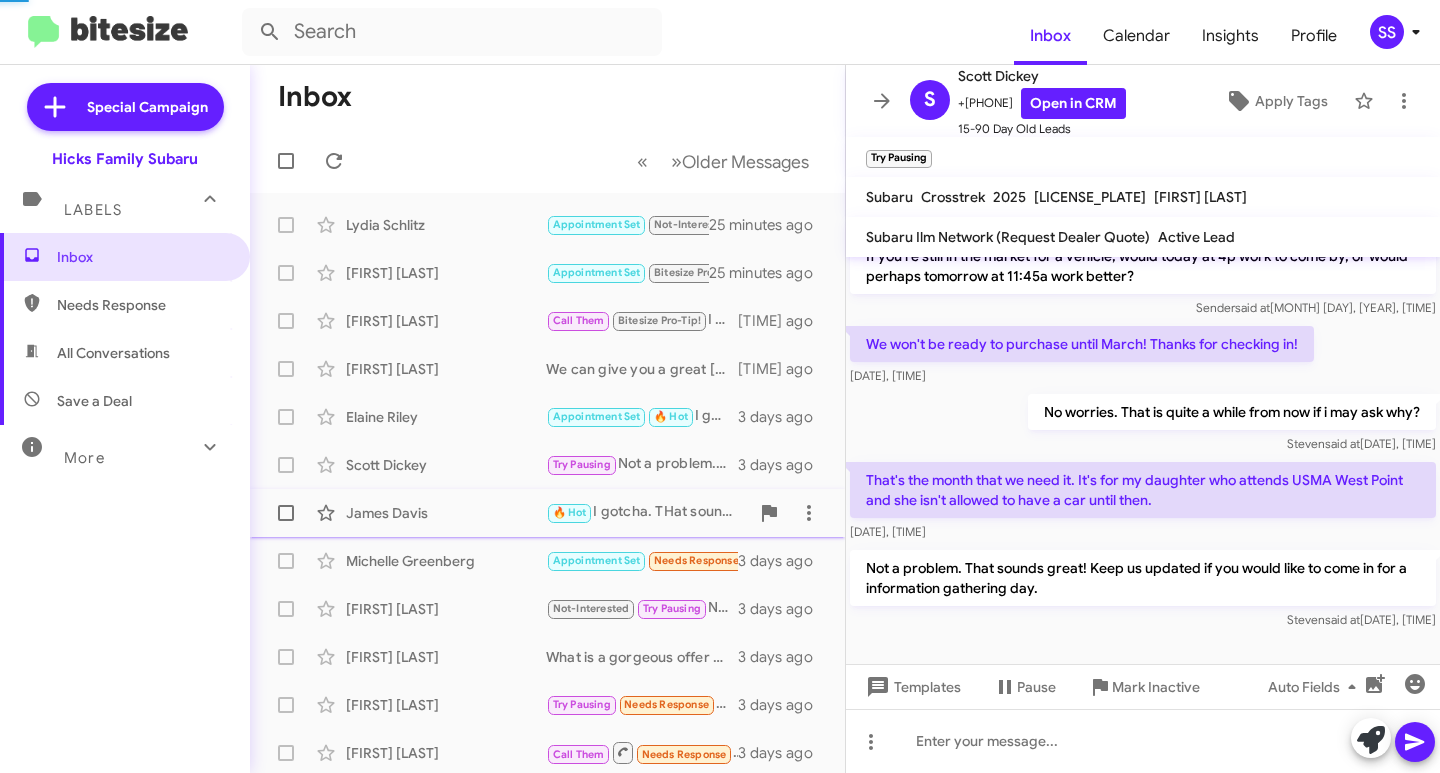 scroll, scrollTop: 383, scrollLeft: 0, axis: vertical 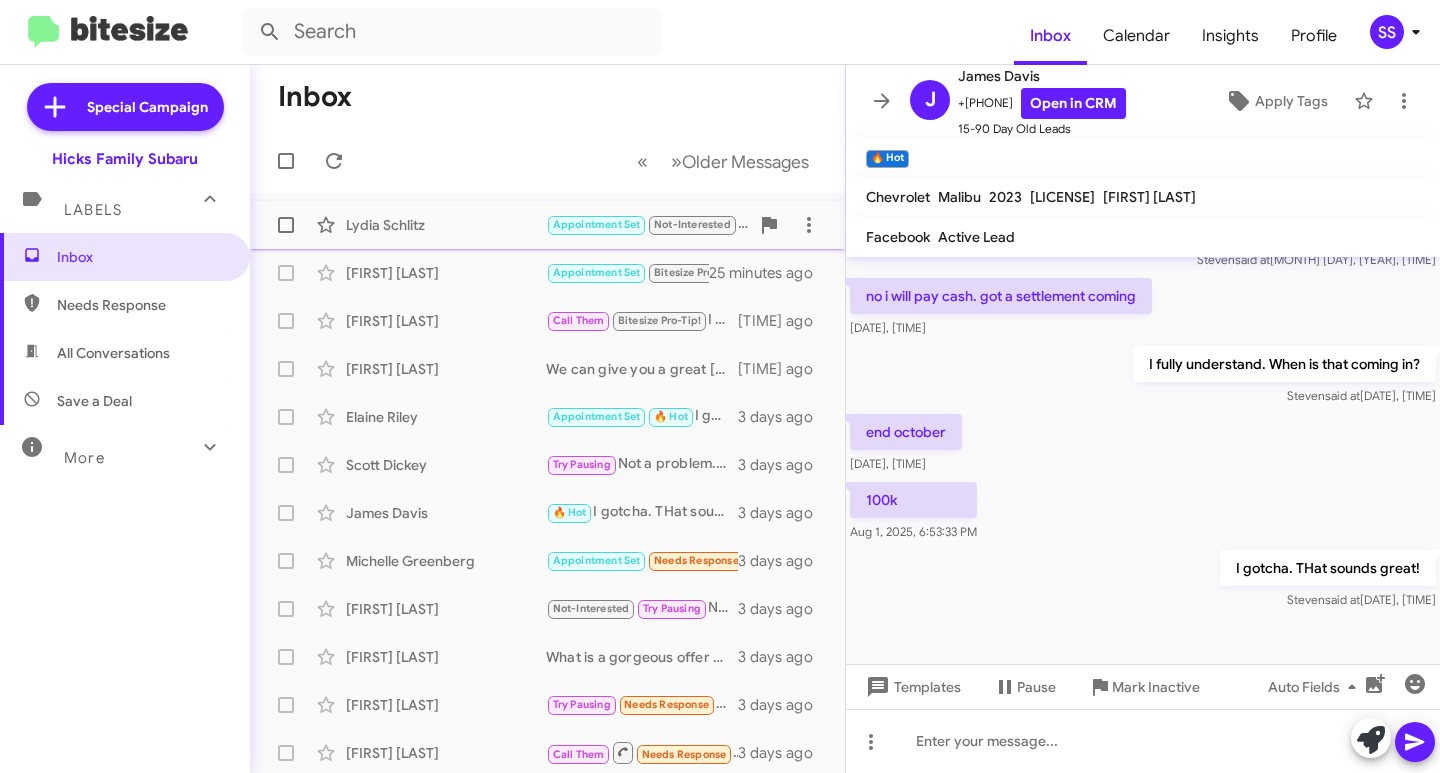 click on "[FIRST] [LAST]" 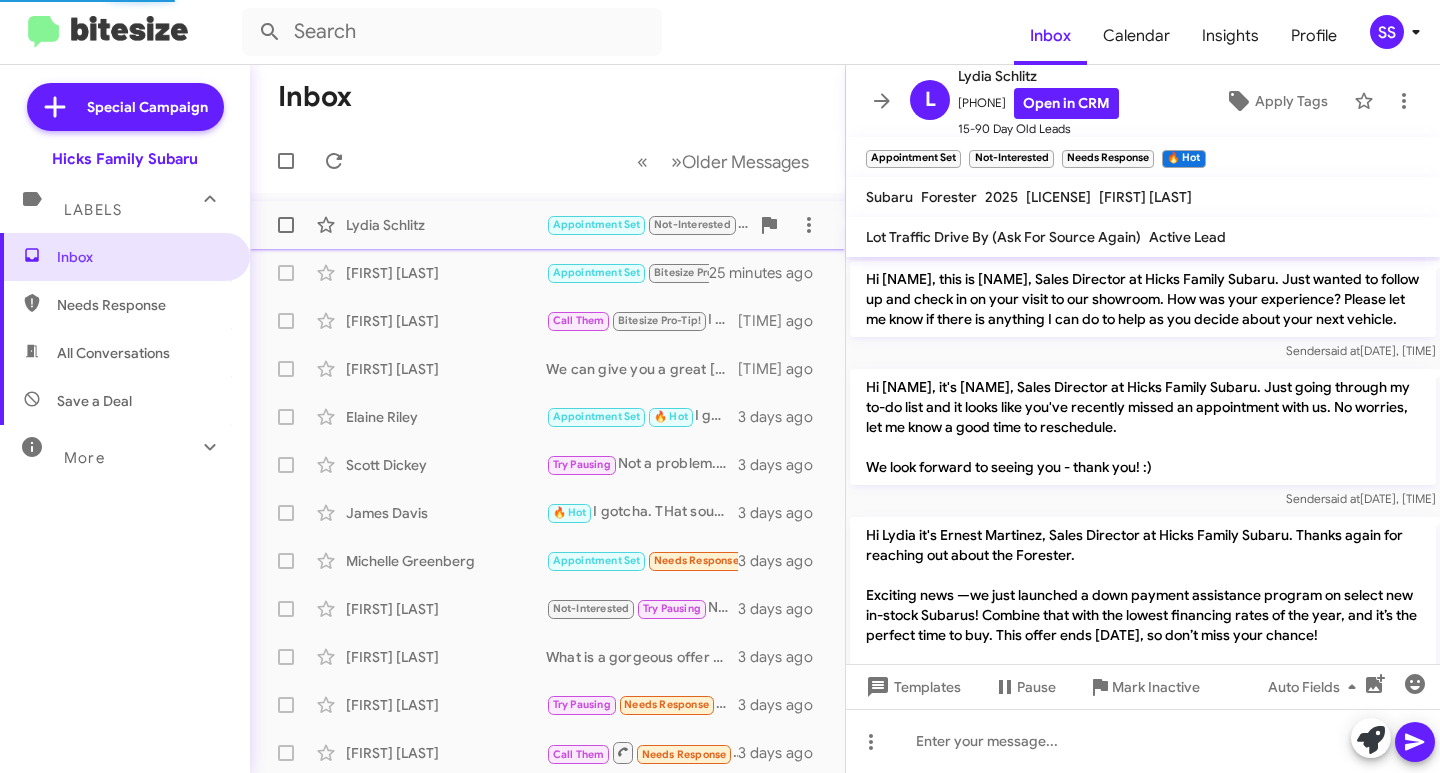 scroll, scrollTop: 100, scrollLeft: 0, axis: vertical 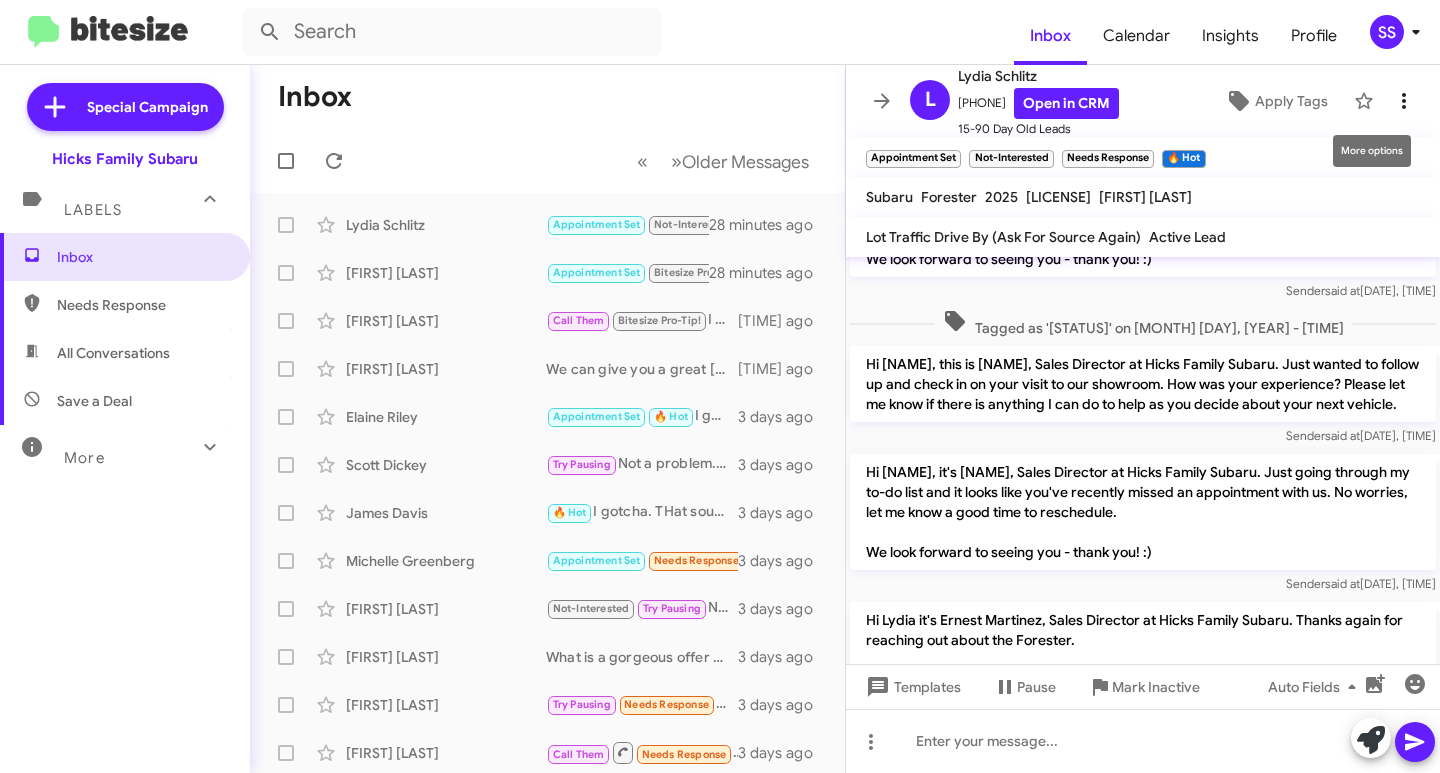 click 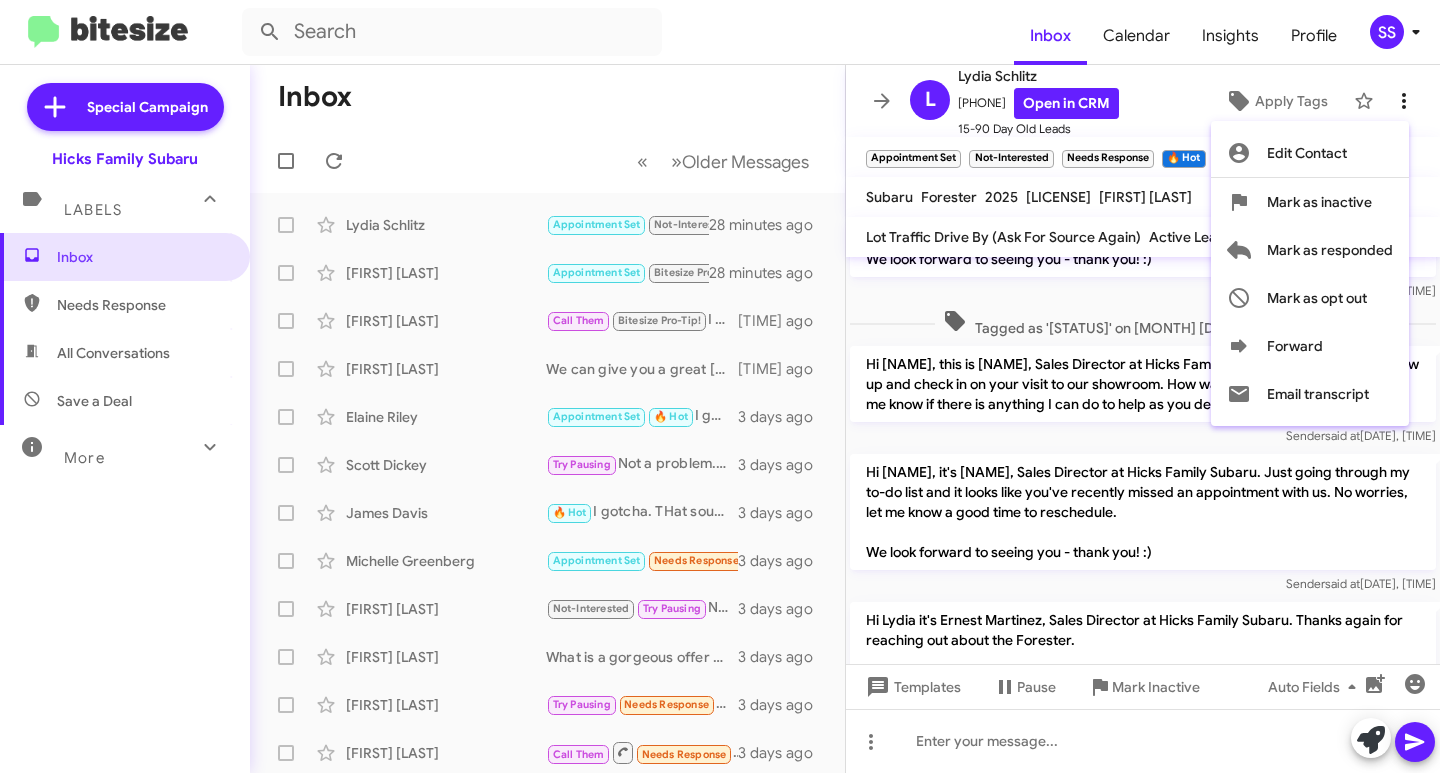 click at bounding box center (720, 386) 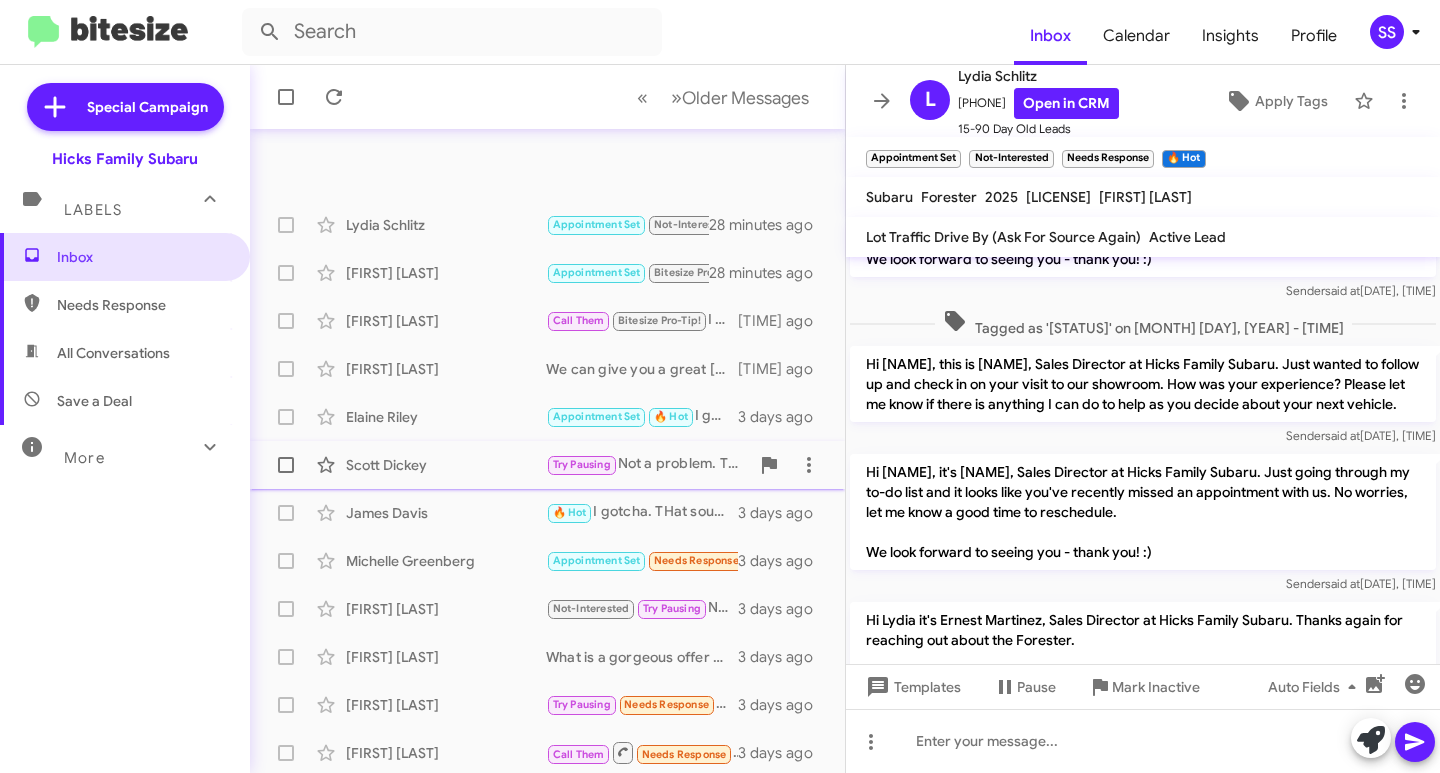 scroll, scrollTop: 388, scrollLeft: 0, axis: vertical 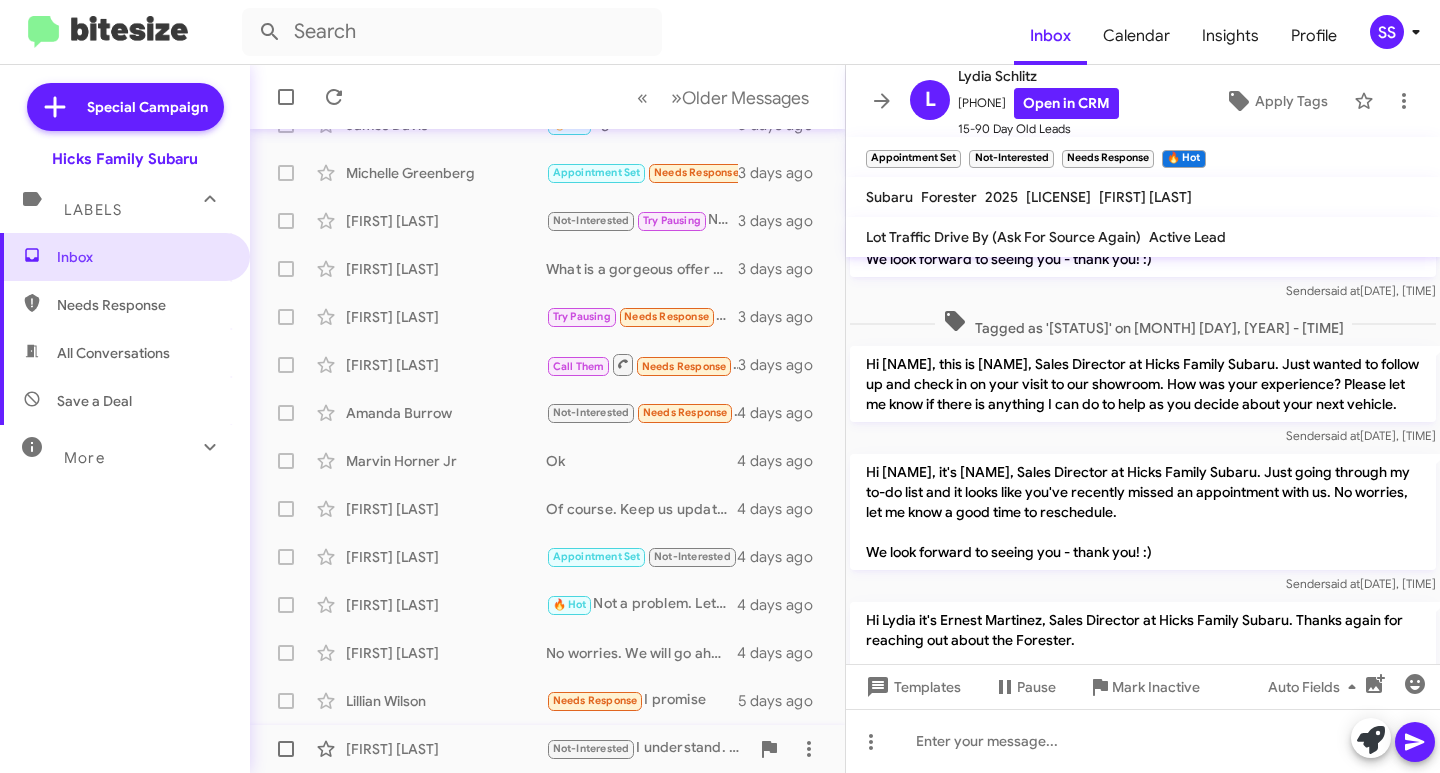 click on "George Saenz  Not-Interested   I understand. I hope you have a great rest of your day!   5 days ago" 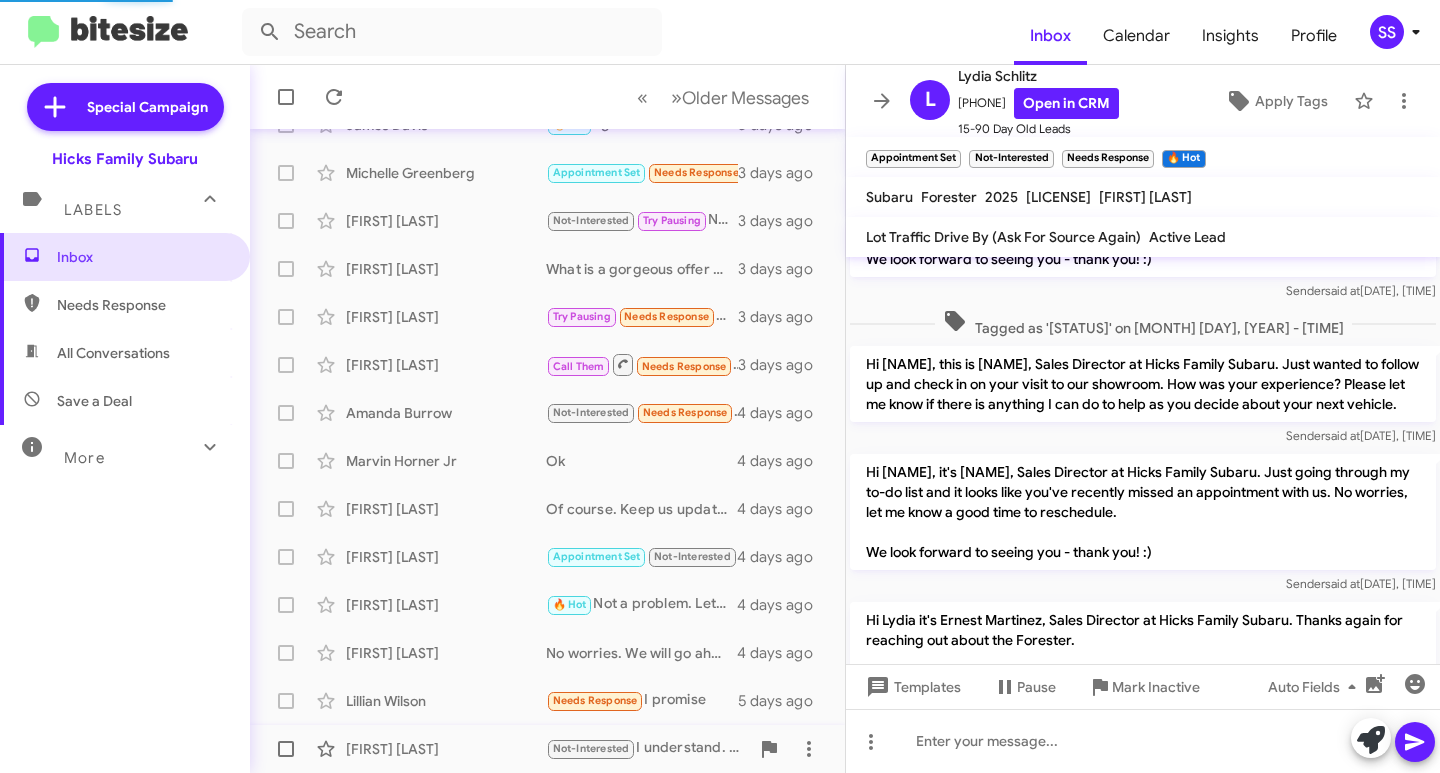 scroll, scrollTop: 333, scrollLeft: 0, axis: vertical 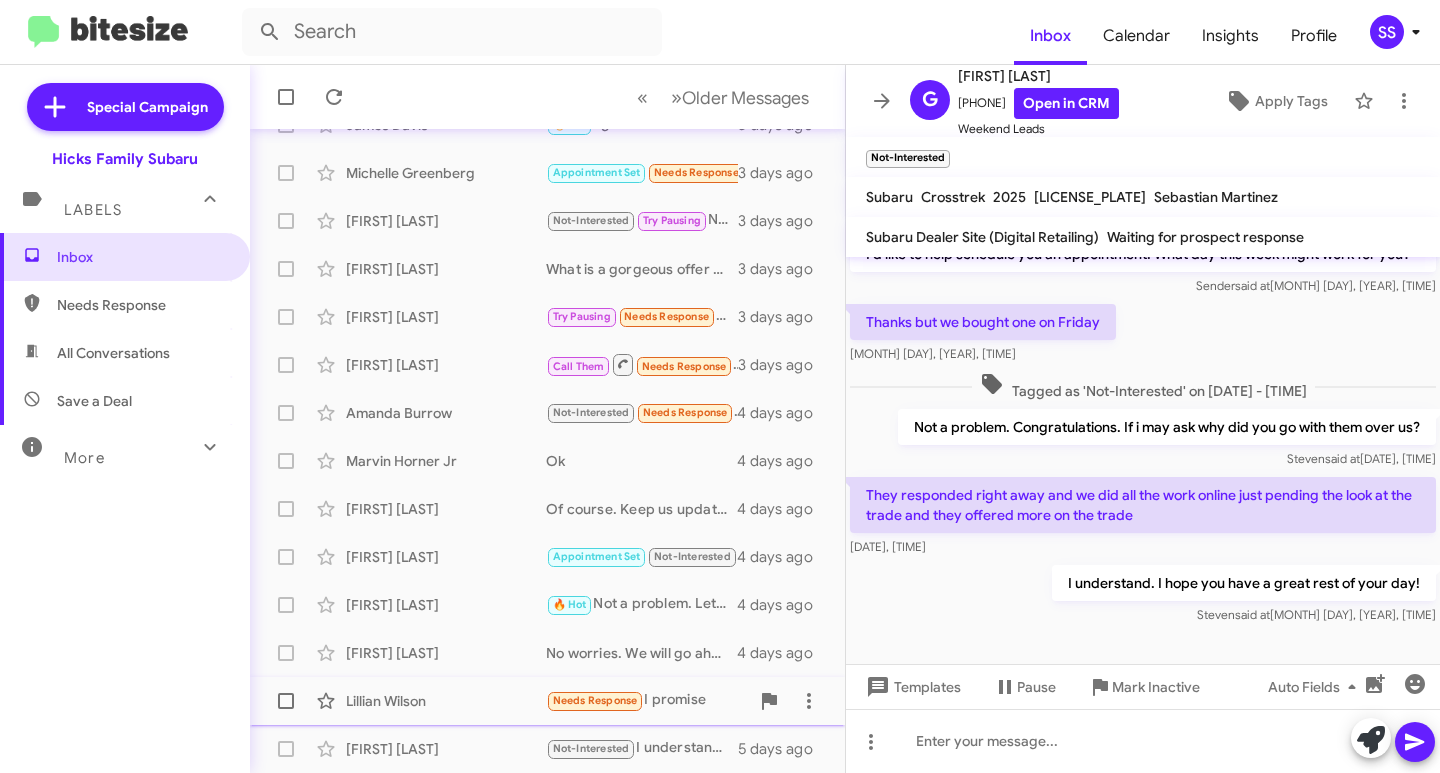 click on "[FIRST] [LAST]" 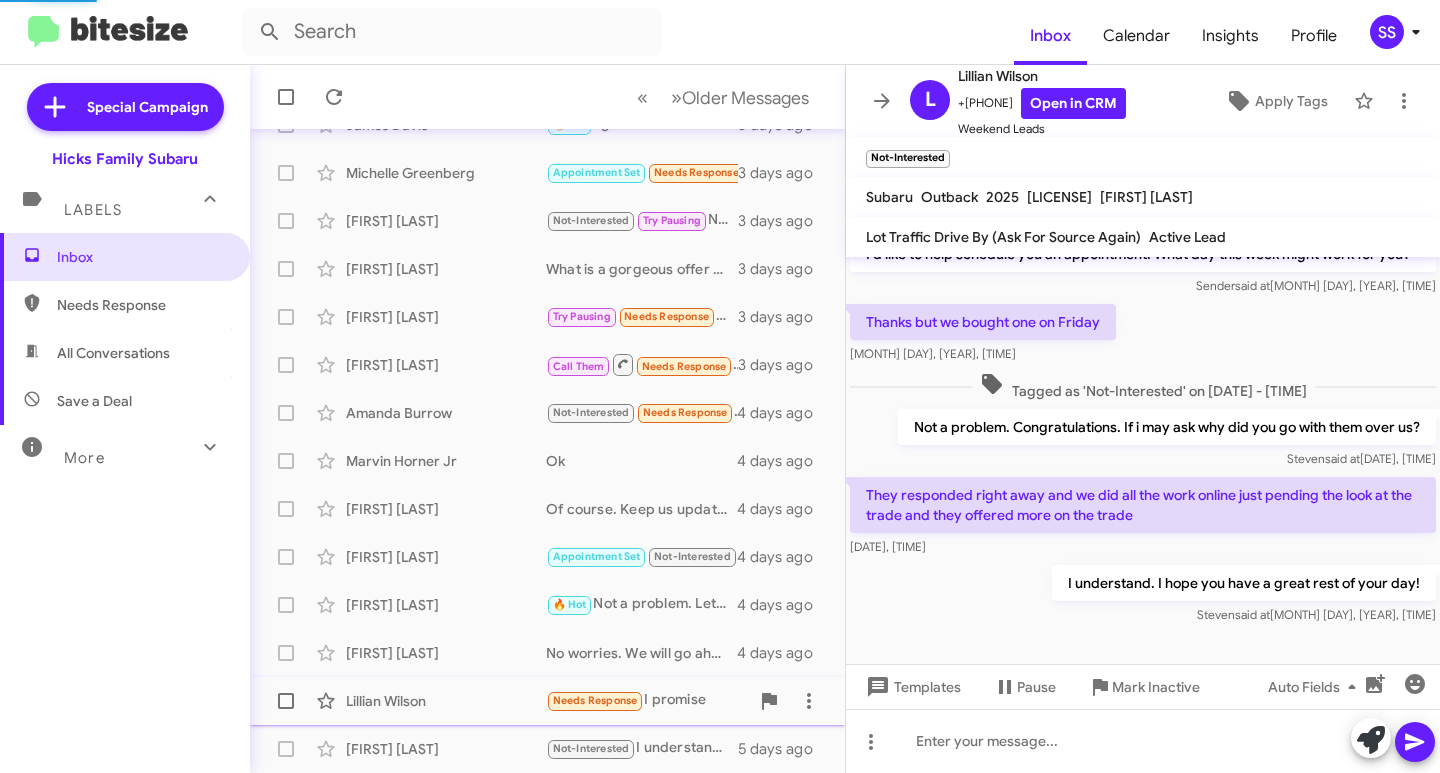 scroll, scrollTop: 0, scrollLeft: 0, axis: both 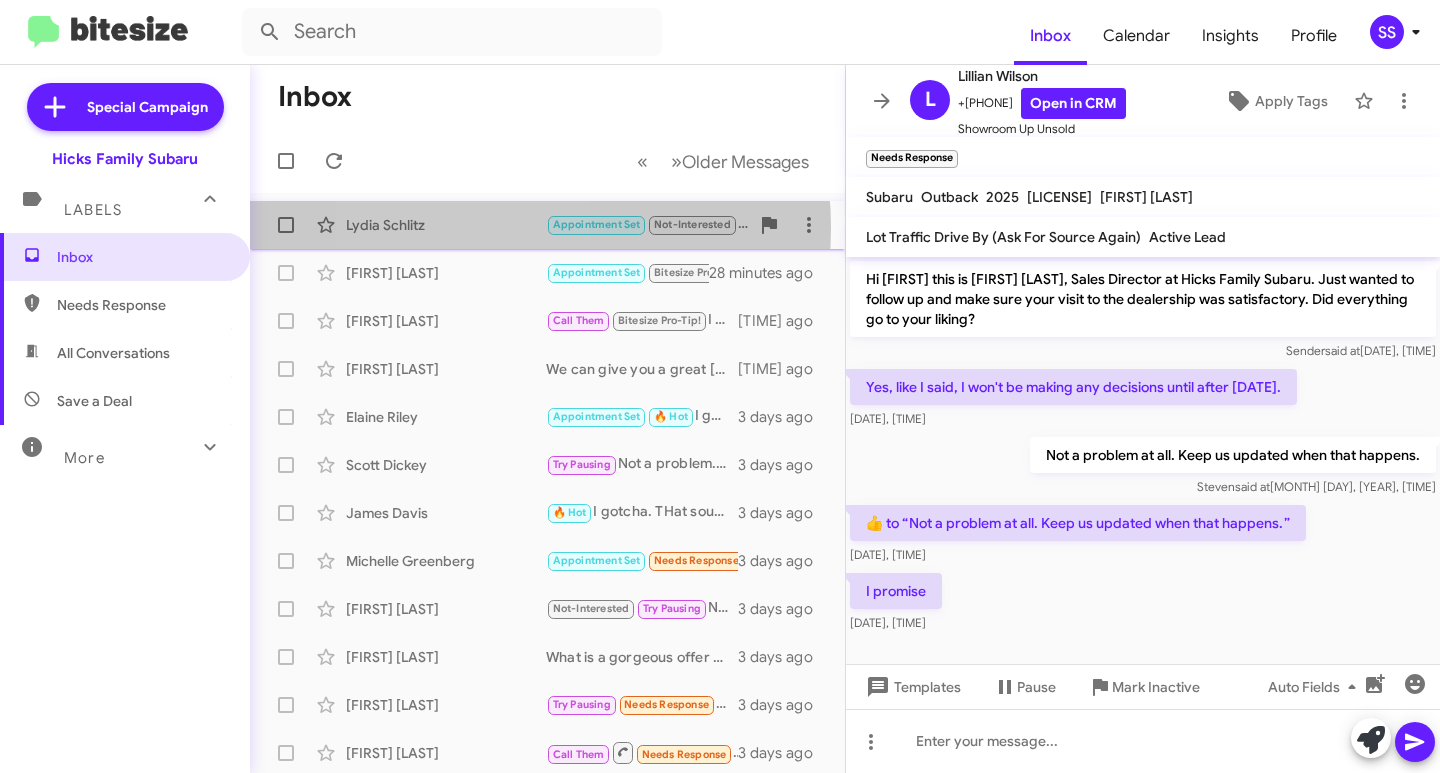 click on "[FIRST] [LAST]" 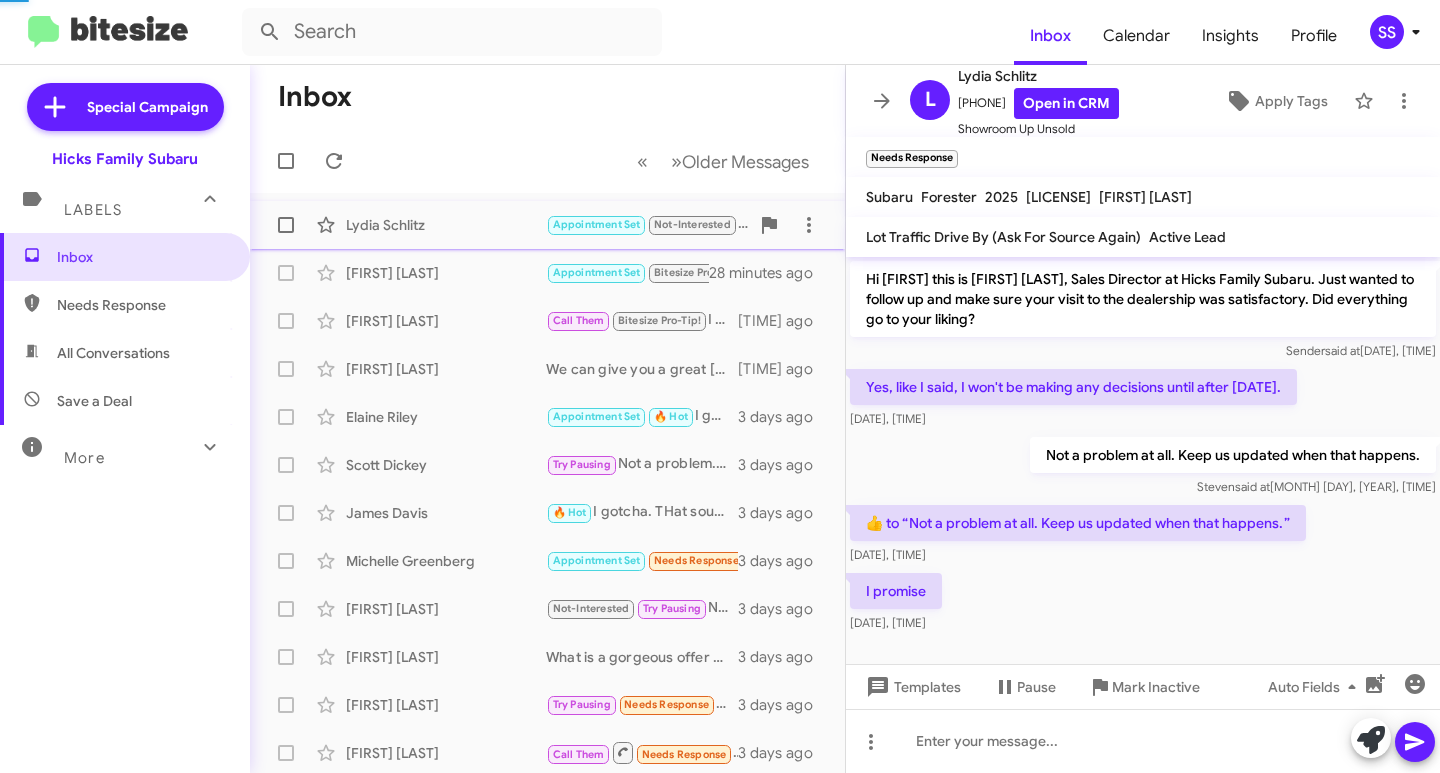 scroll, scrollTop: 1862, scrollLeft: 0, axis: vertical 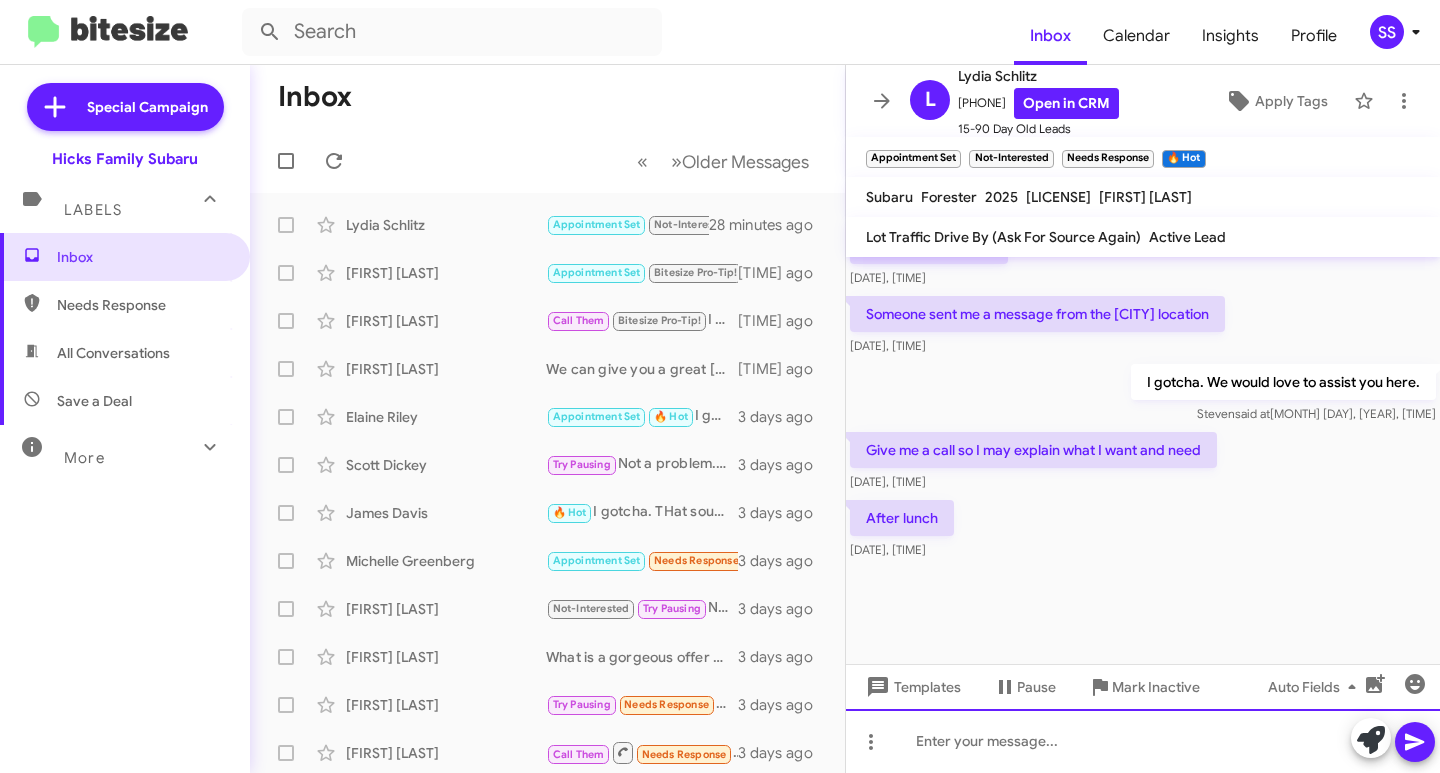 click 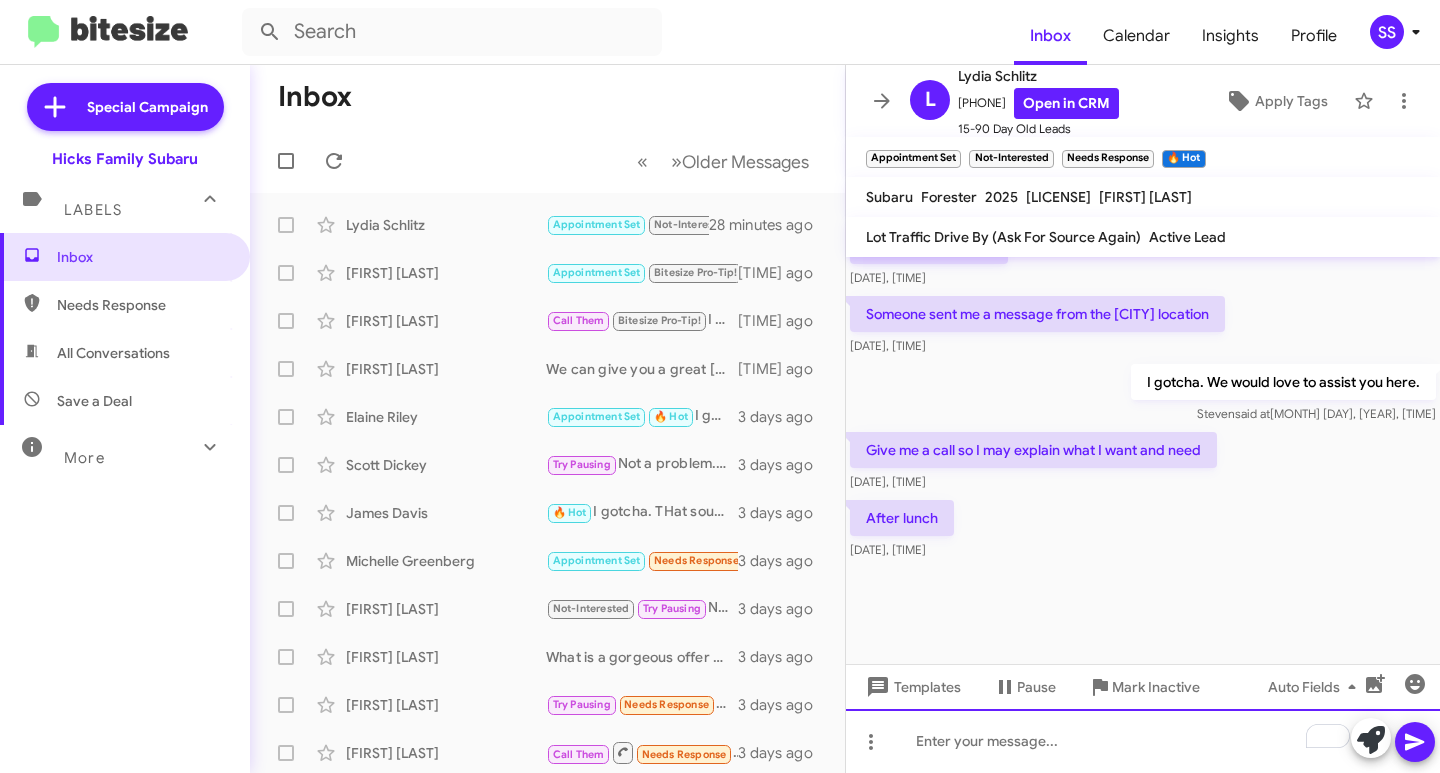 type 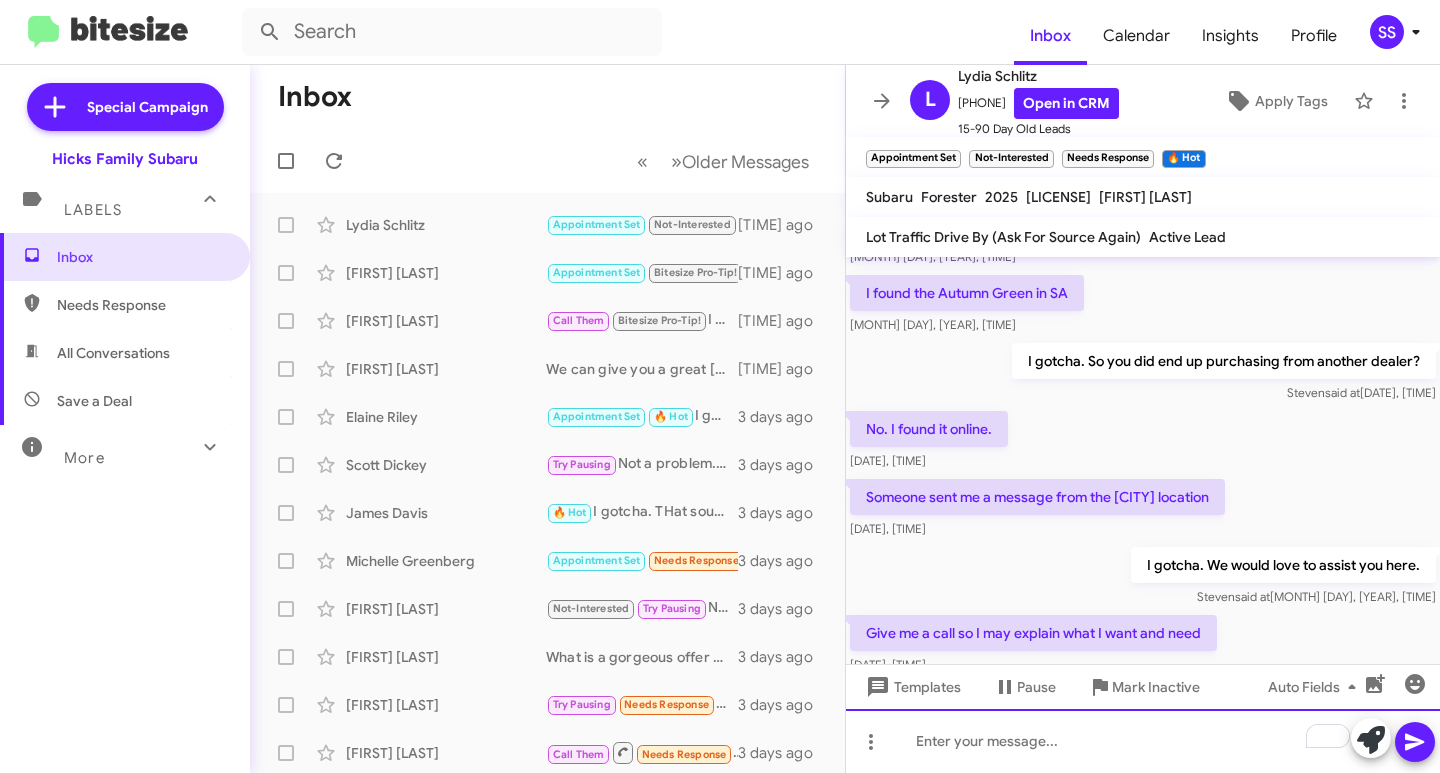 scroll, scrollTop: 2489, scrollLeft: 0, axis: vertical 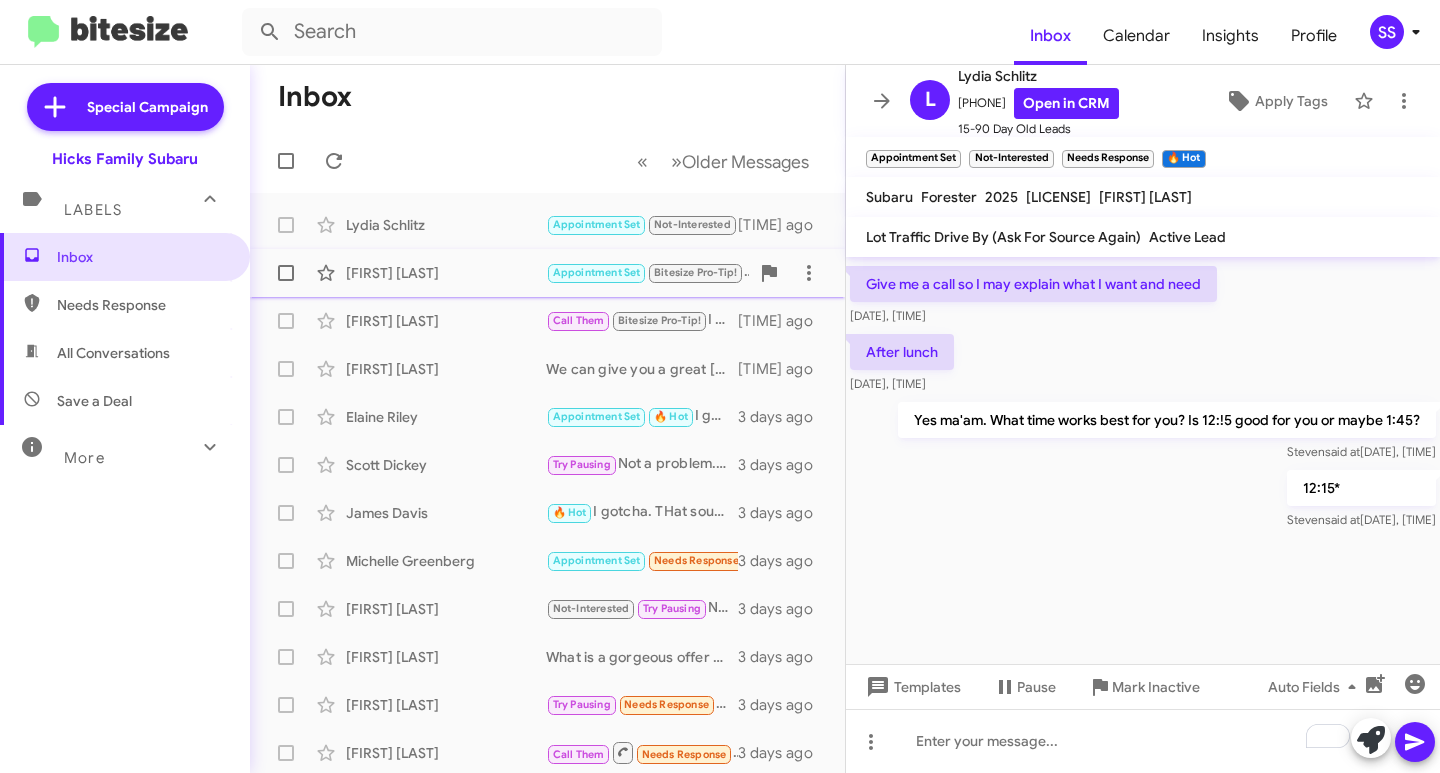 click on "[PERSON_NAME] [PERSON_NAME]" 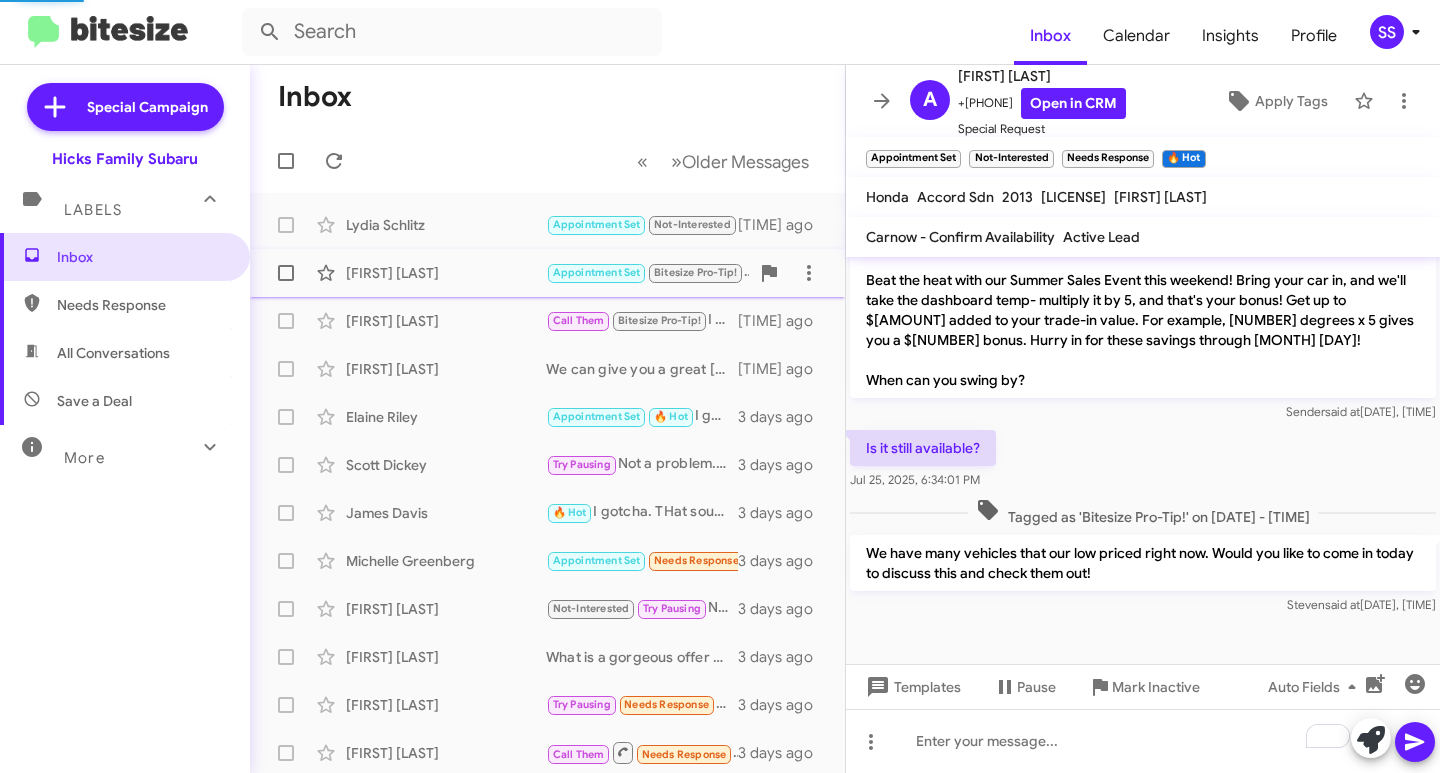 scroll, scrollTop: 588, scrollLeft: 0, axis: vertical 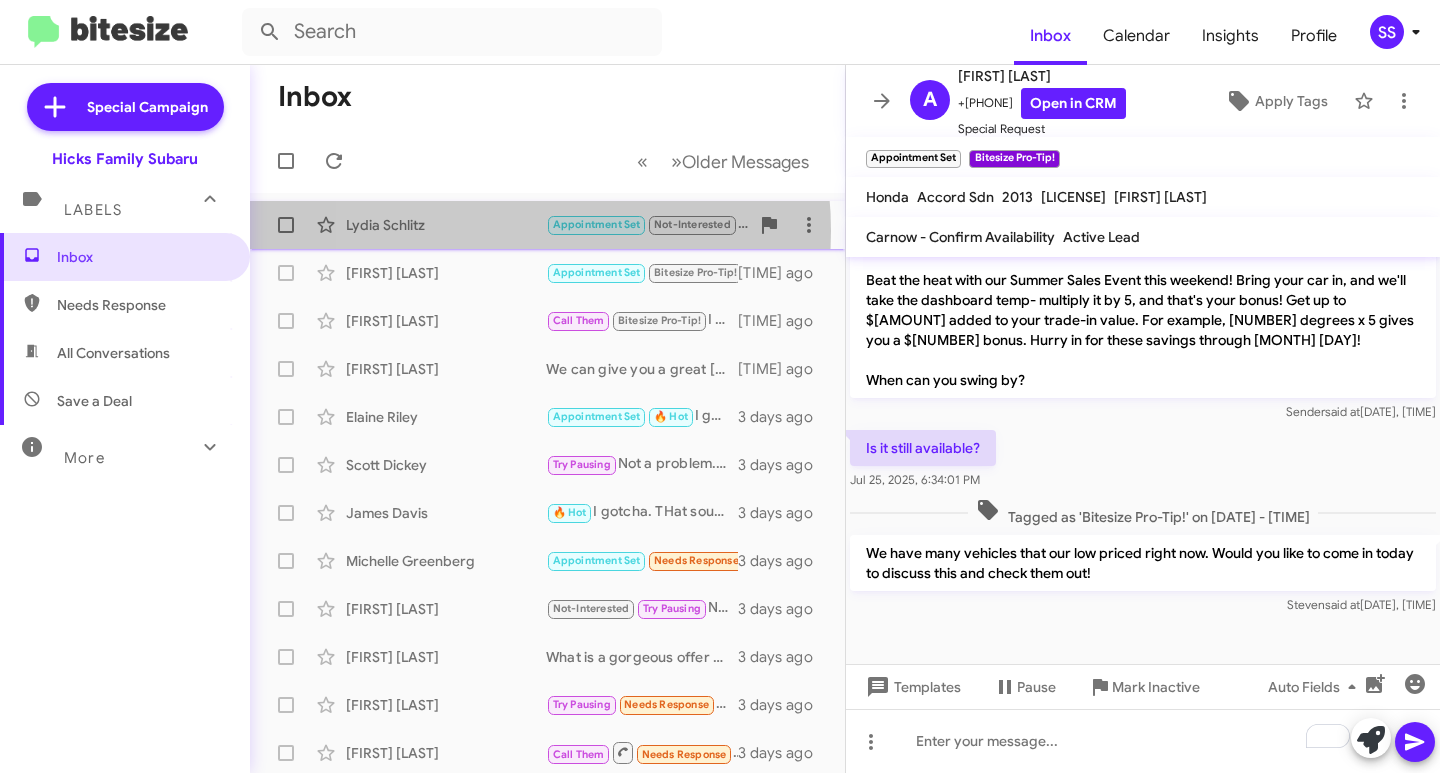 click on "[FIRST] [LAST]" 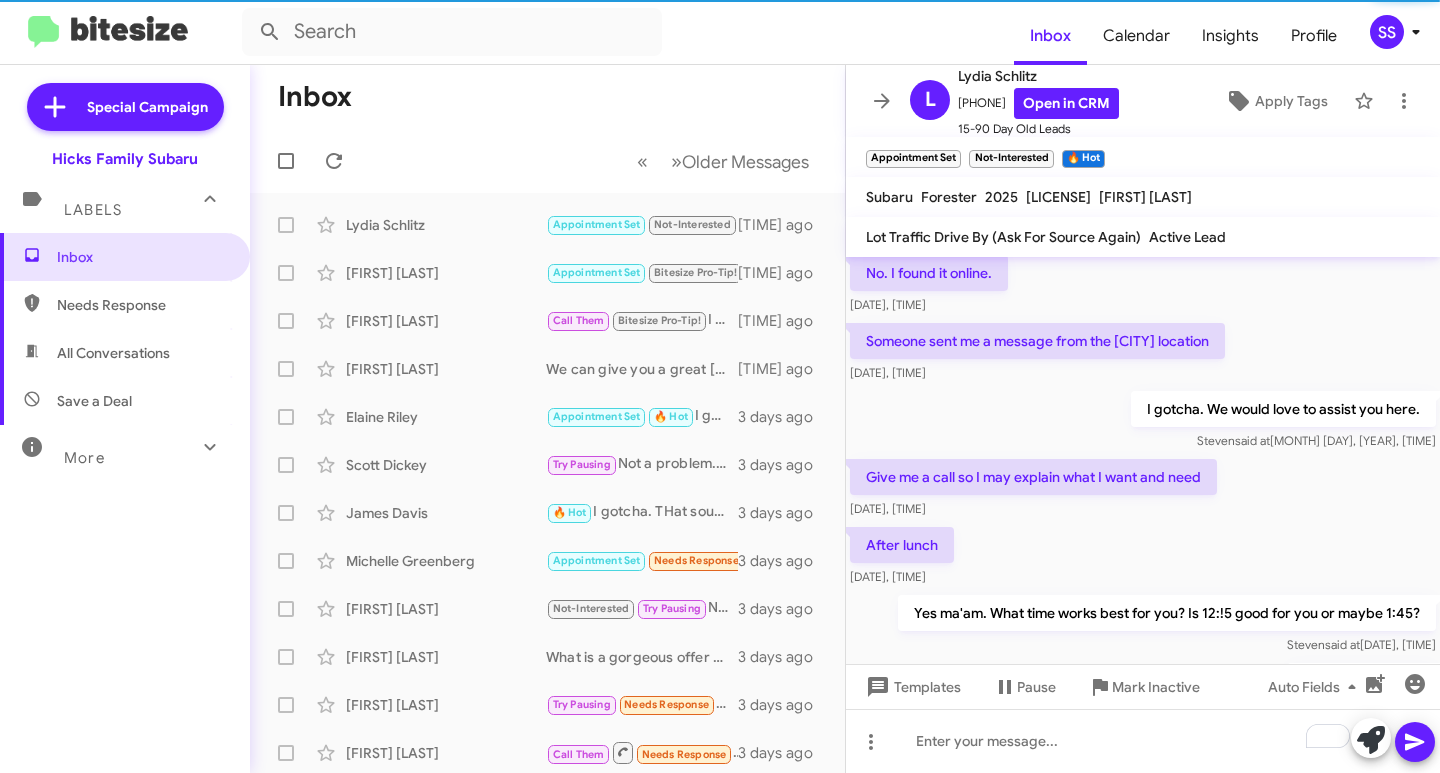 scroll, scrollTop: 2203, scrollLeft: 0, axis: vertical 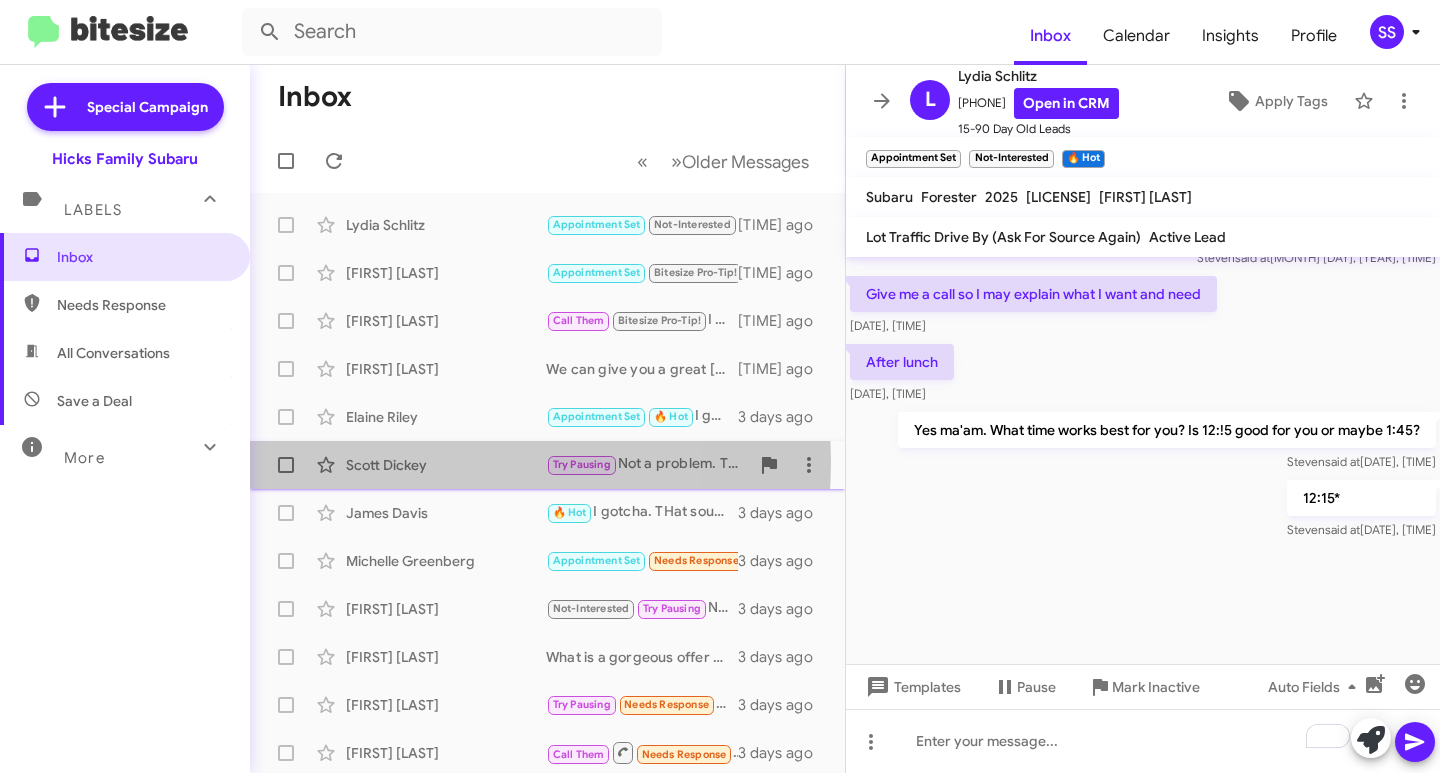 click on "[FIRST] [LAST]" 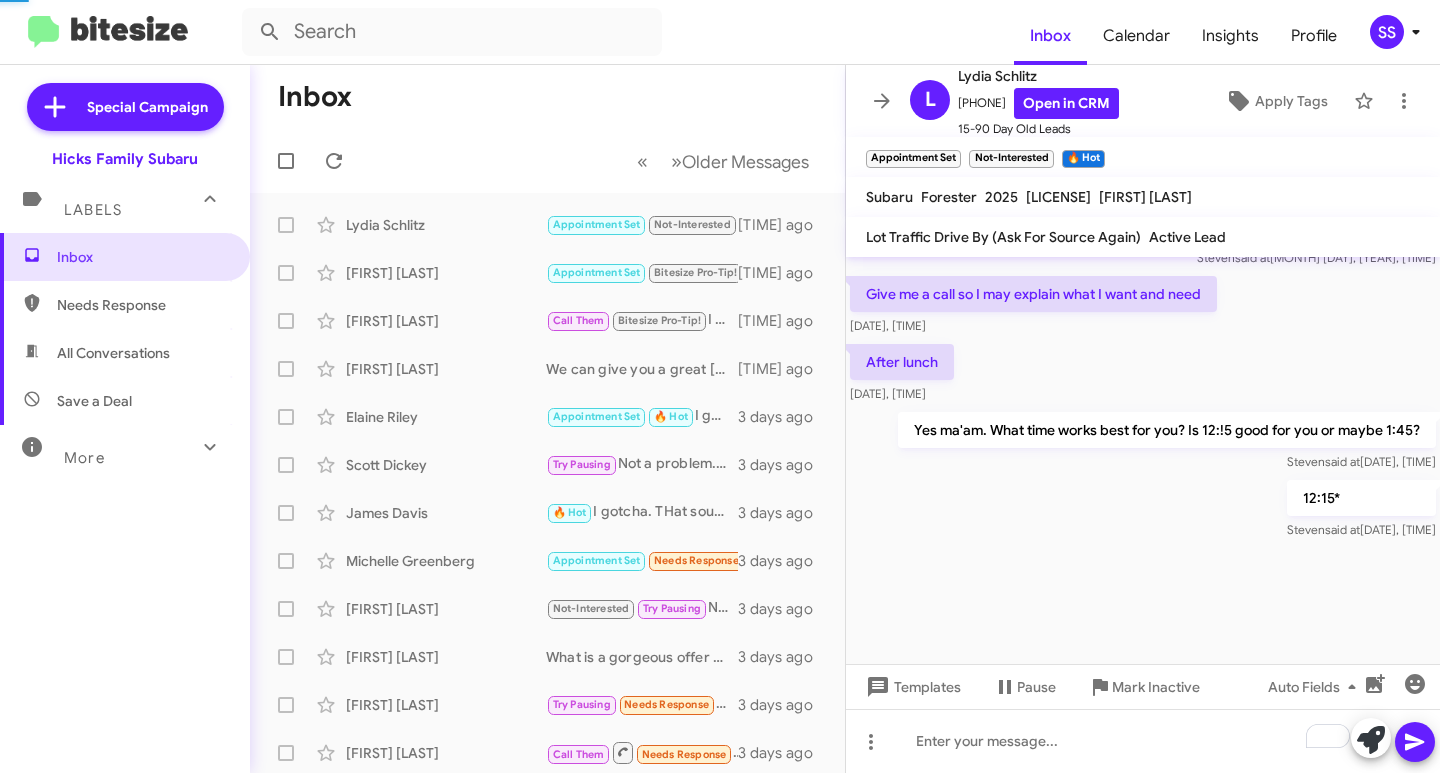 scroll, scrollTop: 311, scrollLeft: 0, axis: vertical 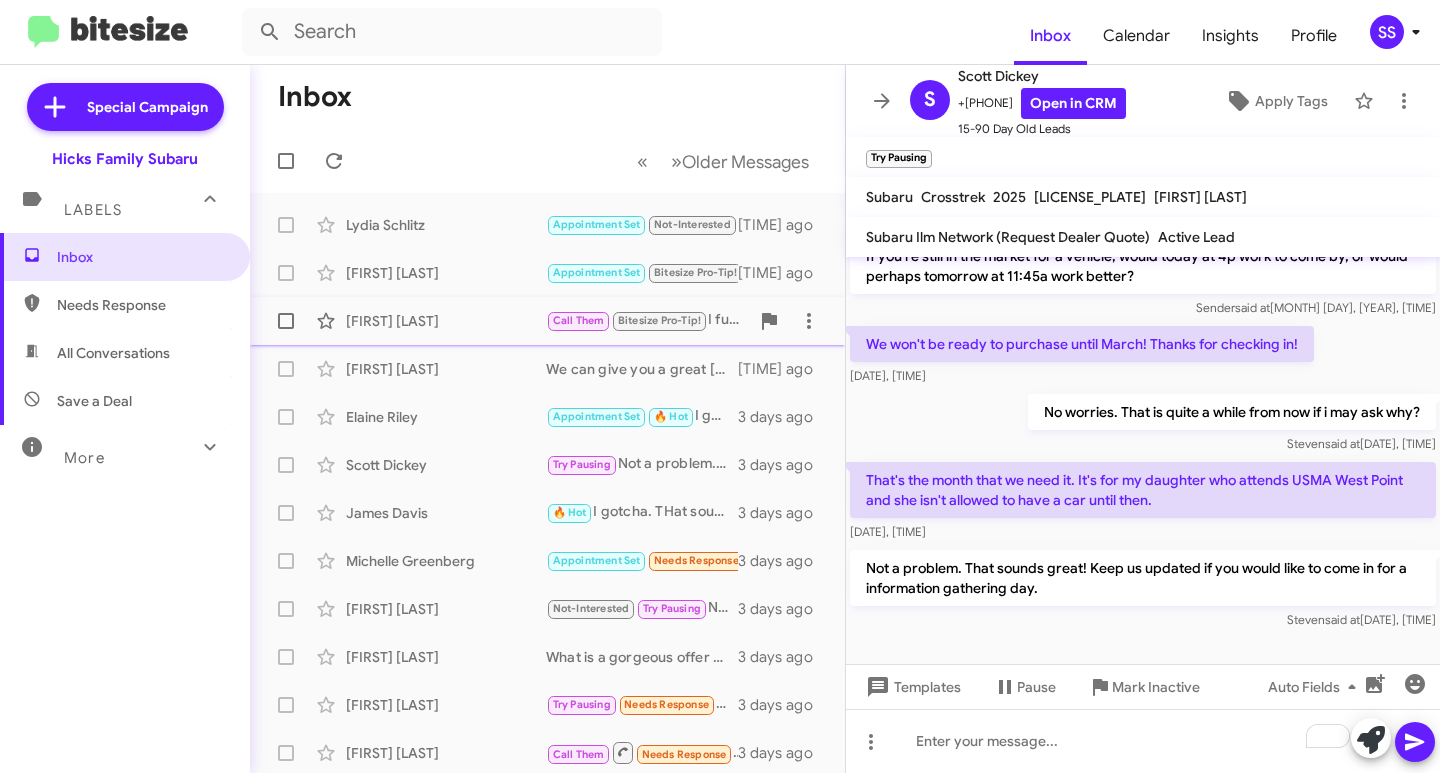 click on "[FIRST] [LAST]" 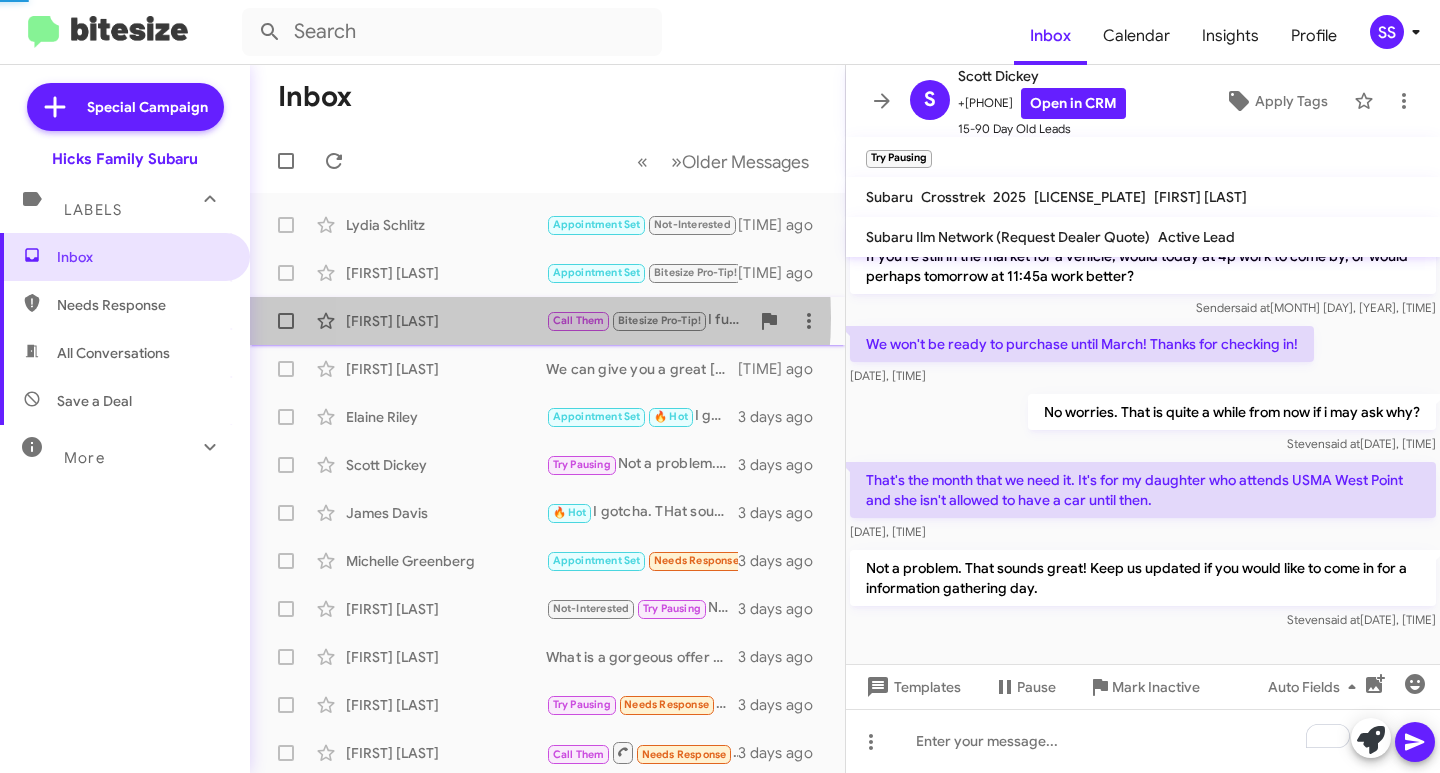 scroll, scrollTop: 40, scrollLeft: 0, axis: vertical 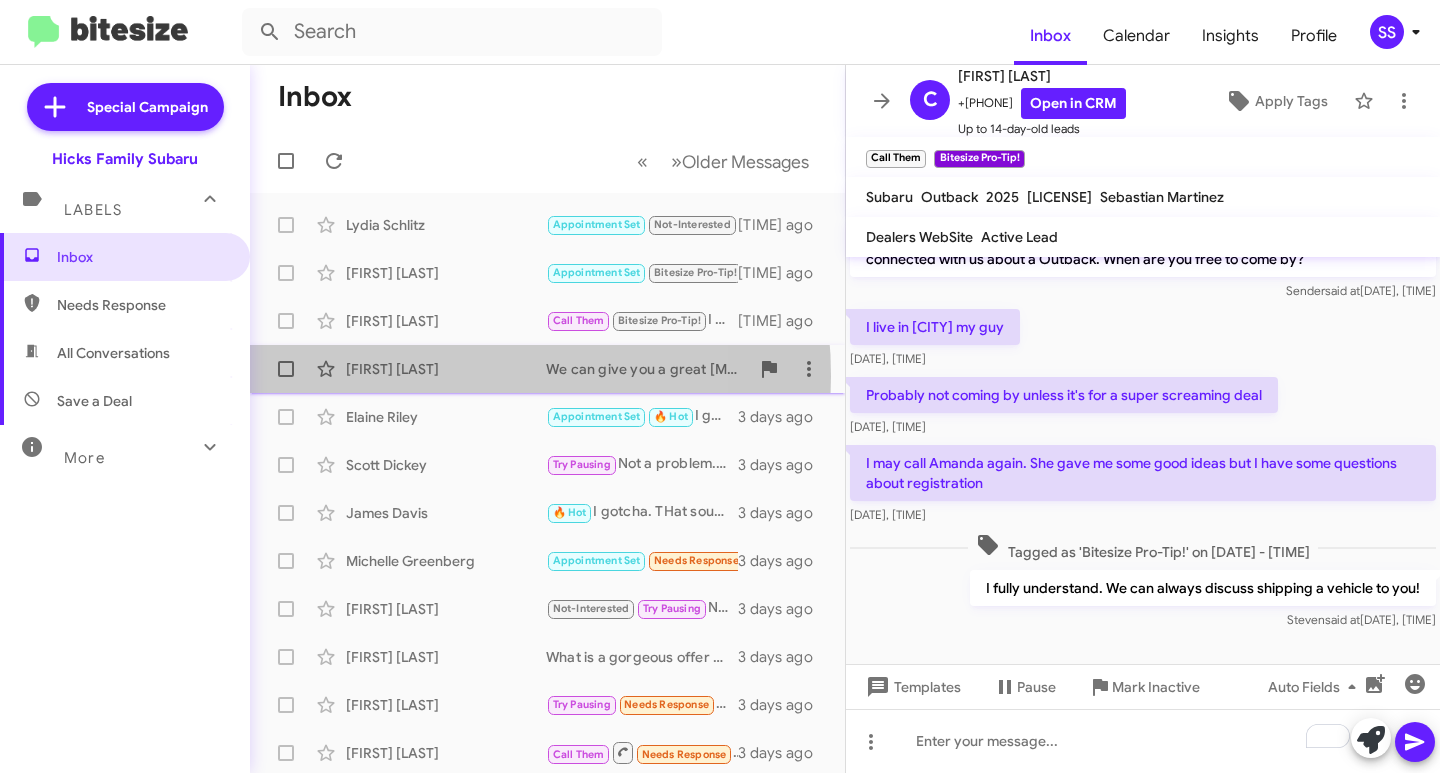 click on "[PERSON_NAME] [PERSON_NAME]" 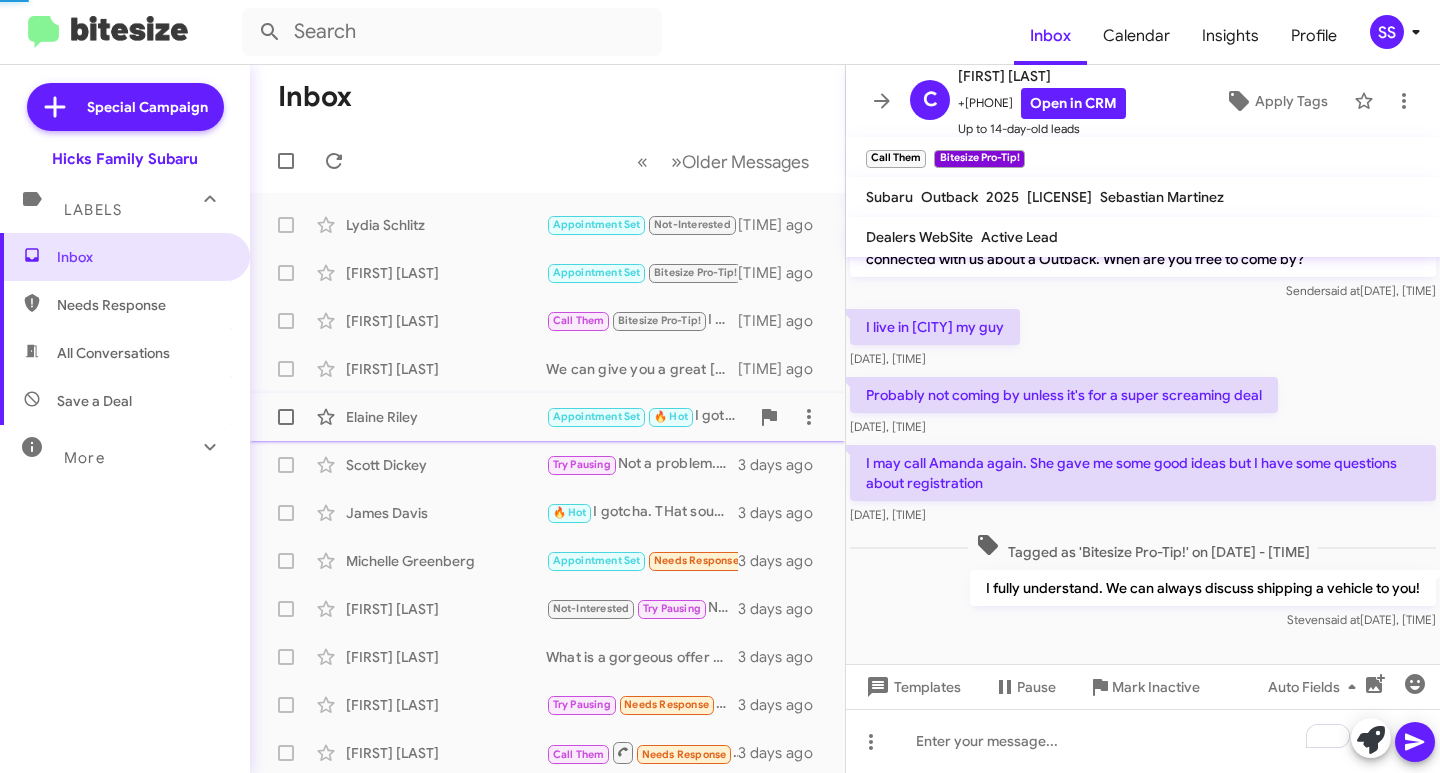 scroll, scrollTop: 0, scrollLeft: 0, axis: both 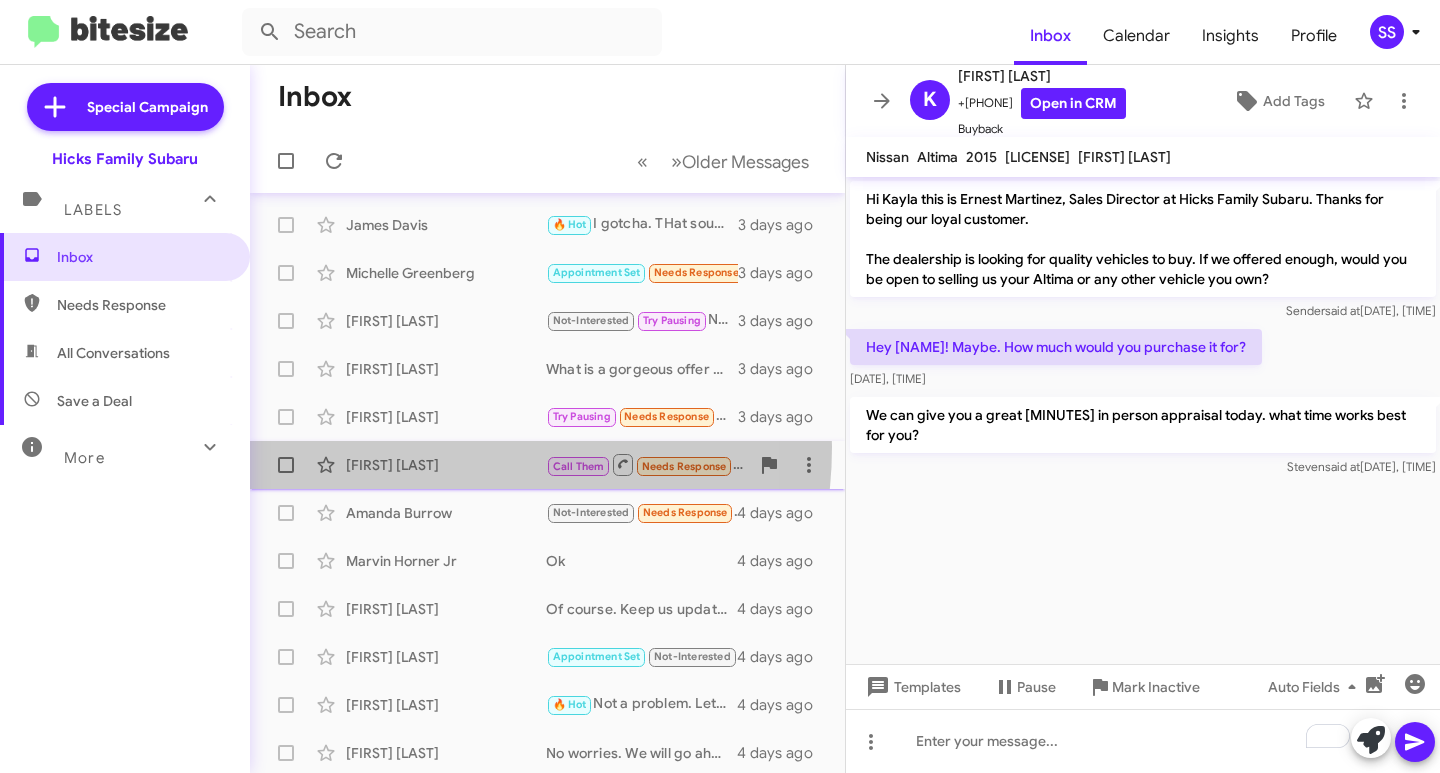 click on "Paul Moore  Call Them   Needs Response   Inbound Call   3 days ago" 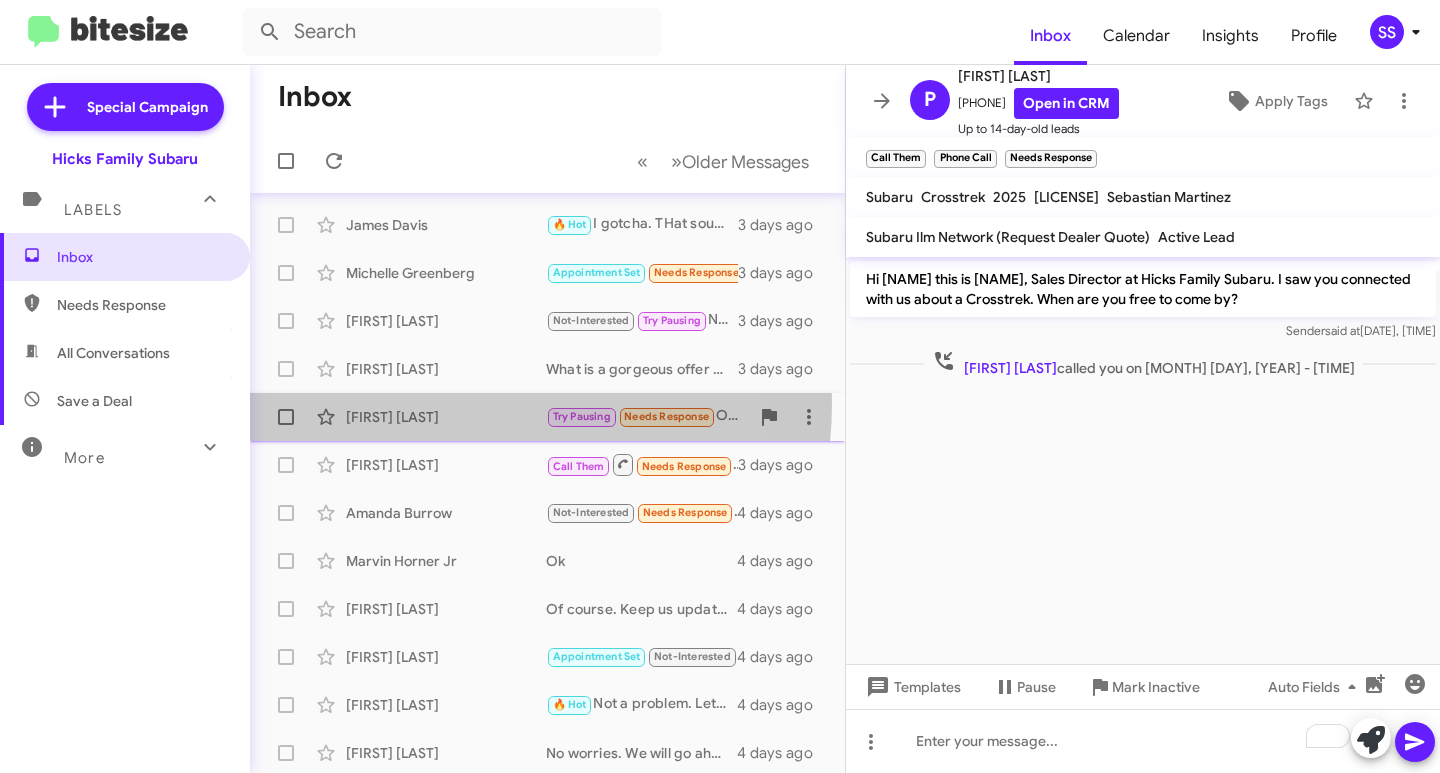 click on "Inder Mehta  Try Pausing   Needs Response   Ok
Thanks   3 days ago" 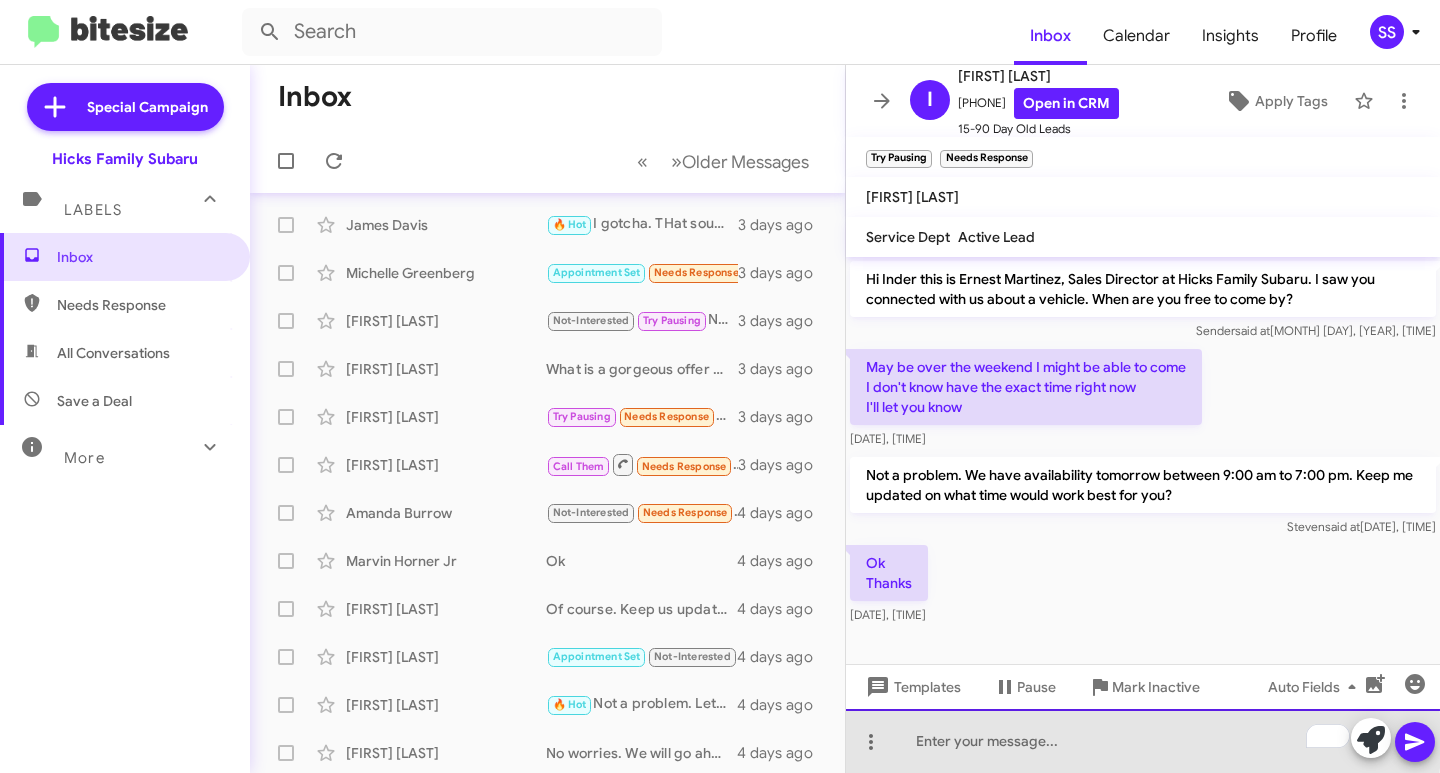 click 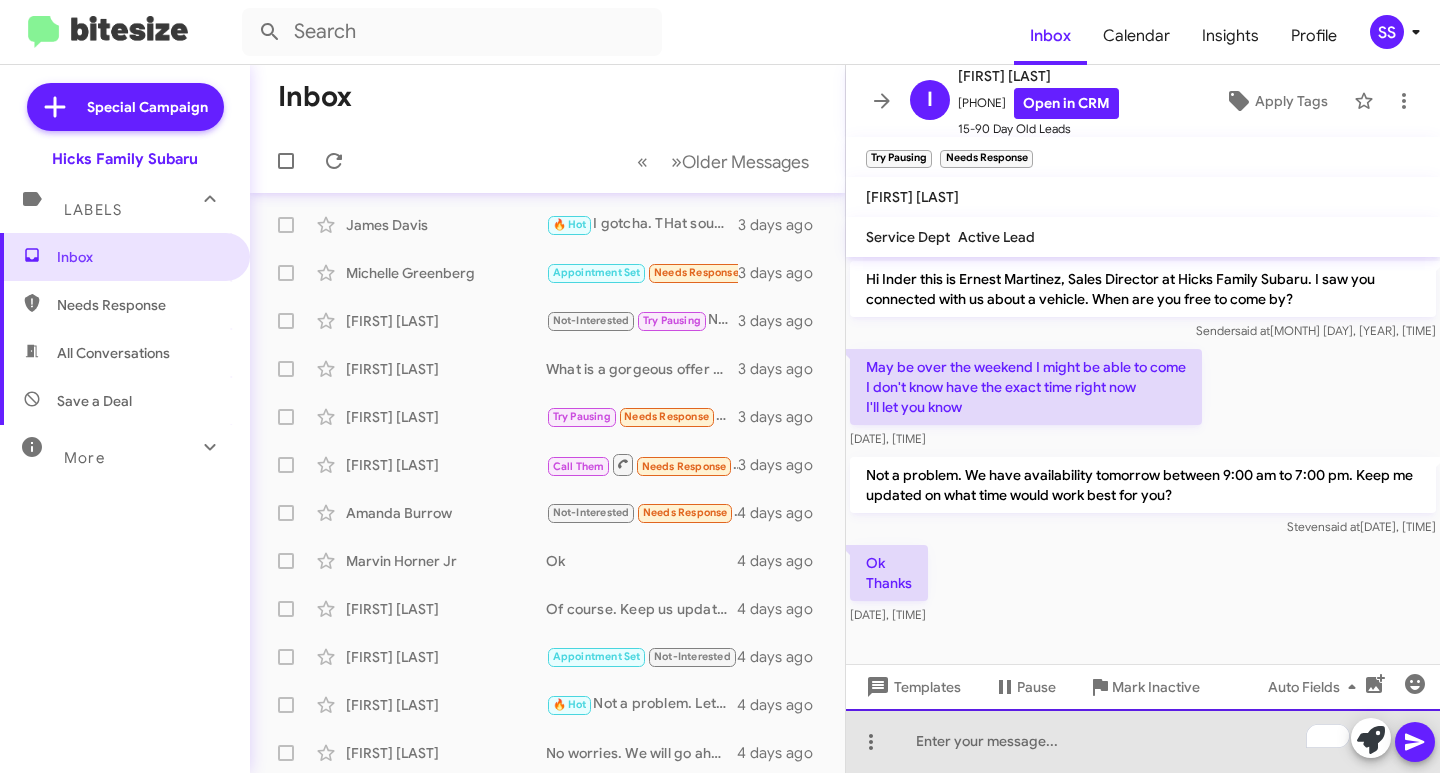 drag, startPoint x: 1023, startPoint y: 749, endPoint x: 1020, endPoint y: 739, distance: 10.440307 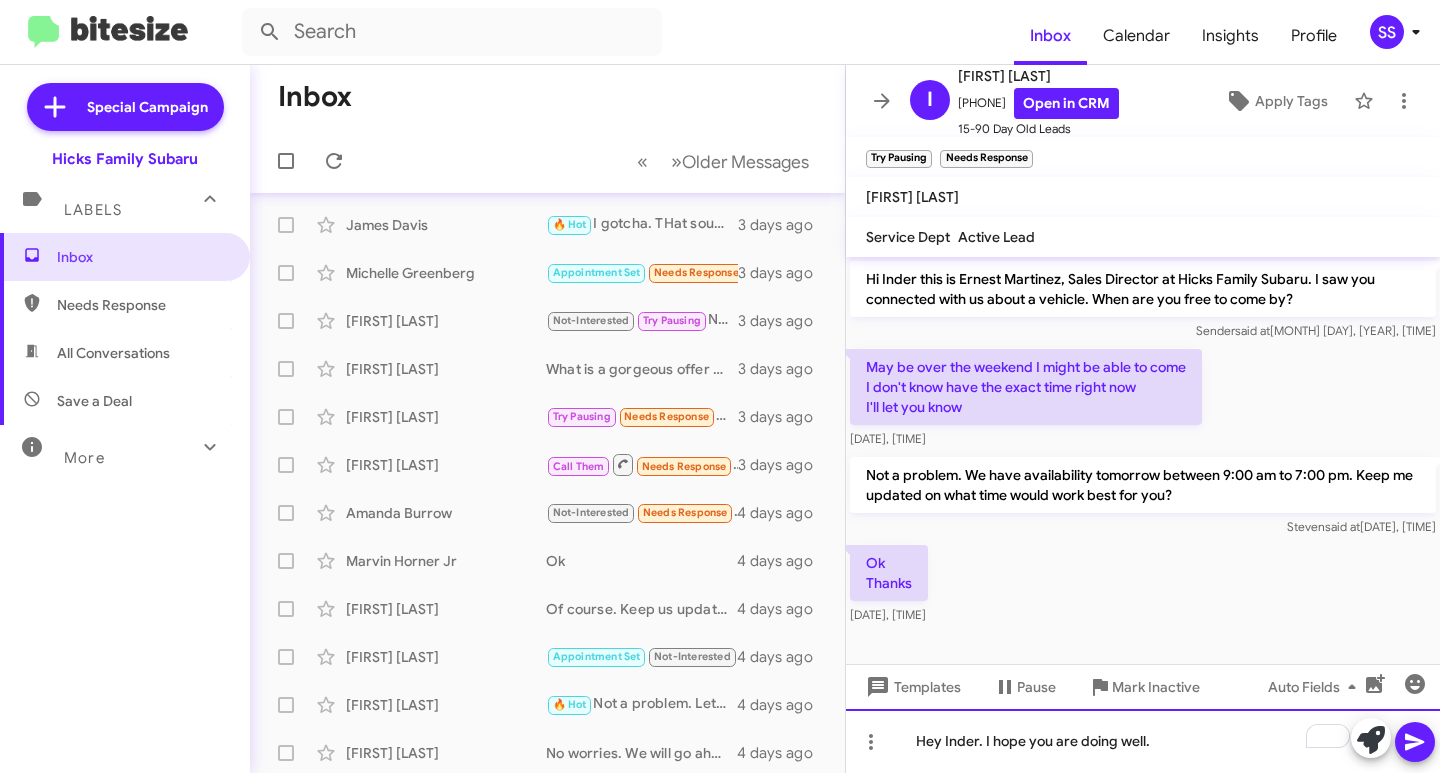 click on "Hey Inder. I hope you are doing well." 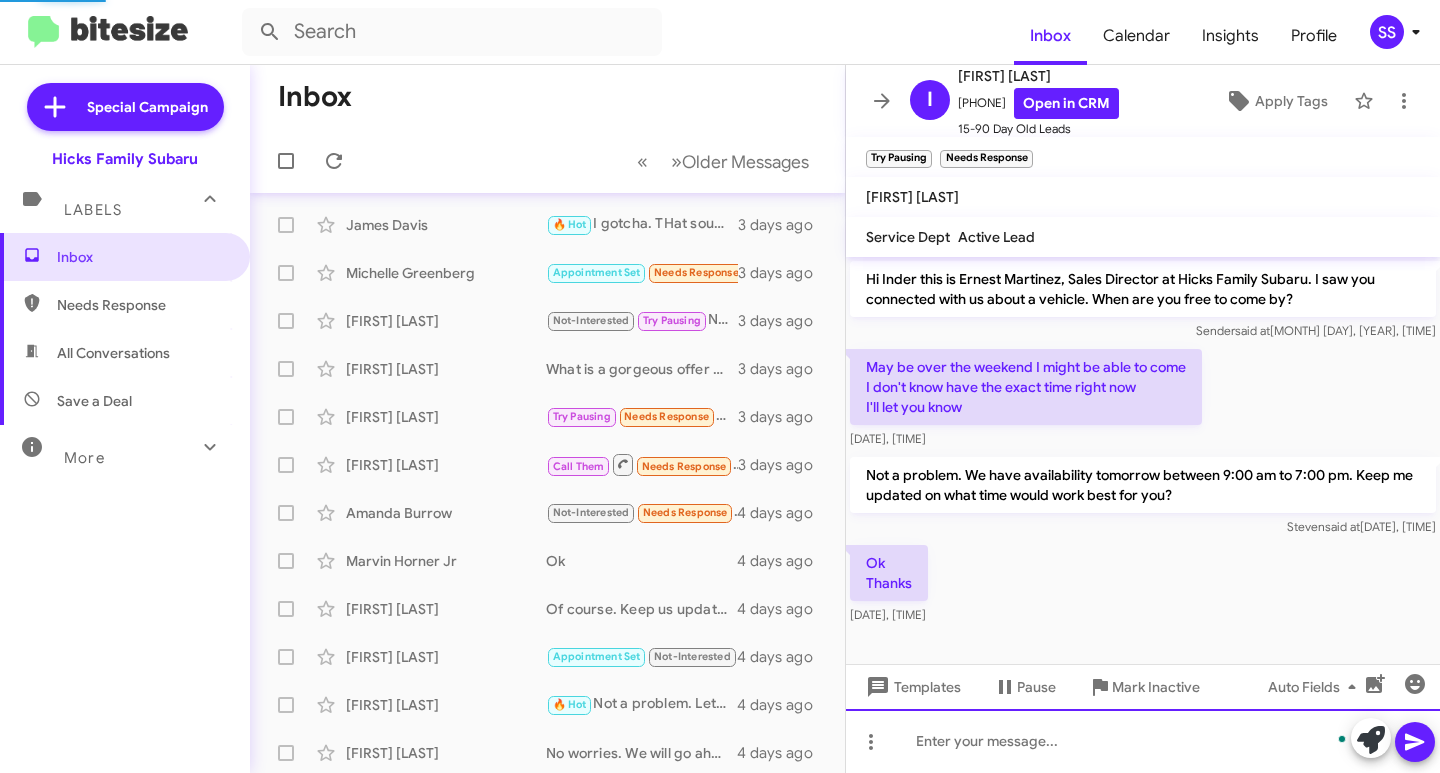 scroll, scrollTop: 78, scrollLeft: 0, axis: vertical 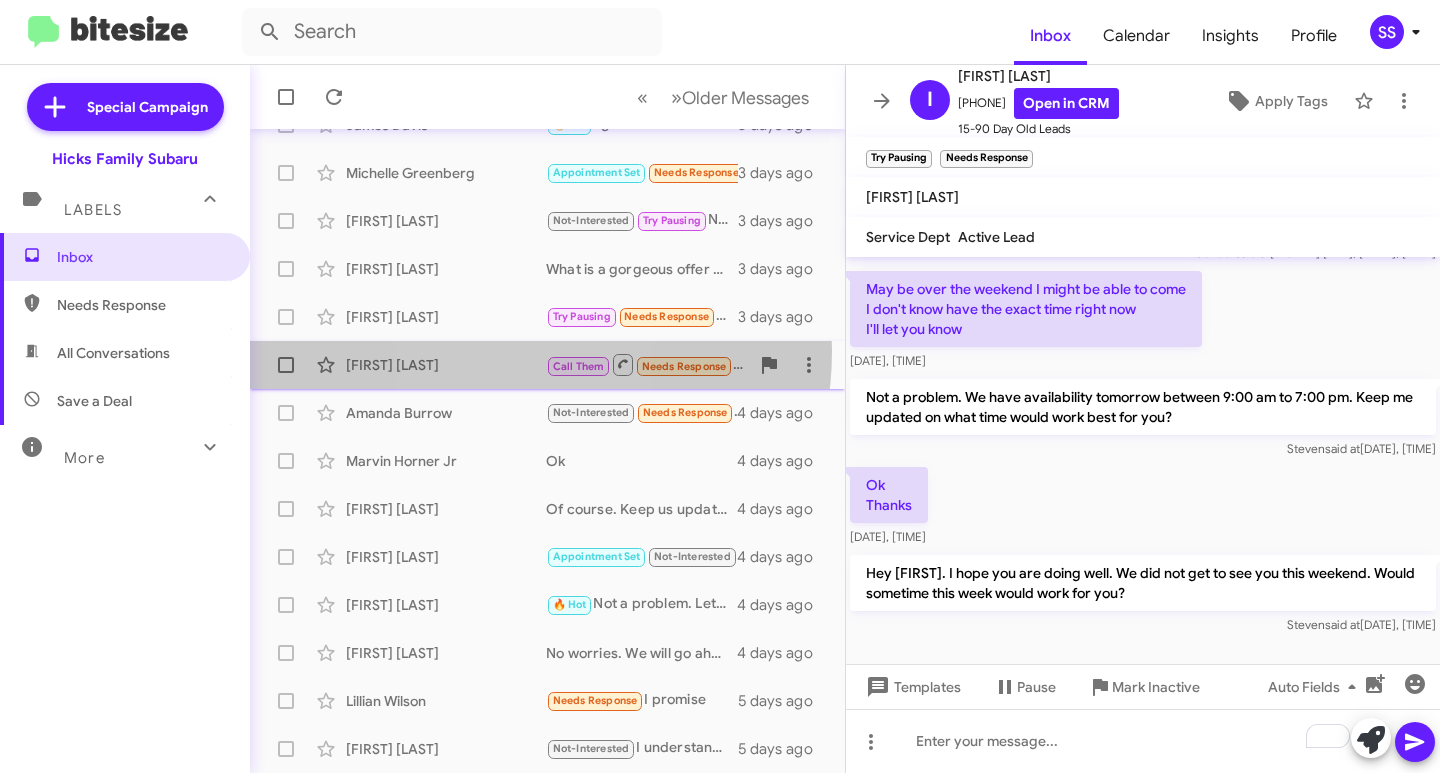 click on "Paul Moore  Call Them   Needs Response   Inbound Call   3 days ago" 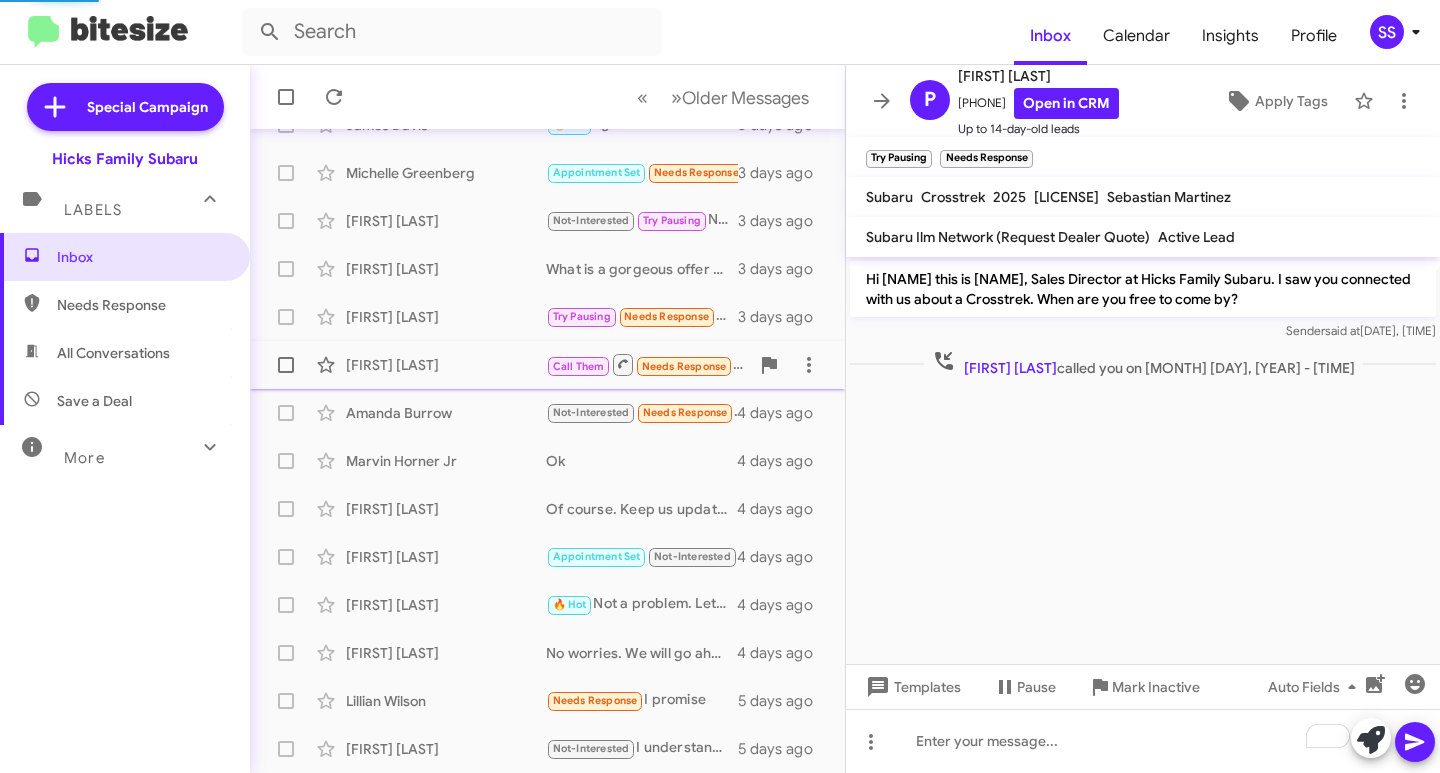 scroll, scrollTop: 0, scrollLeft: 0, axis: both 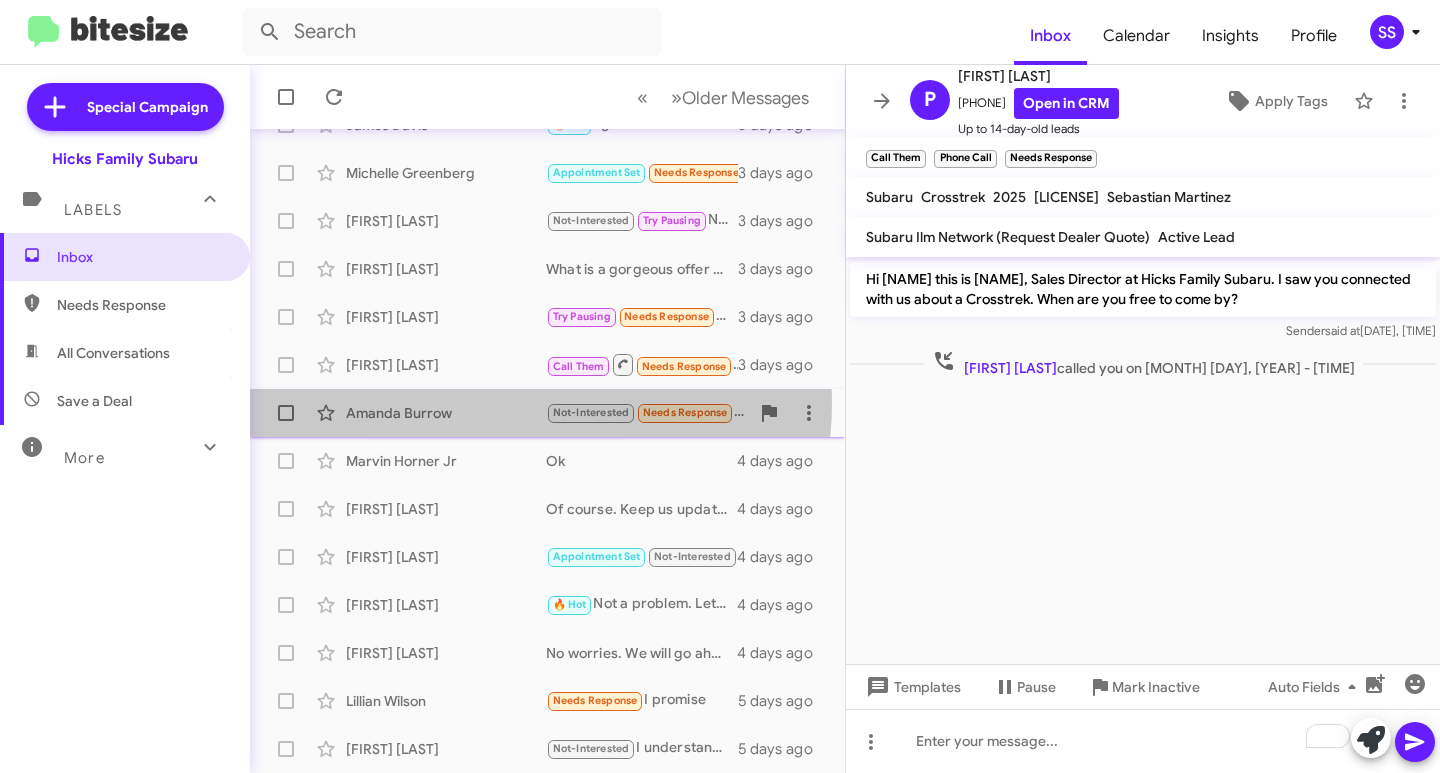 click on "Amanda Burrow  Not-Interested   Needs Response   Thank you. You as well.   4 days ago" 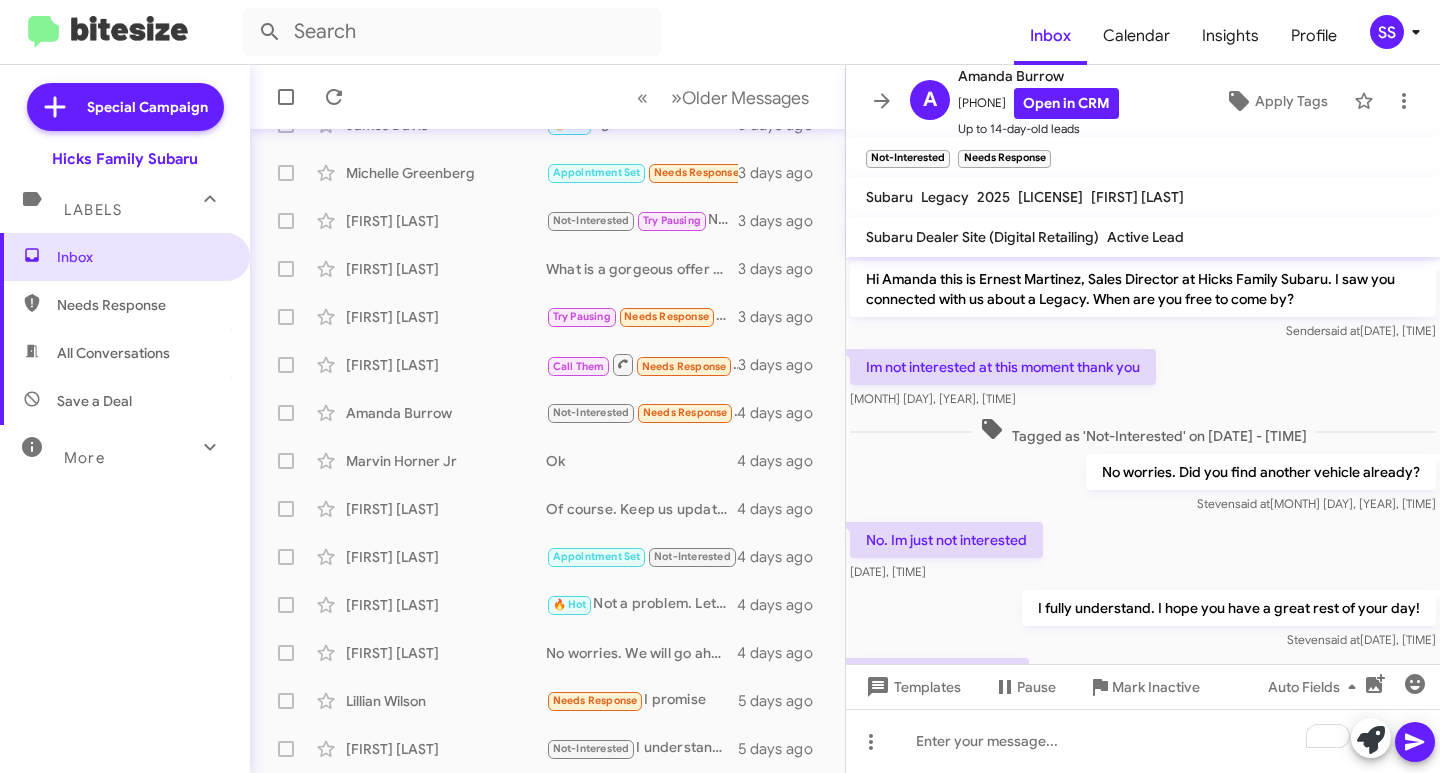 scroll, scrollTop: 93, scrollLeft: 0, axis: vertical 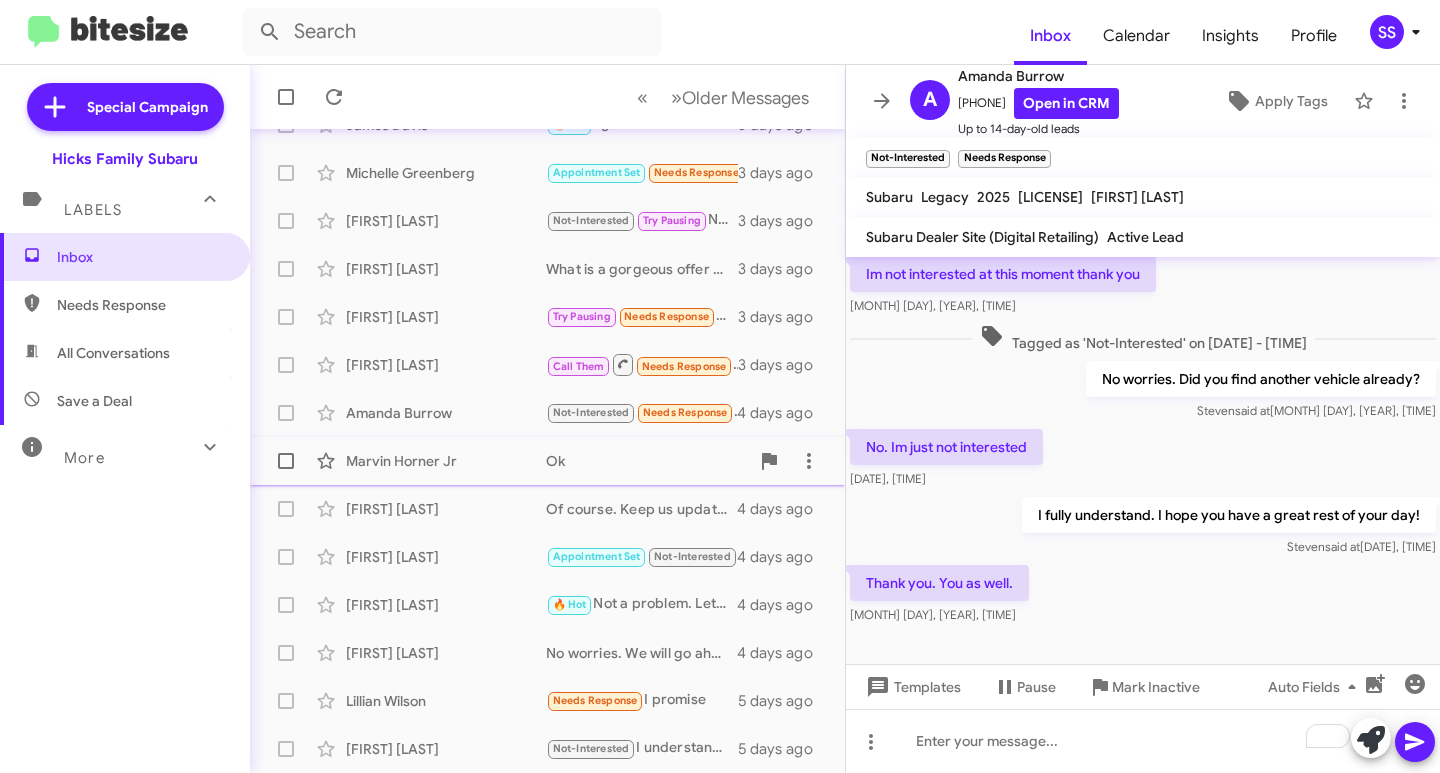 click on "Marvin Horner Jr  Ok   4 days ago" 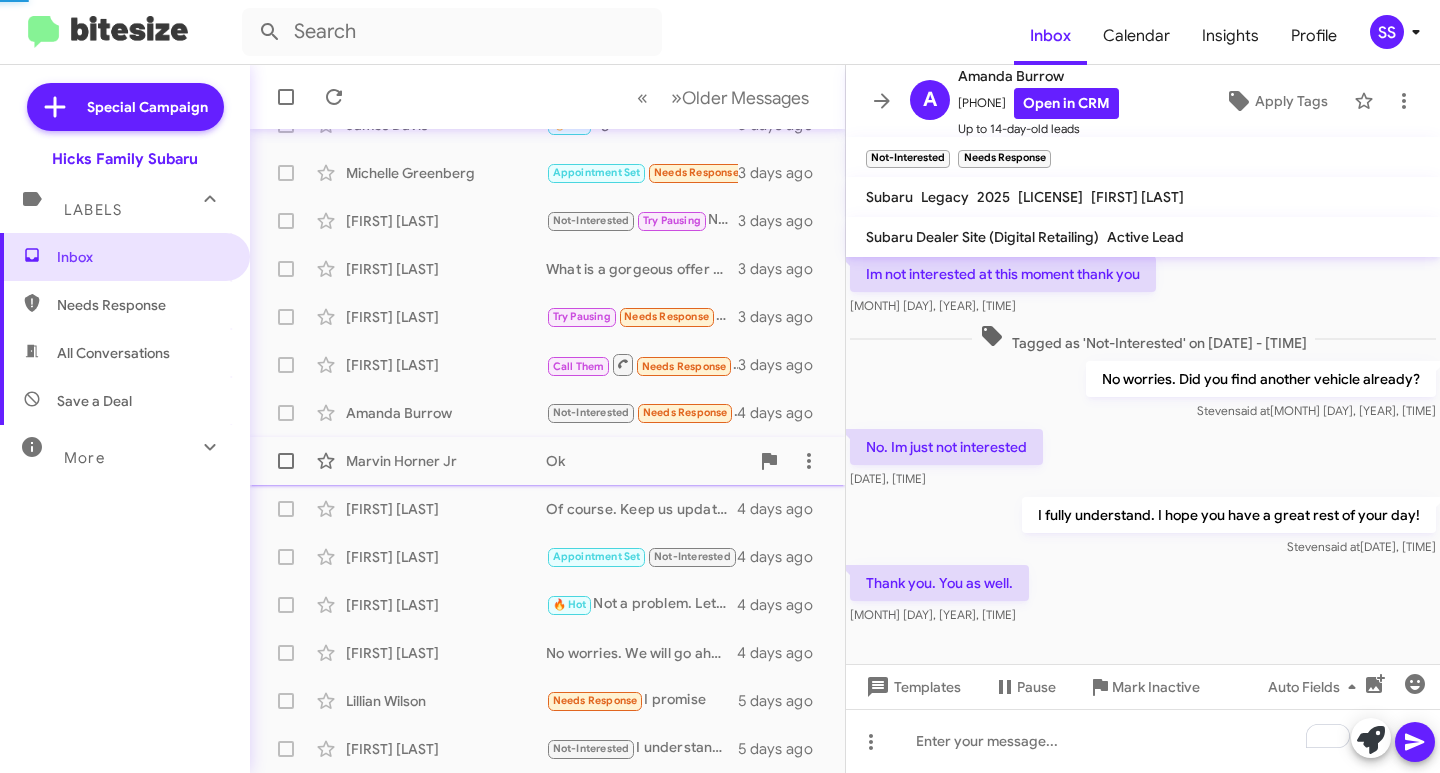 scroll, scrollTop: 0, scrollLeft: 0, axis: both 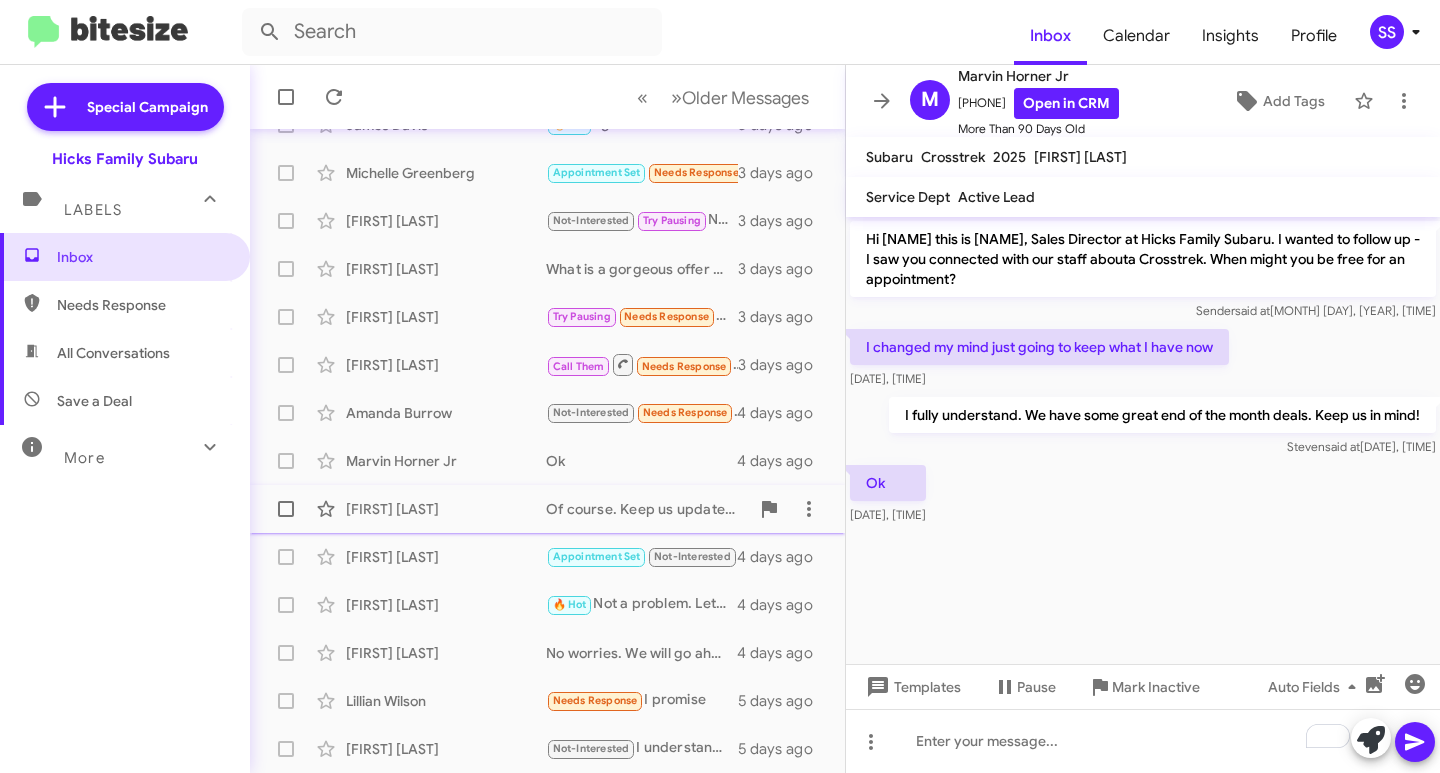 click on "[FIRST] [LAST]" 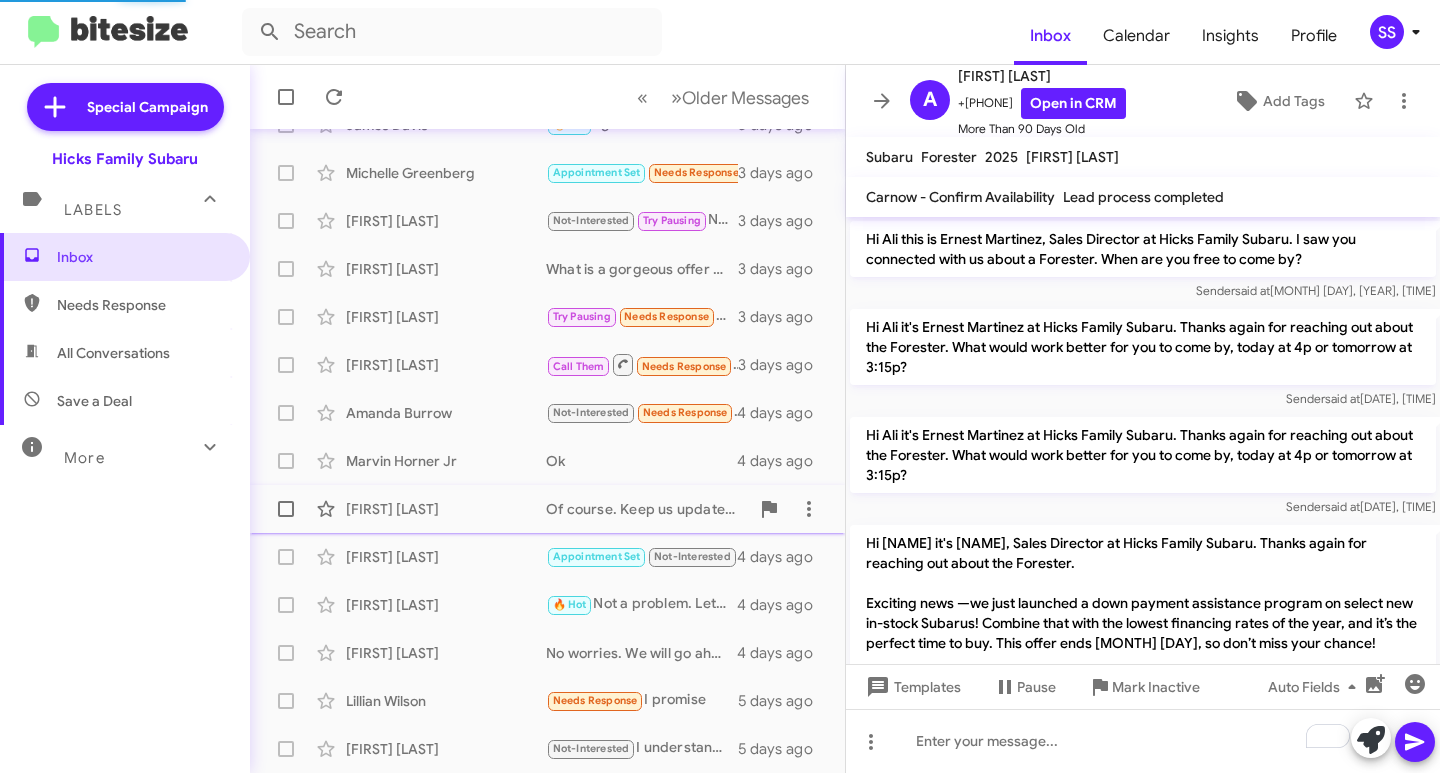 scroll, scrollTop: 650, scrollLeft: 0, axis: vertical 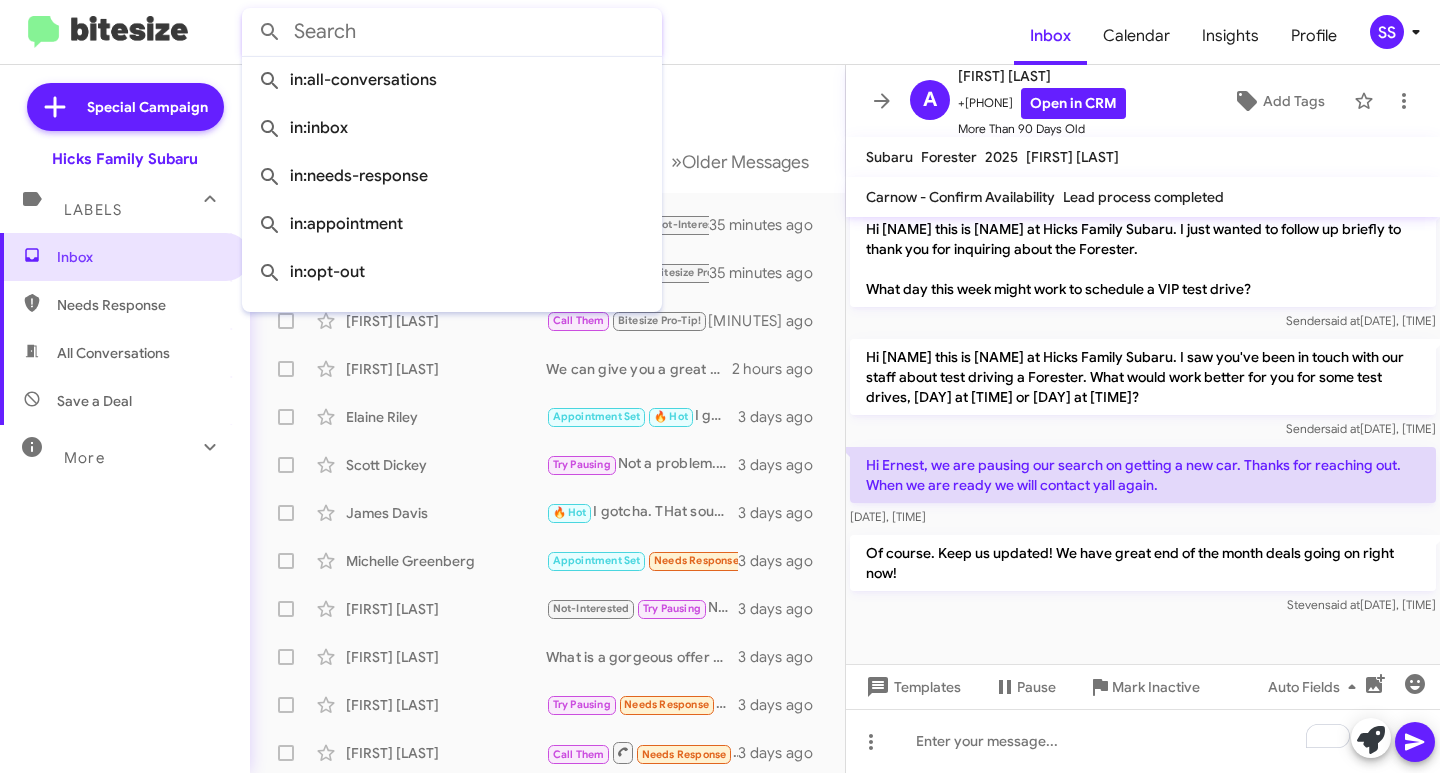 click 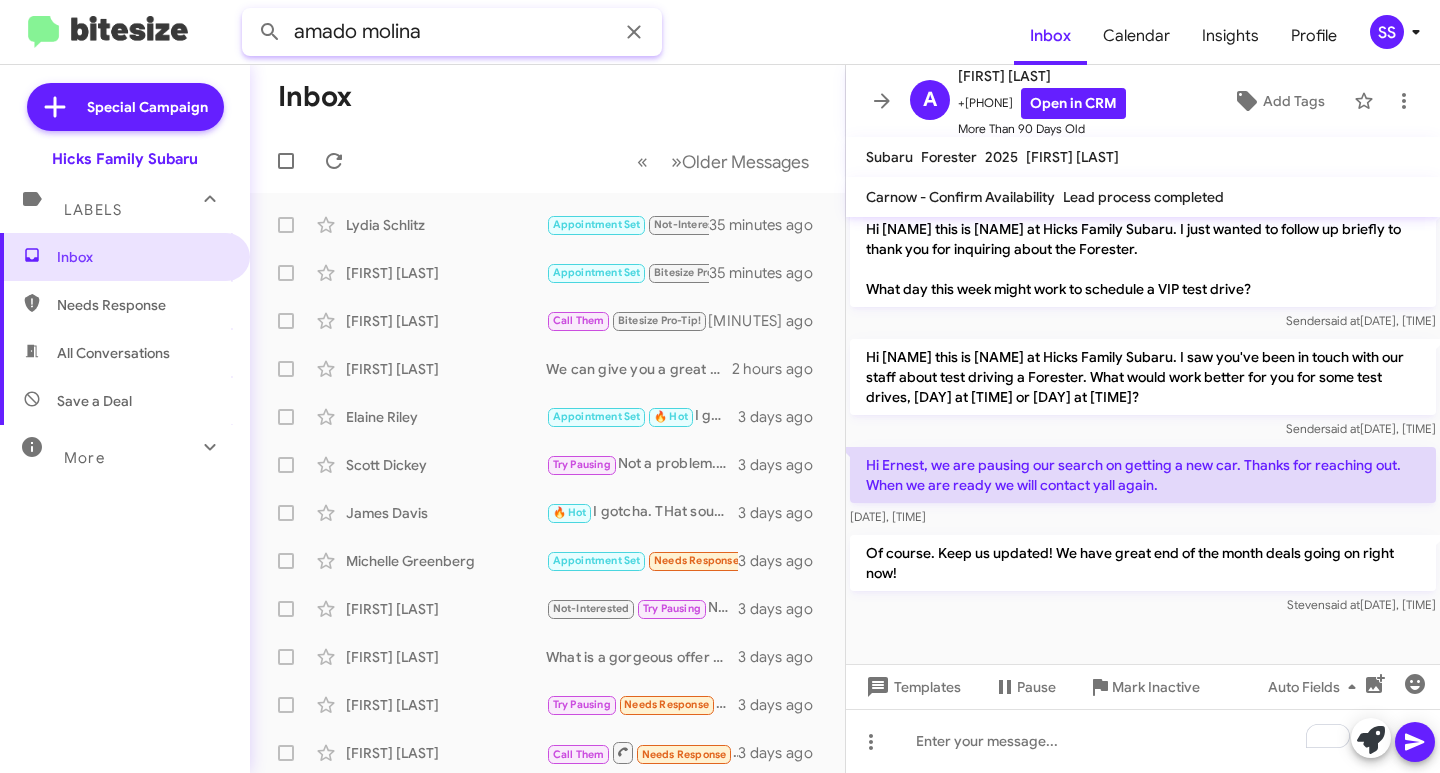 type on "amado molina" 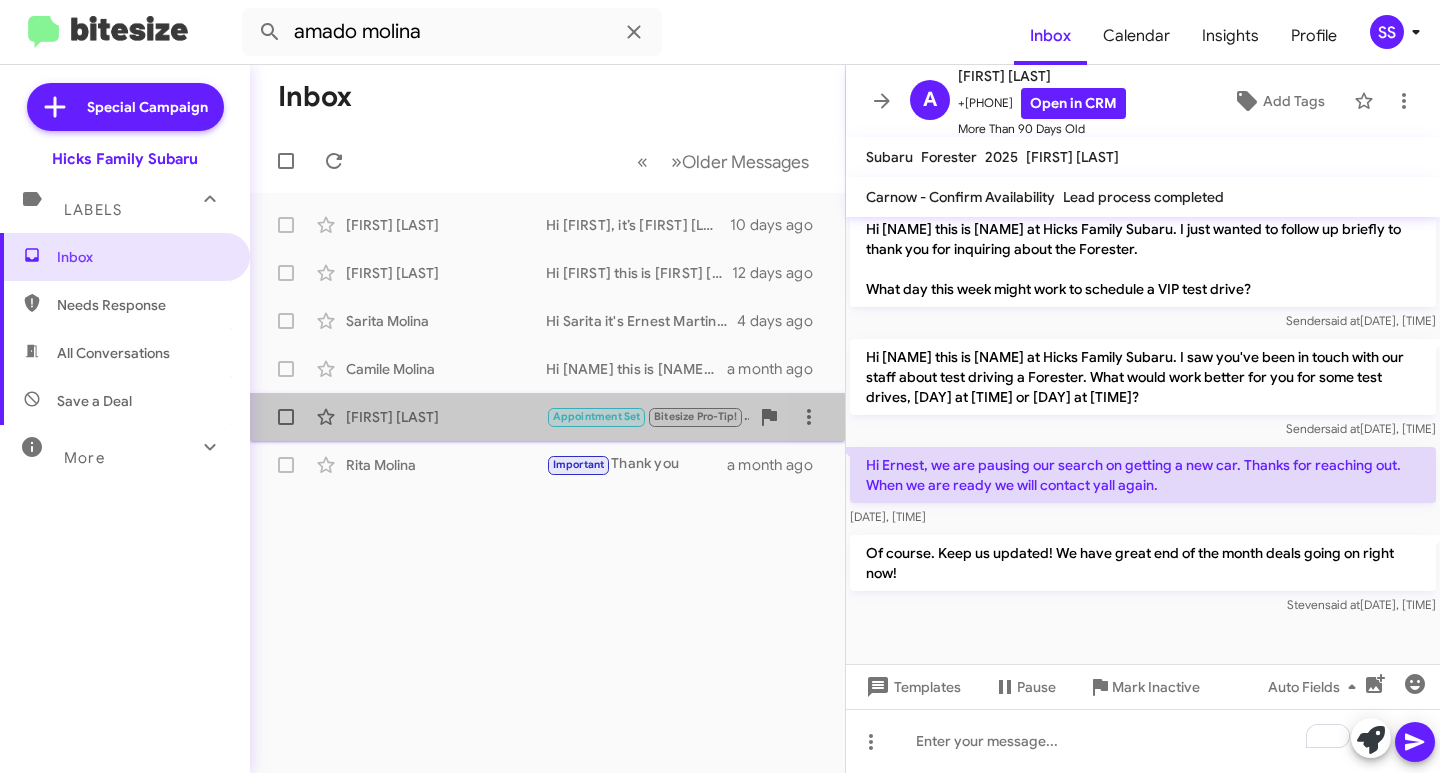 click on "[PERSON_NAME] [PERSON_NAME]" 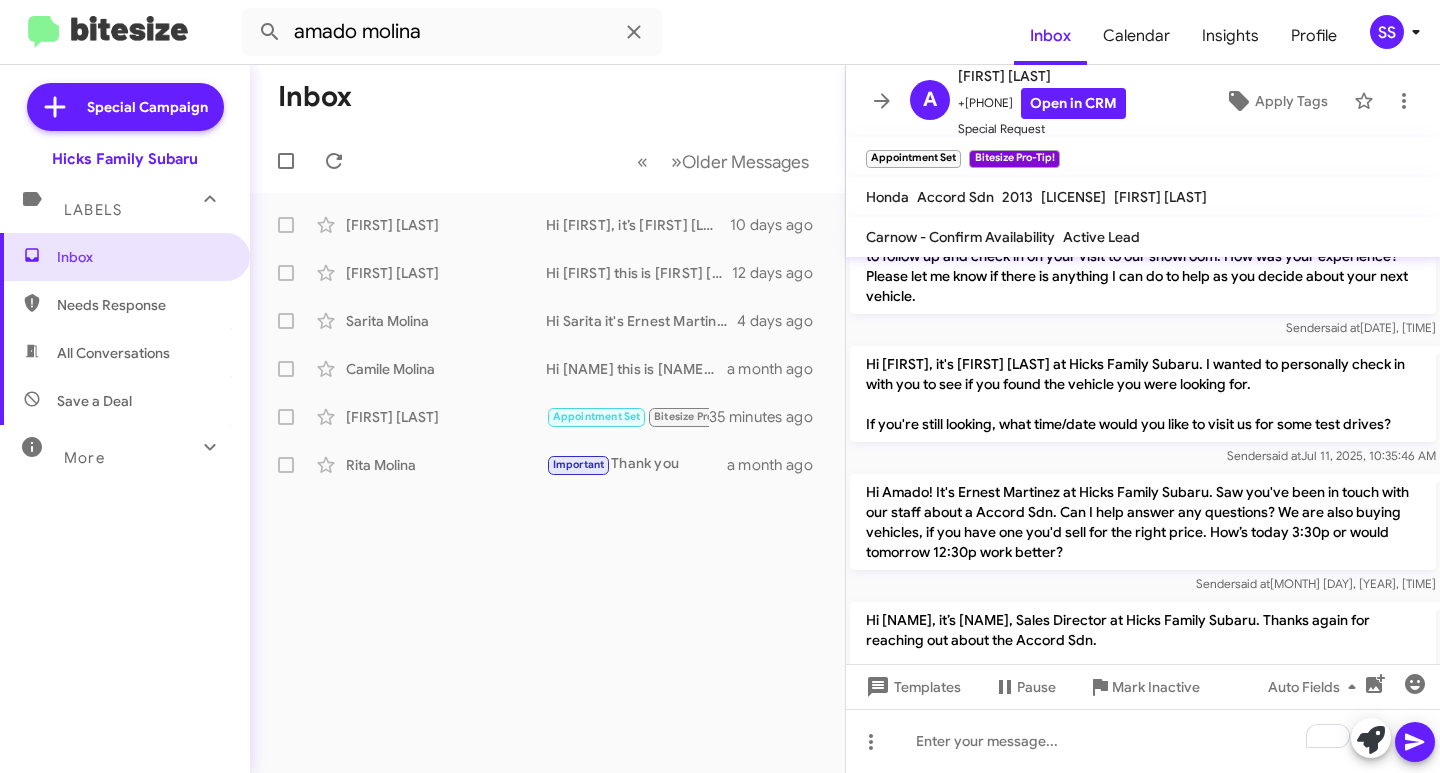 scroll, scrollTop: 588, scrollLeft: 0, axis: vertical 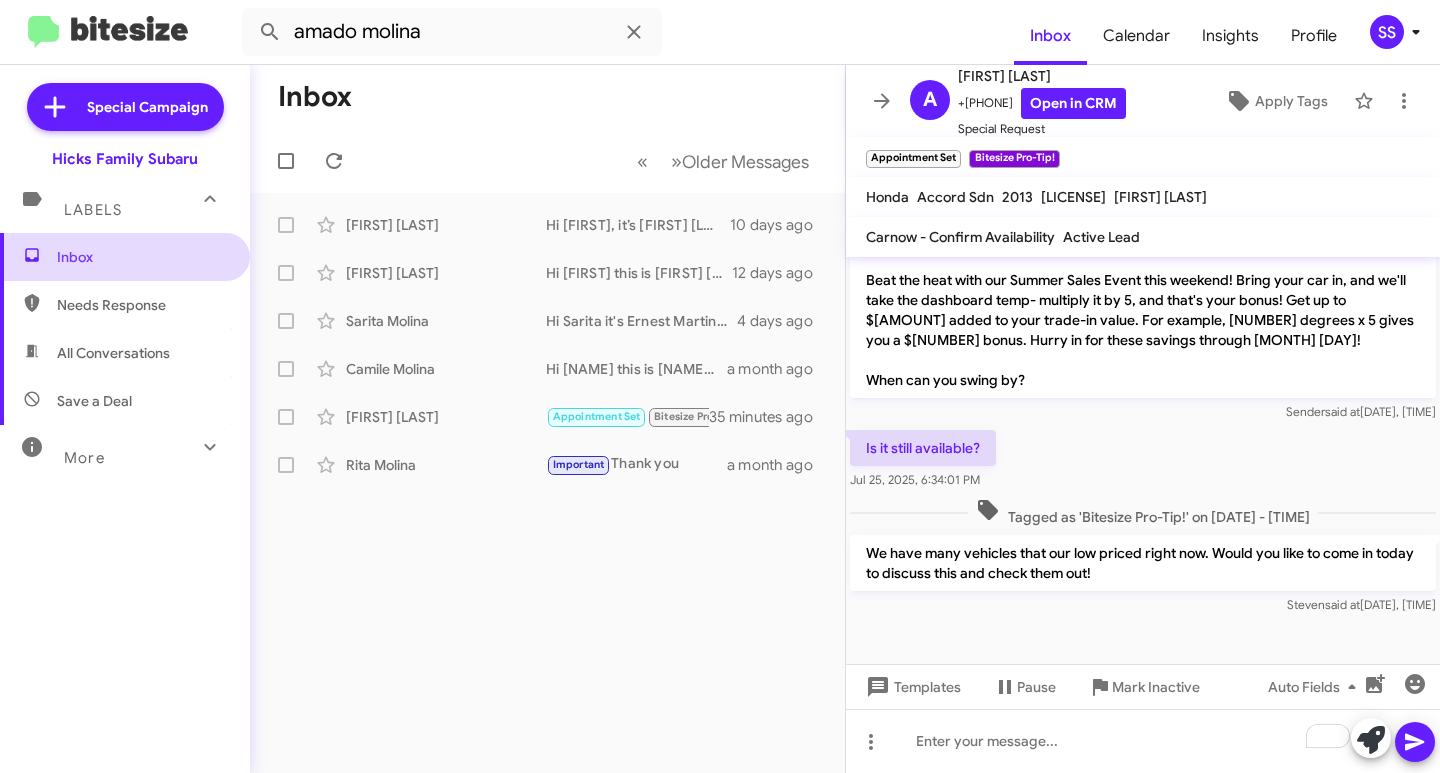 click on "Inbox" at bounding box center (142, 257) 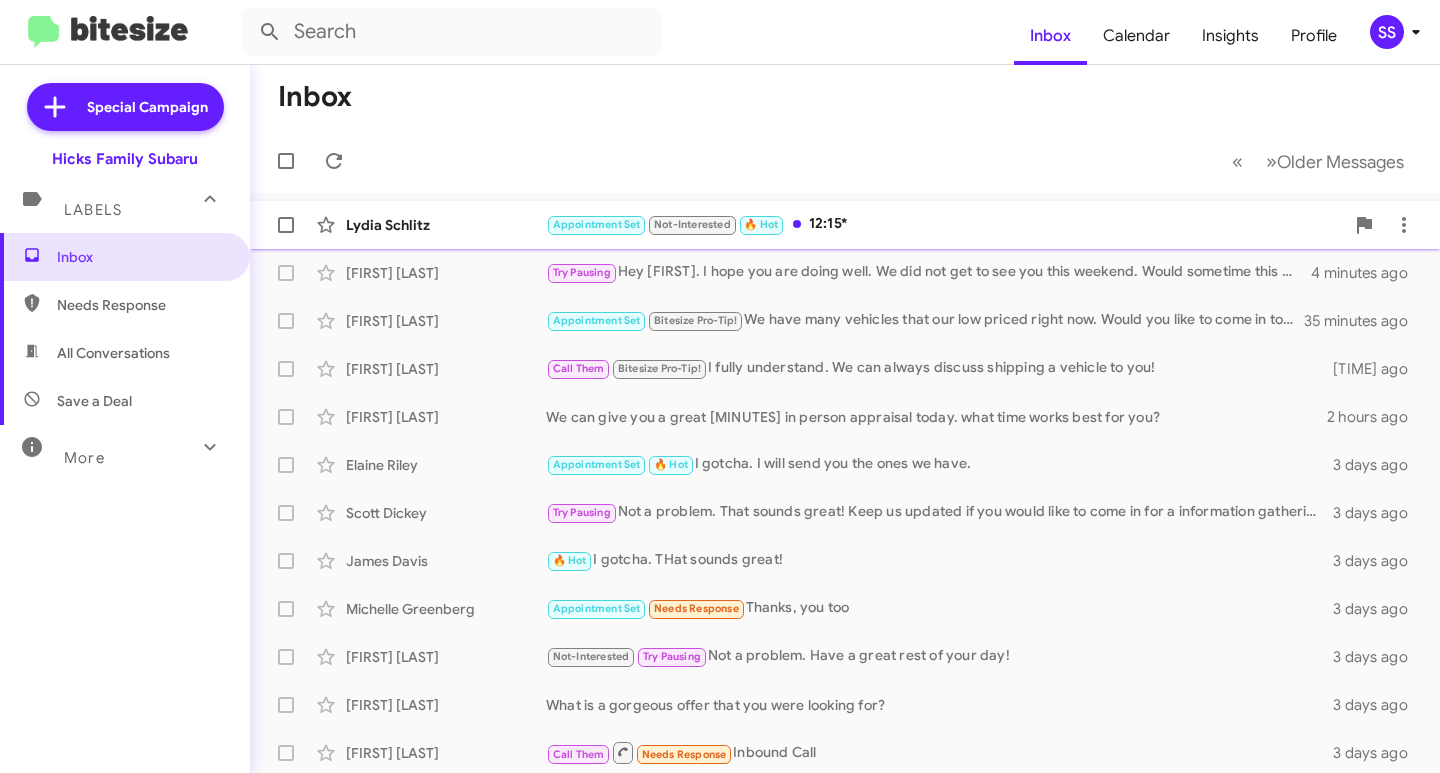 click on "Appointment Set   Not-Interested   🔥 Hot   12:15*" 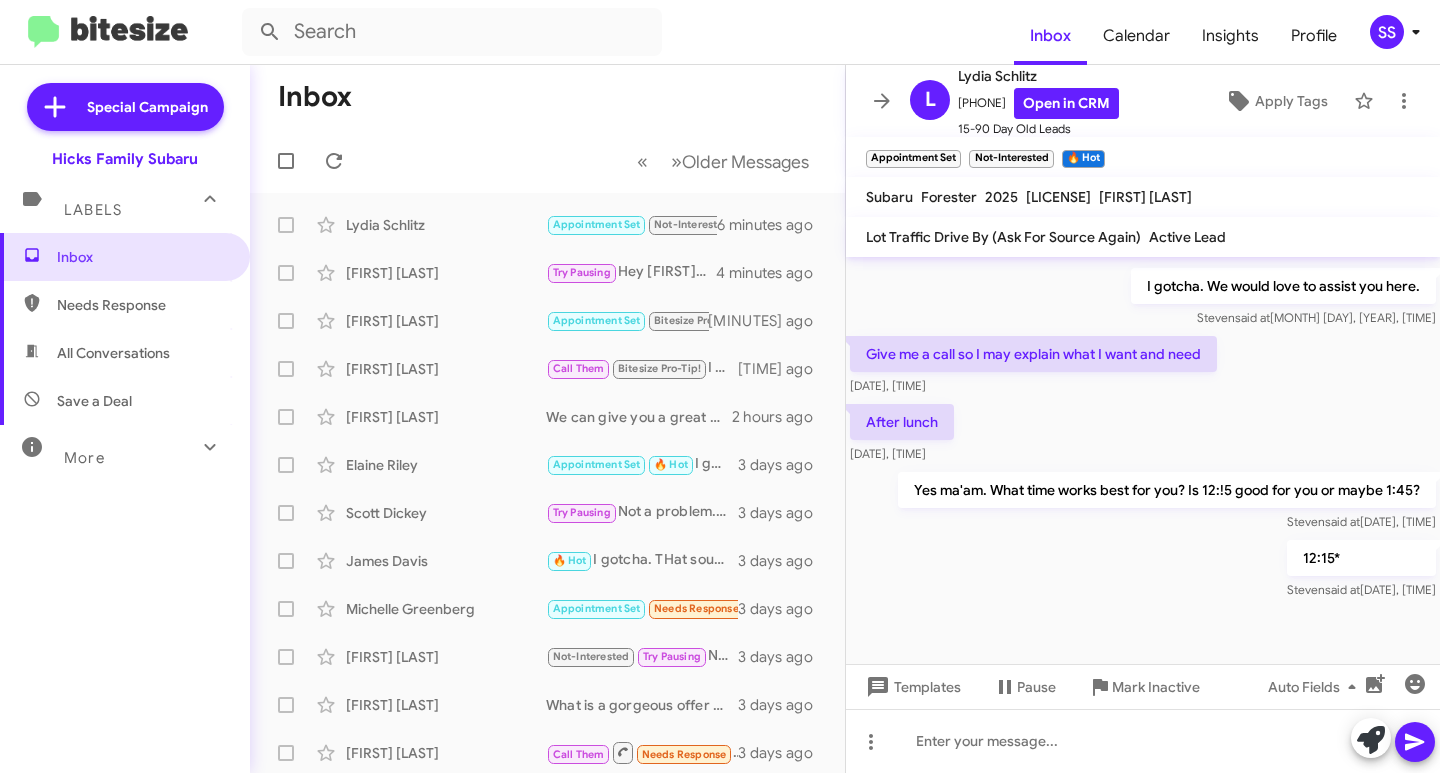 scroll, scrollTop: 1722, scrollLeft: 0, axis: vertical 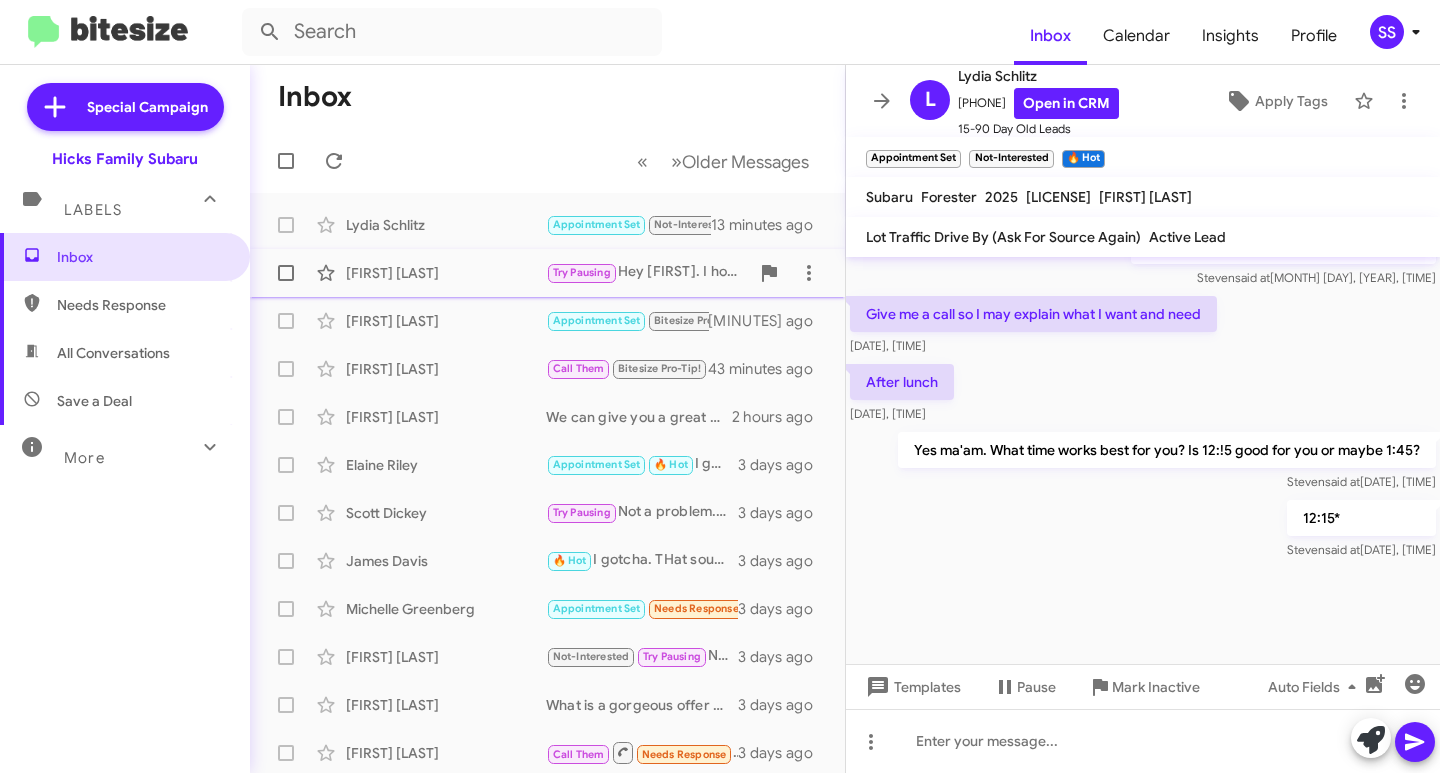 click on "[FIRST] [LAST]" 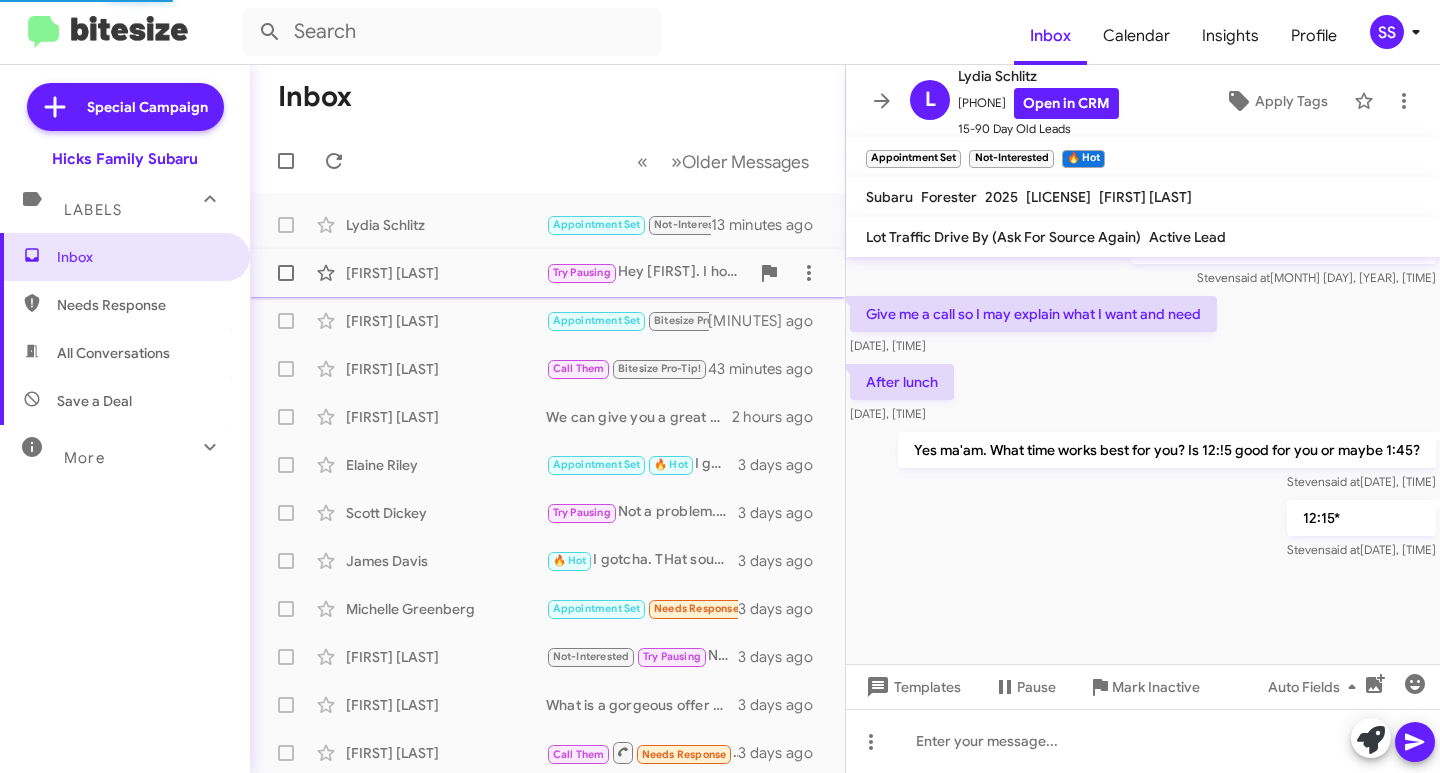 scroll, scrollTop: 78, scrollLeft: 0, axis: vertical 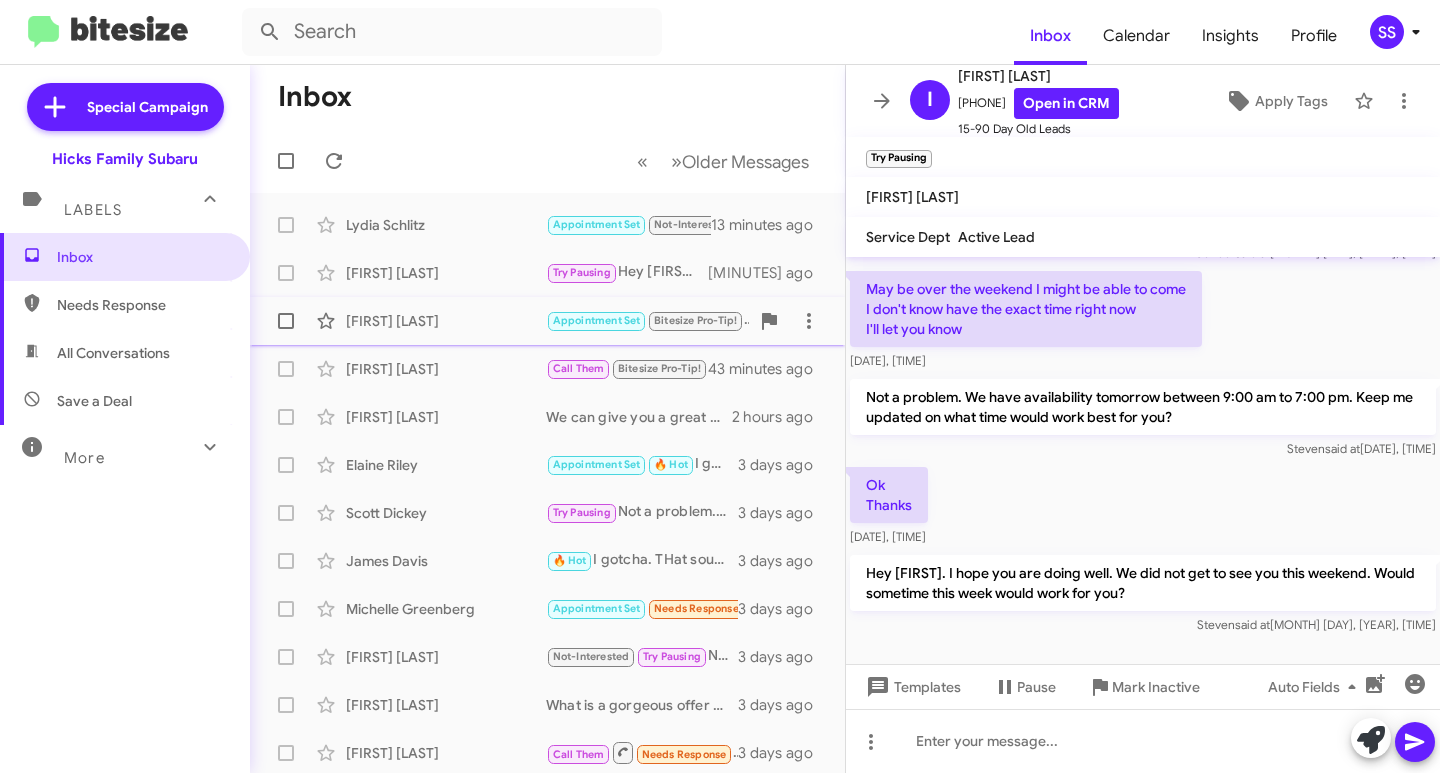 click on "Amado Molina  Appointment Set   Bitesize Pro-Tip!   We have many vehicles that our low priced right now. Would you like to come in today to discuss this and check them out?   42 minutes ago" 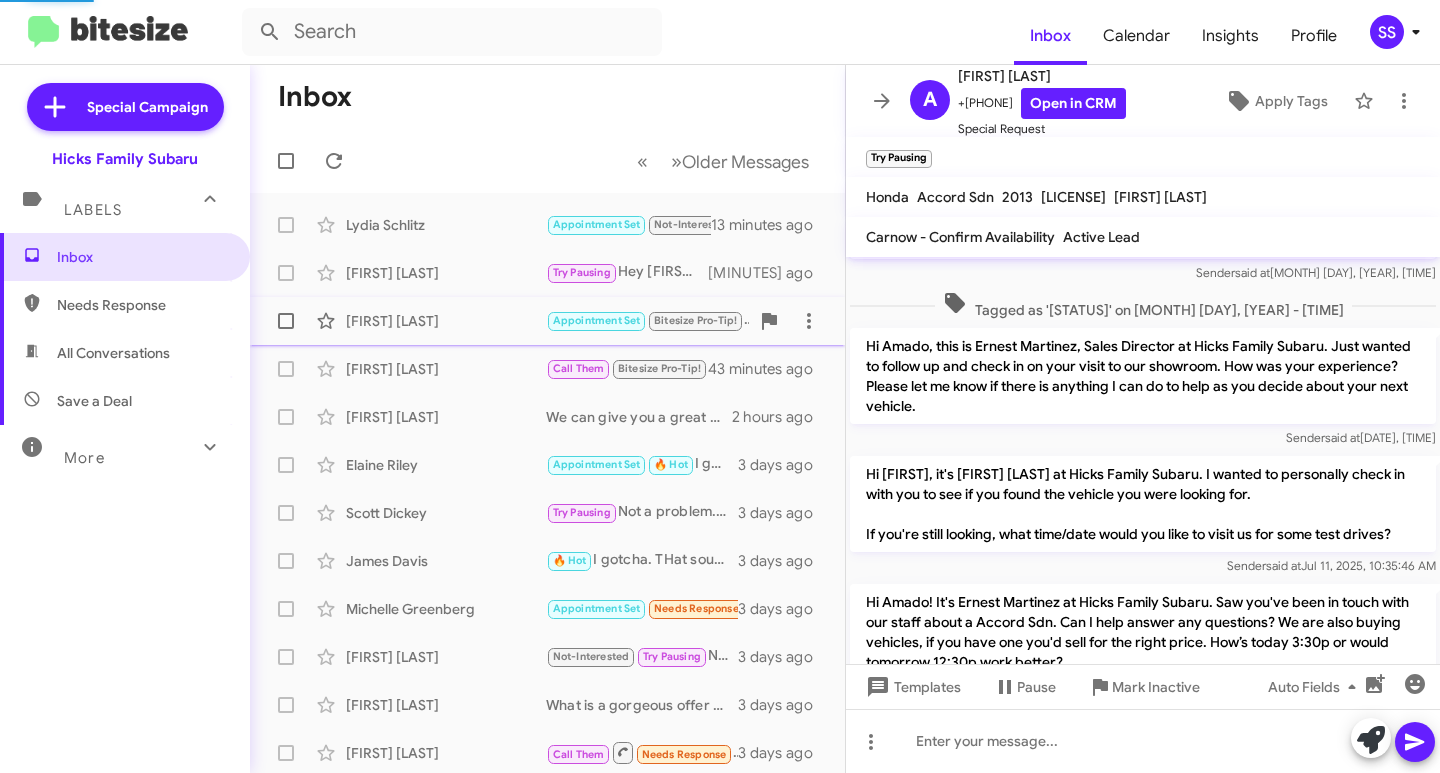 scroll, scrollTop: 588, scrollLeft: 0, axis: vertical 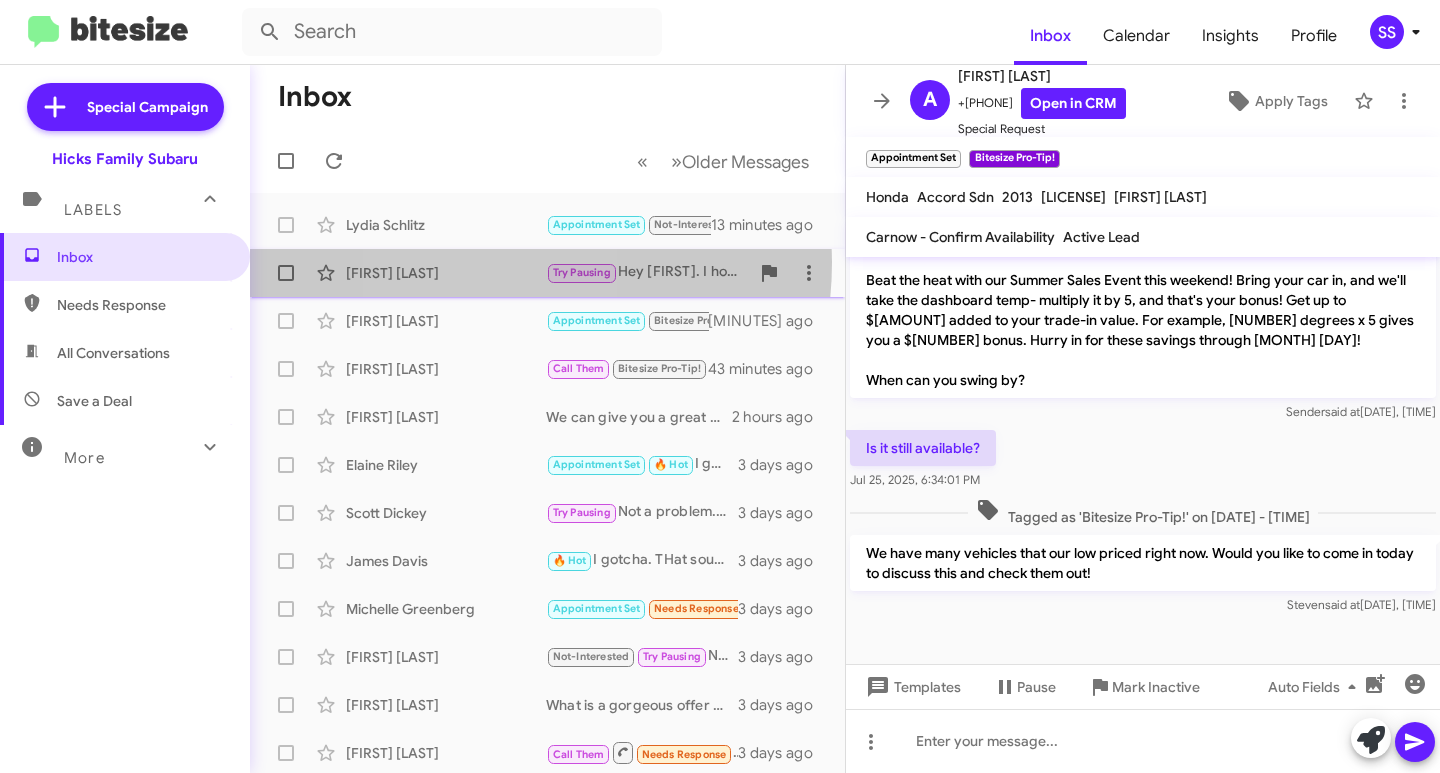 click on "Inder Mehta  Try Pausing   Hey Inder. I hope you are doing well. We did not get to see you this weekend. Would sometime this week would work for you?   10 minutes ago" 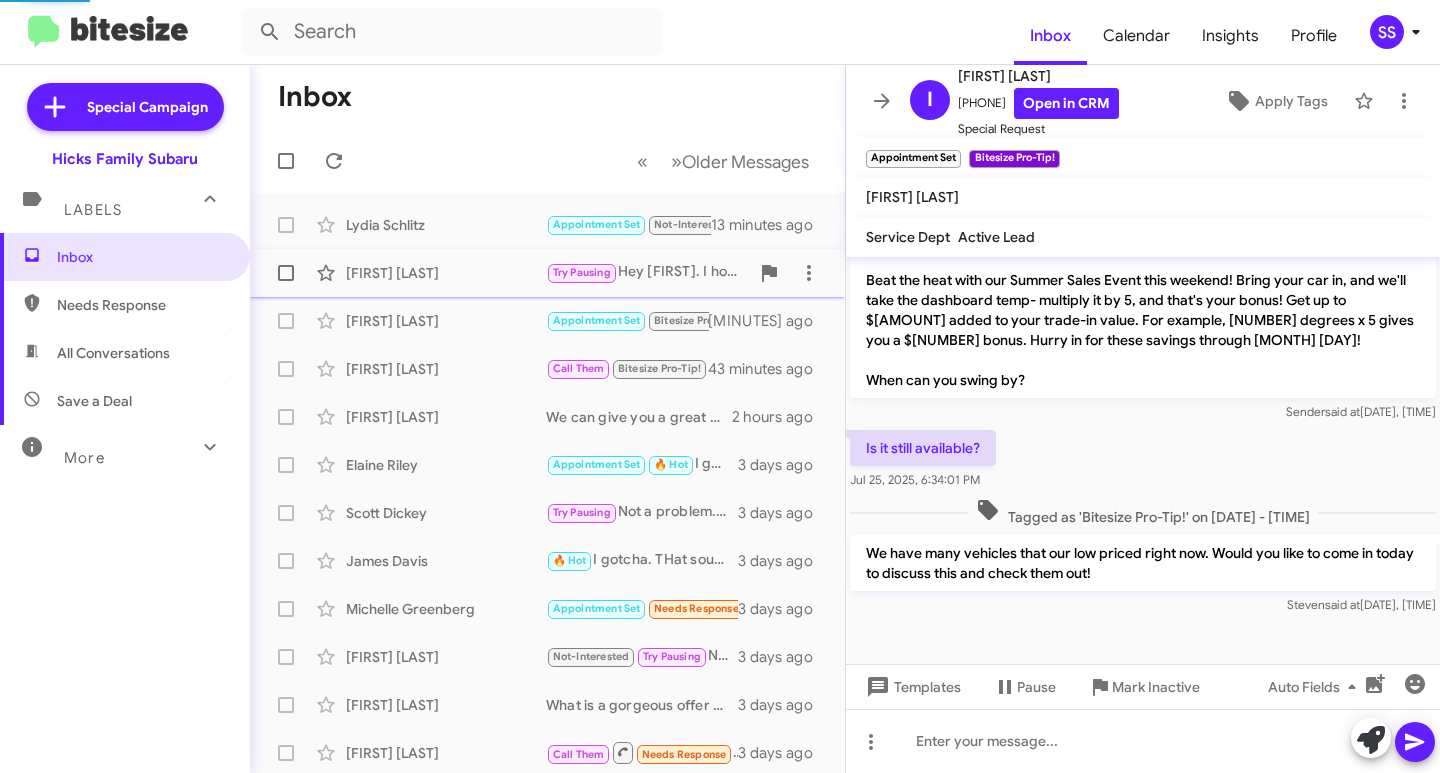 scroll, scrollTop: 78, scrollLeft: 0, axis: vertical 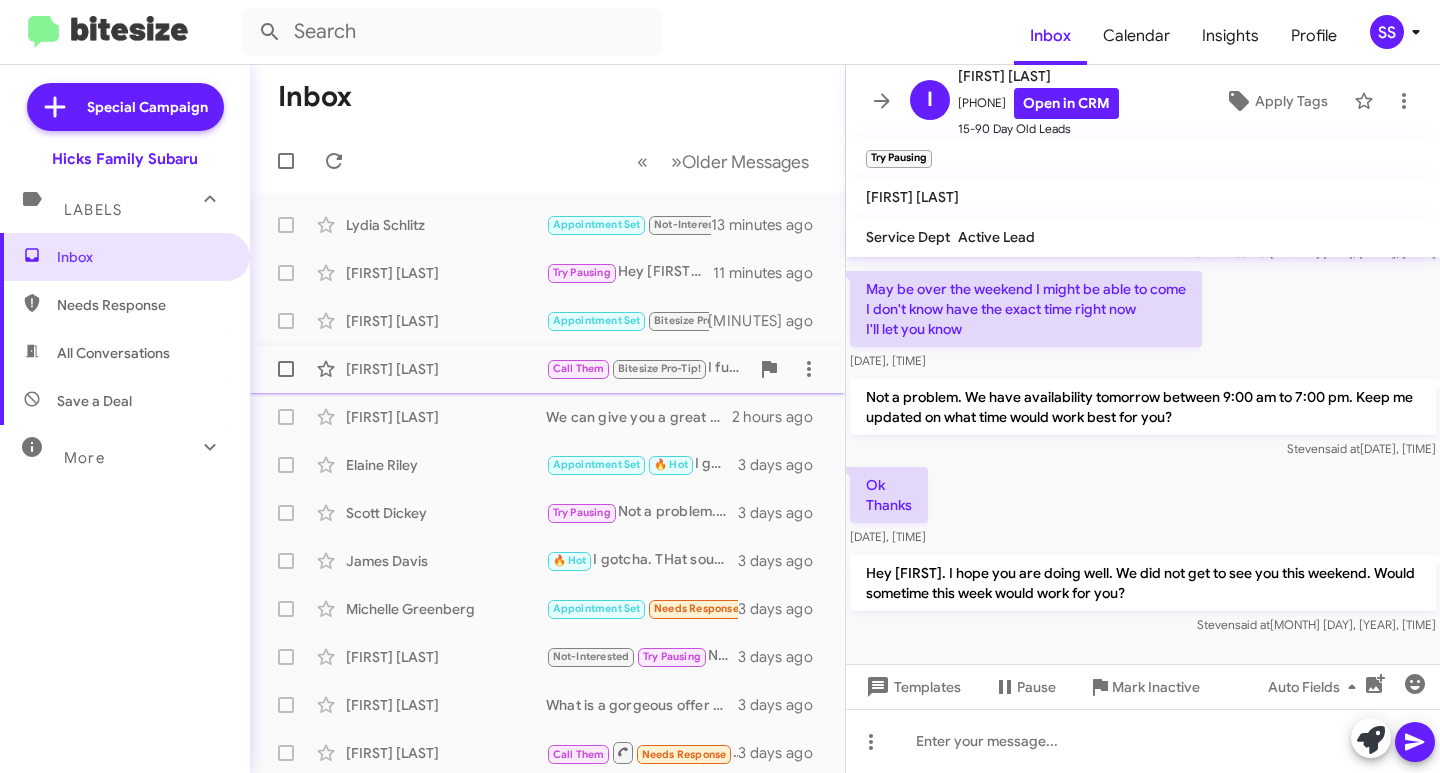 click on "Christopher Thomas  Call Them   Bitesize Pro-Tip!   I fully understand. We can always discuss shipping a vehicle to you!   44 minutes ago" 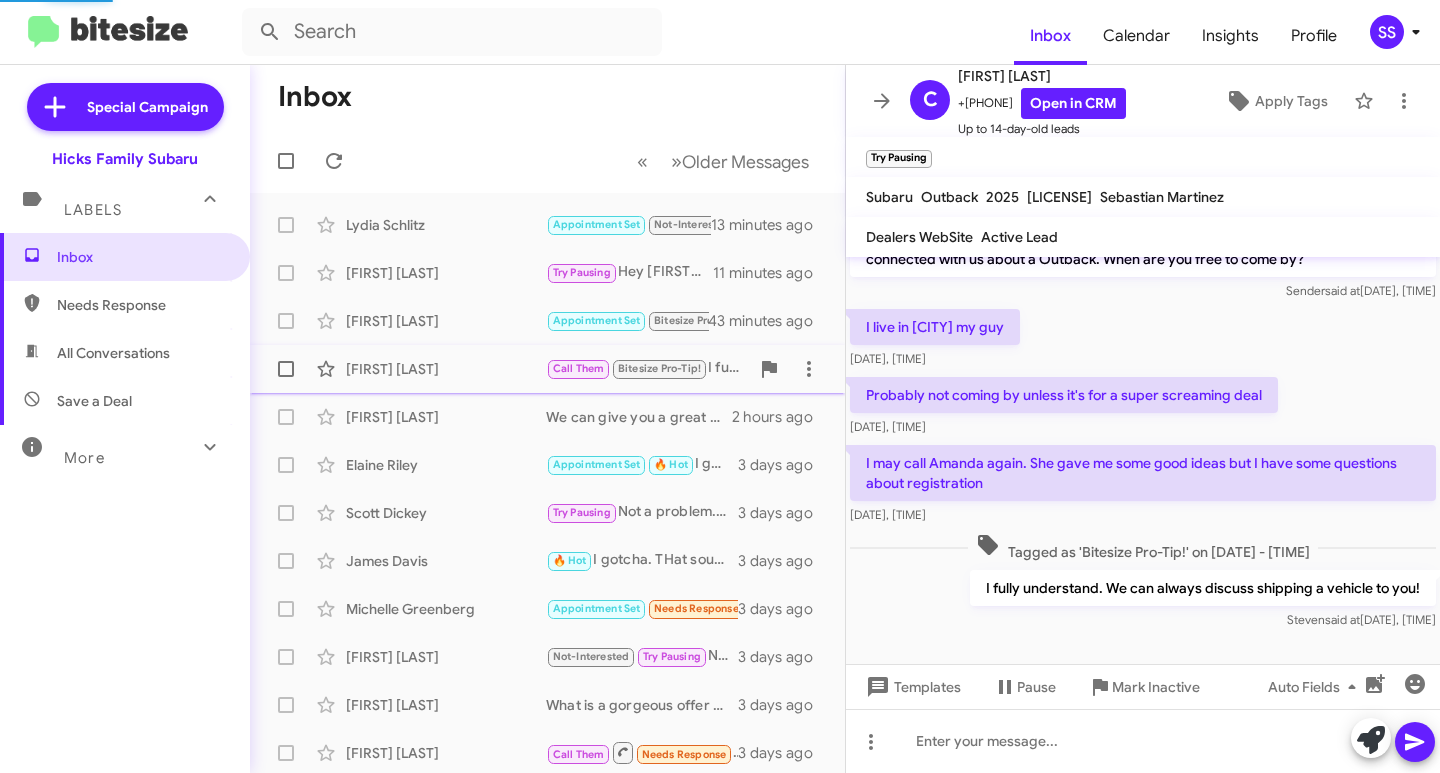 scroll, scrollTop: 40, scrollLeft: 0, axis: vertical 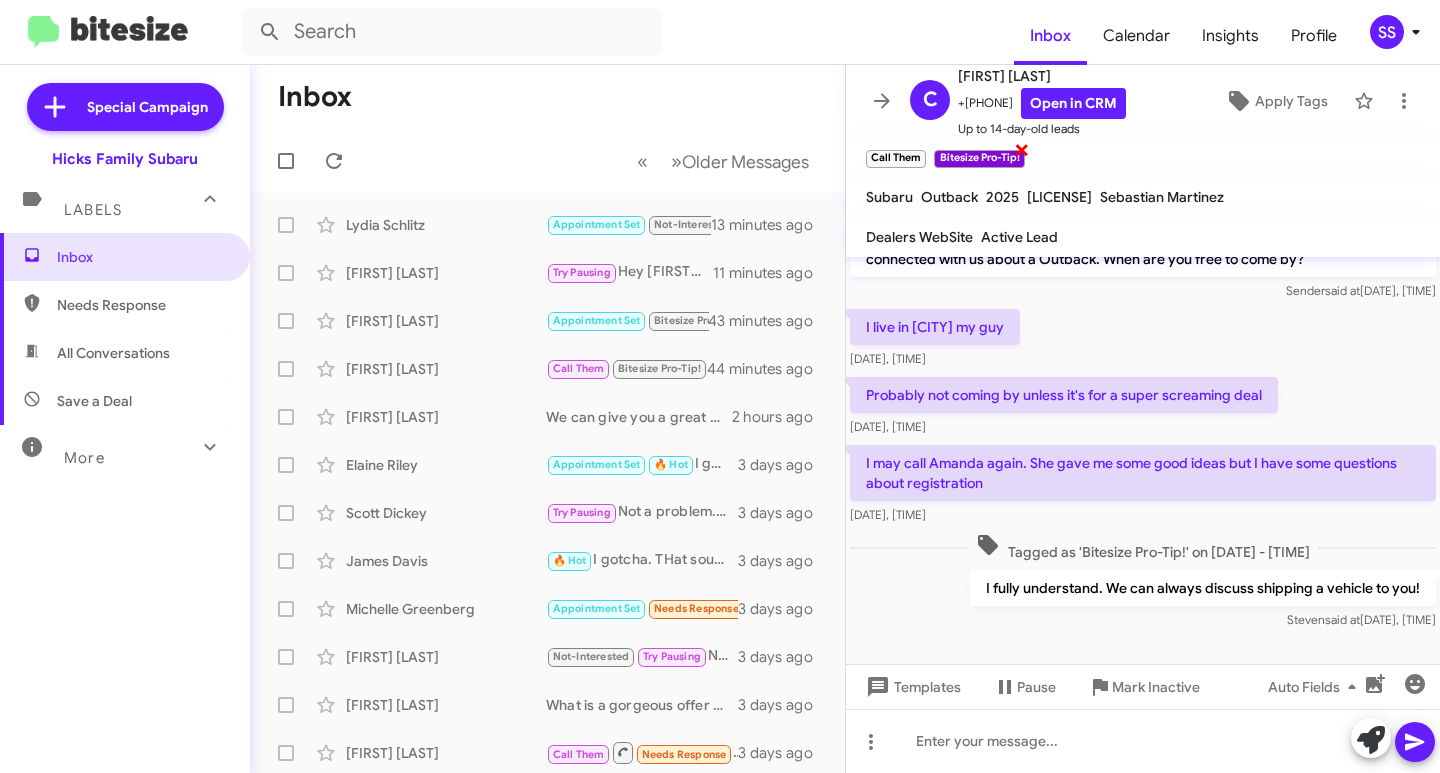 click on "Bitesize Pro-Tip!" 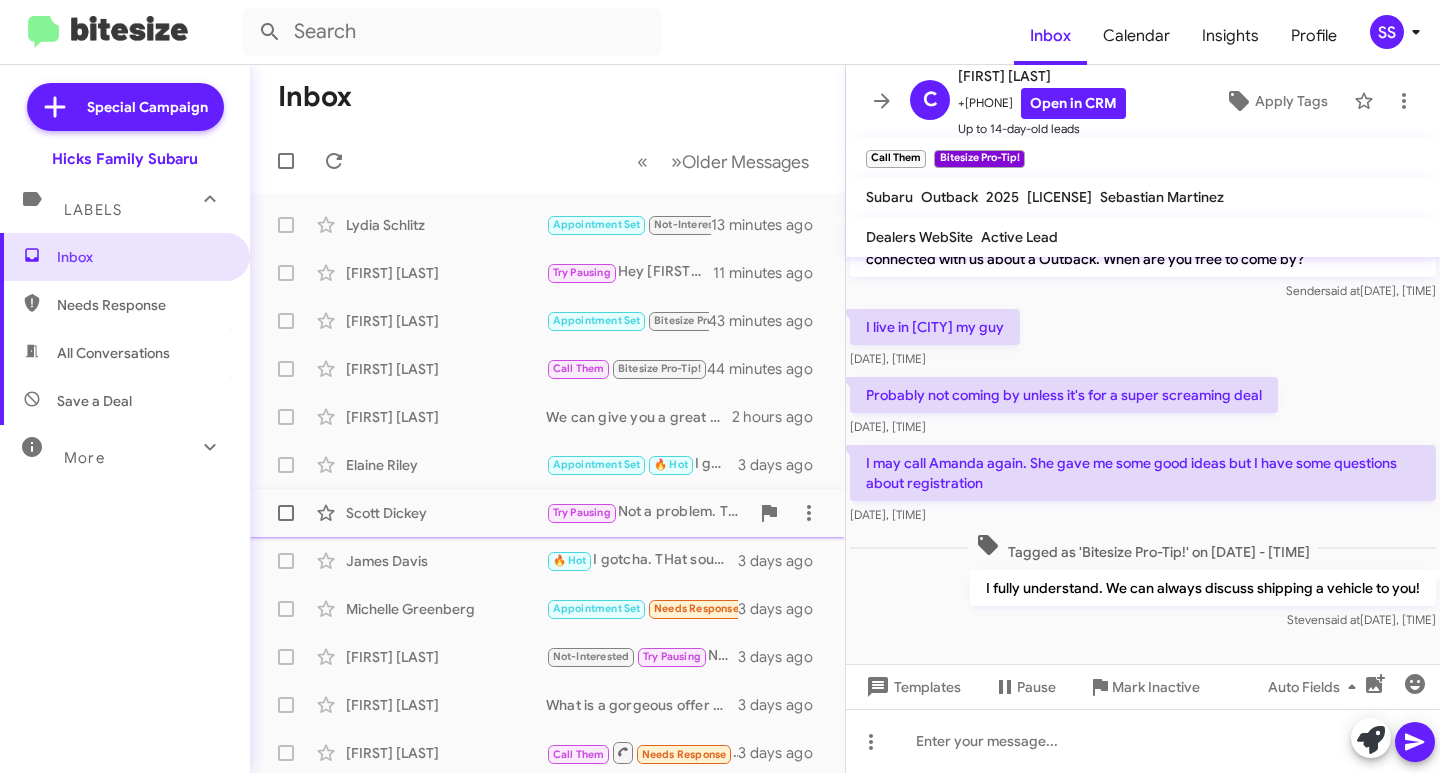 click on "[FIRST] [LAST]" 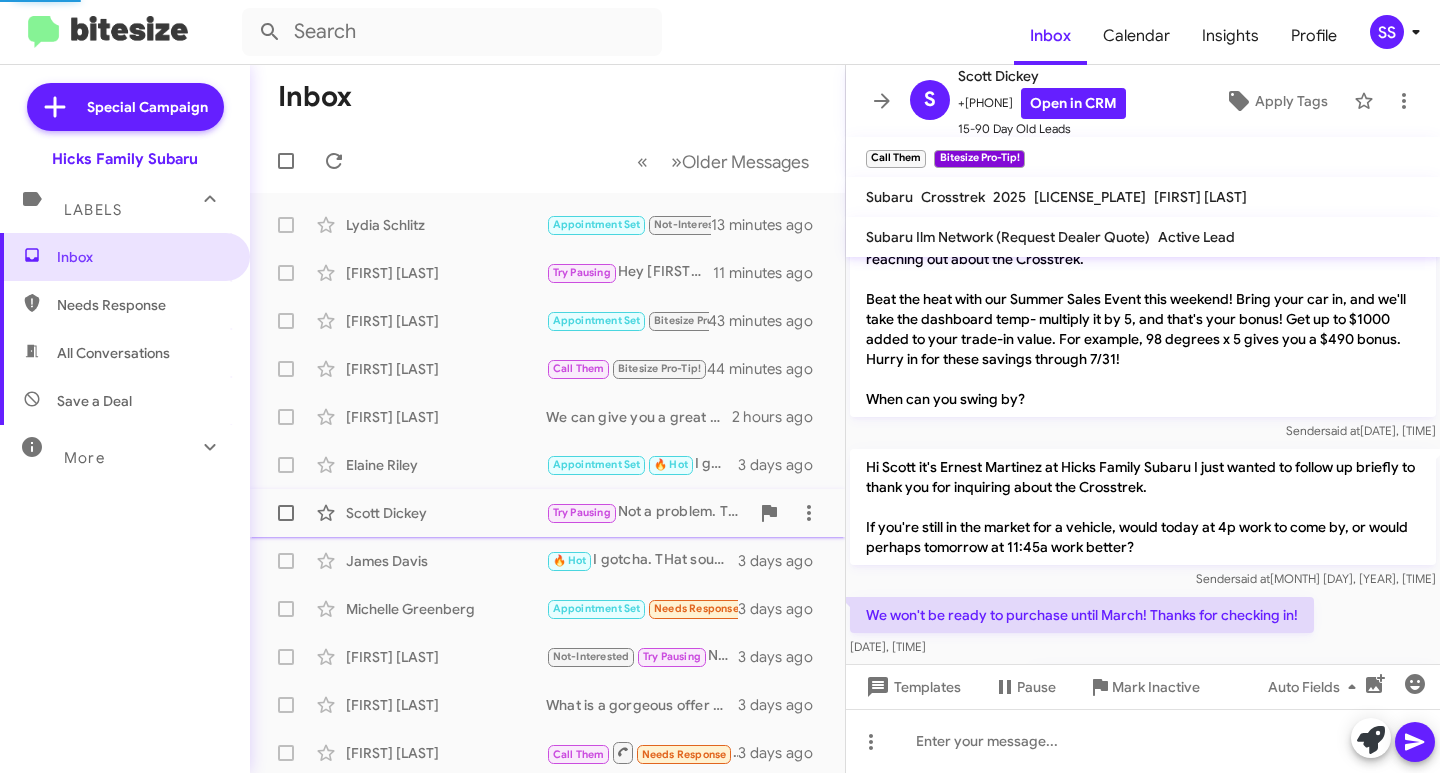 scroll, scrollTop: 311, scrollLeft: 0, axis: vertical 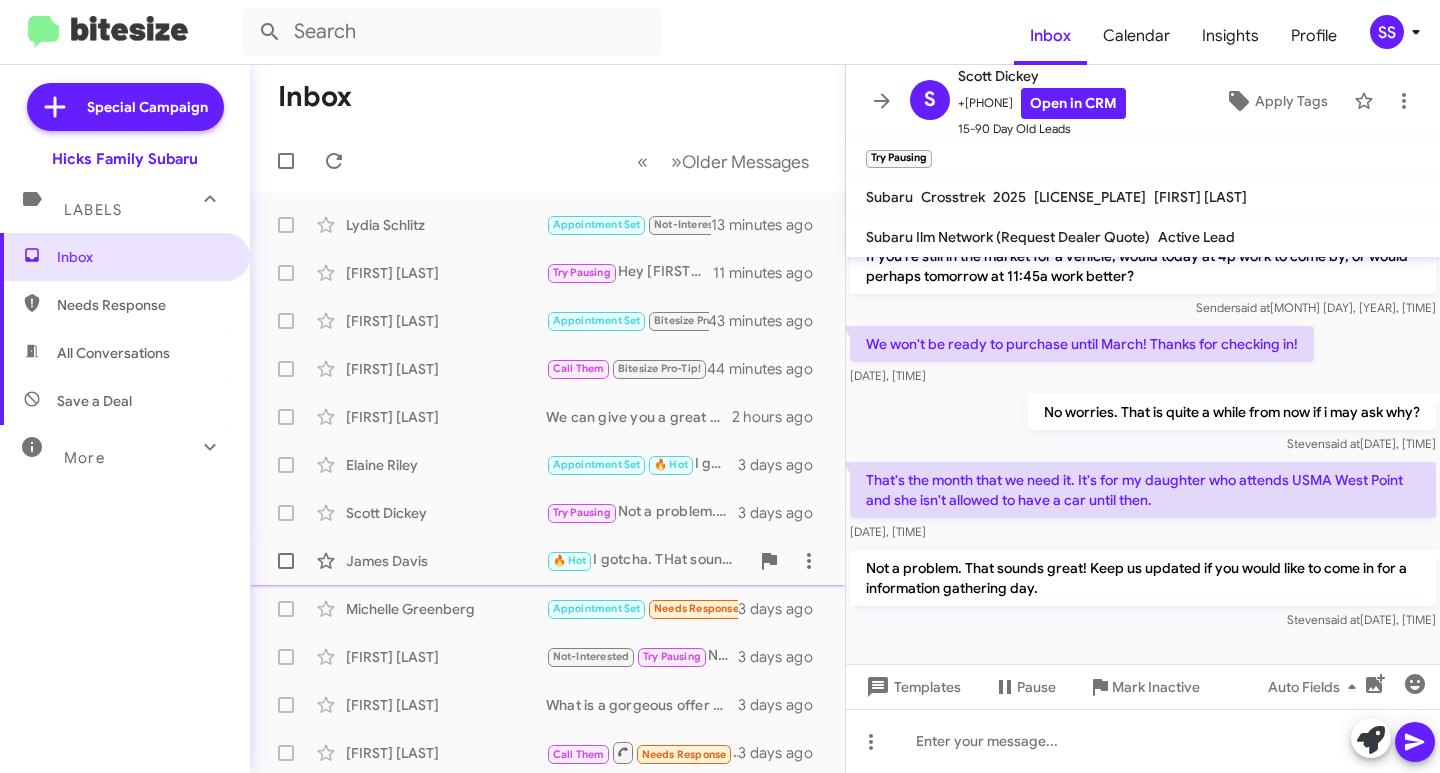 click on "[PERSON_NAME] [PERSON_NAME]" 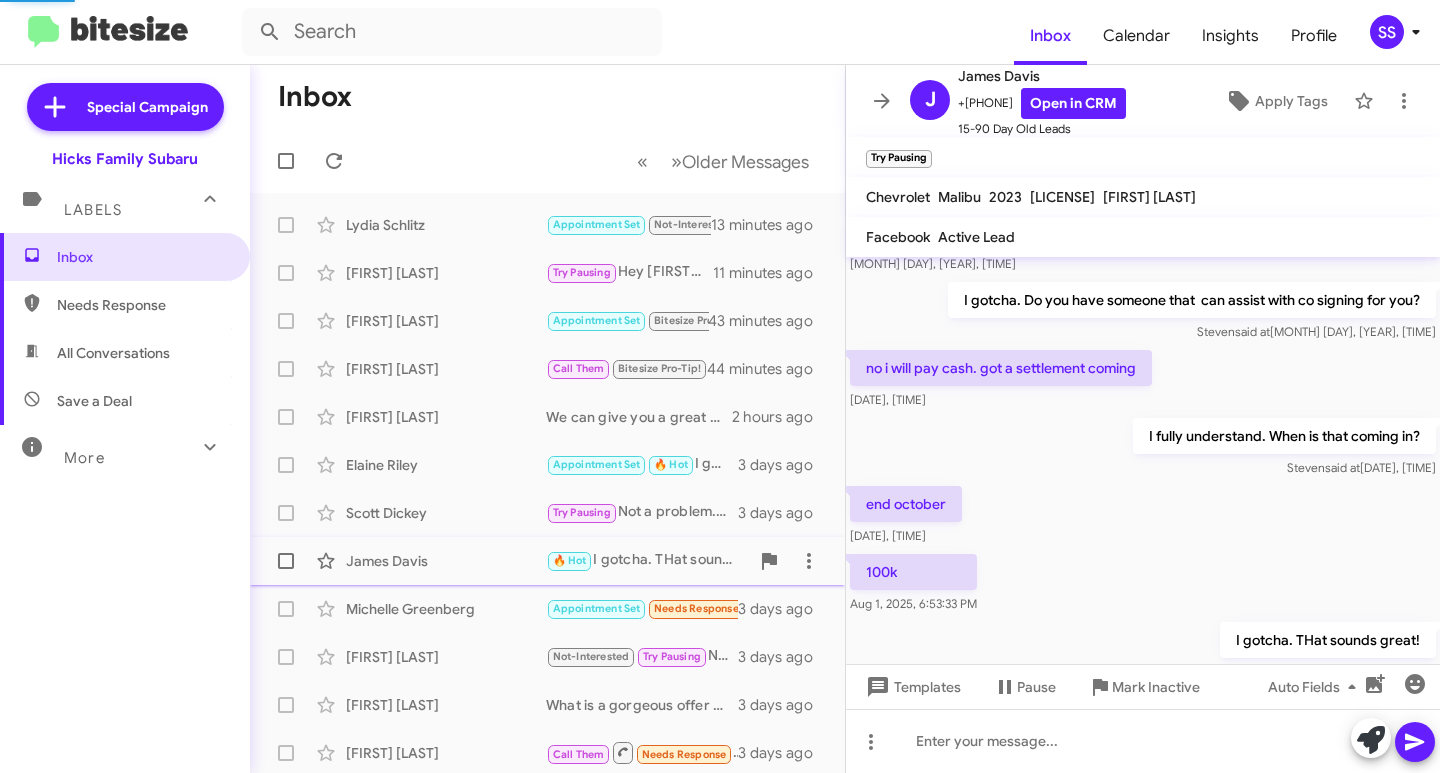 scroll, scrollTop: 0, scrollLeft: 0, axis: both 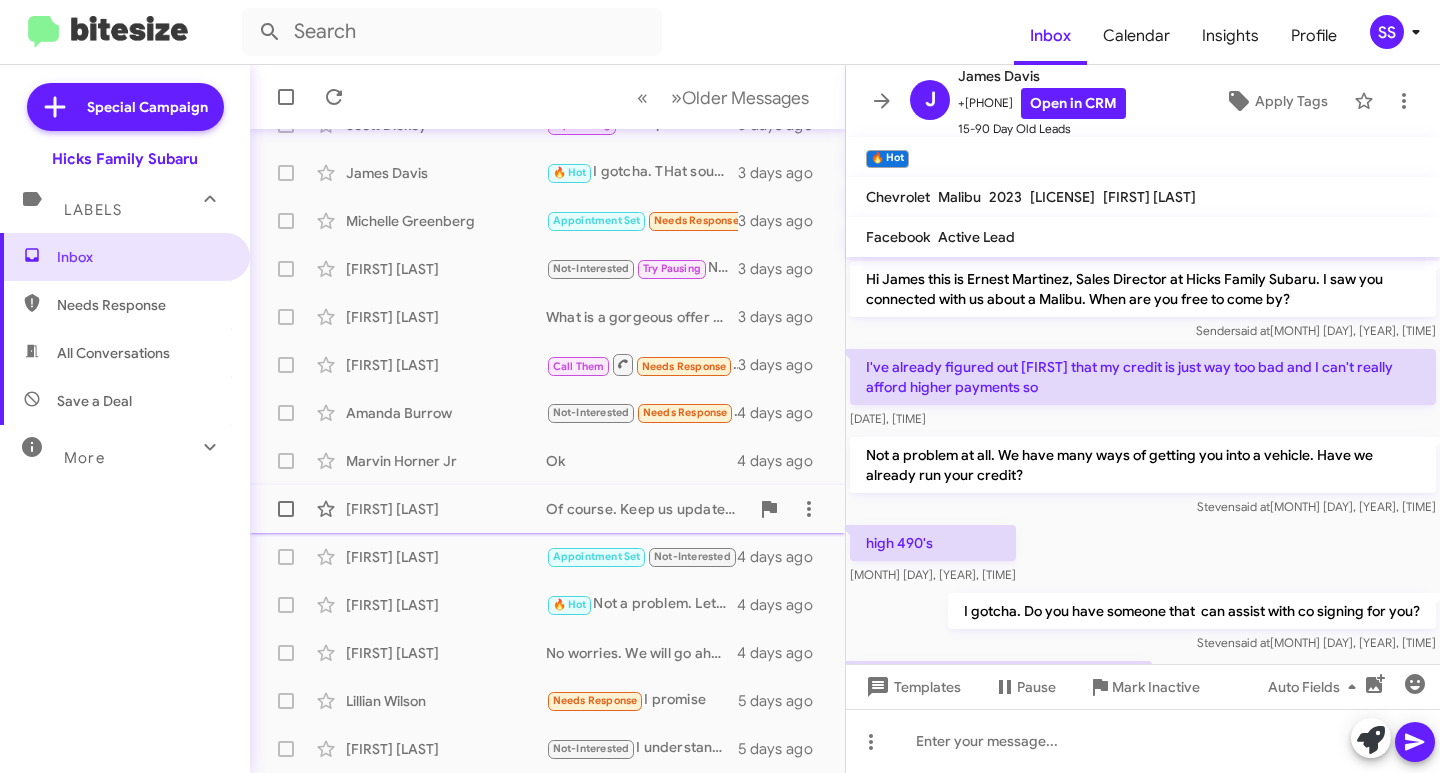 click on "[FIRST] [LAST]" 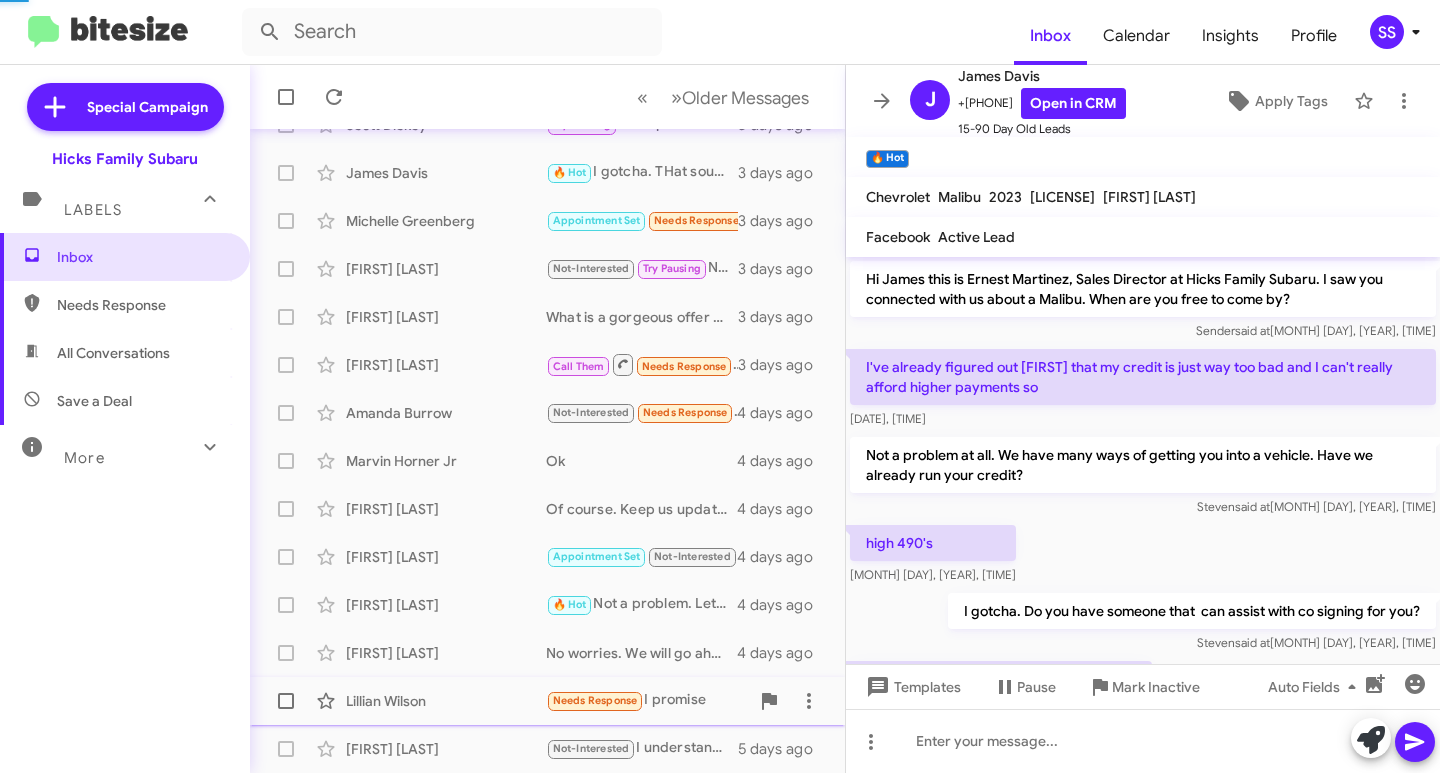 scroll, scrollTop: 650, scrollLeft: 0, axis: vertical 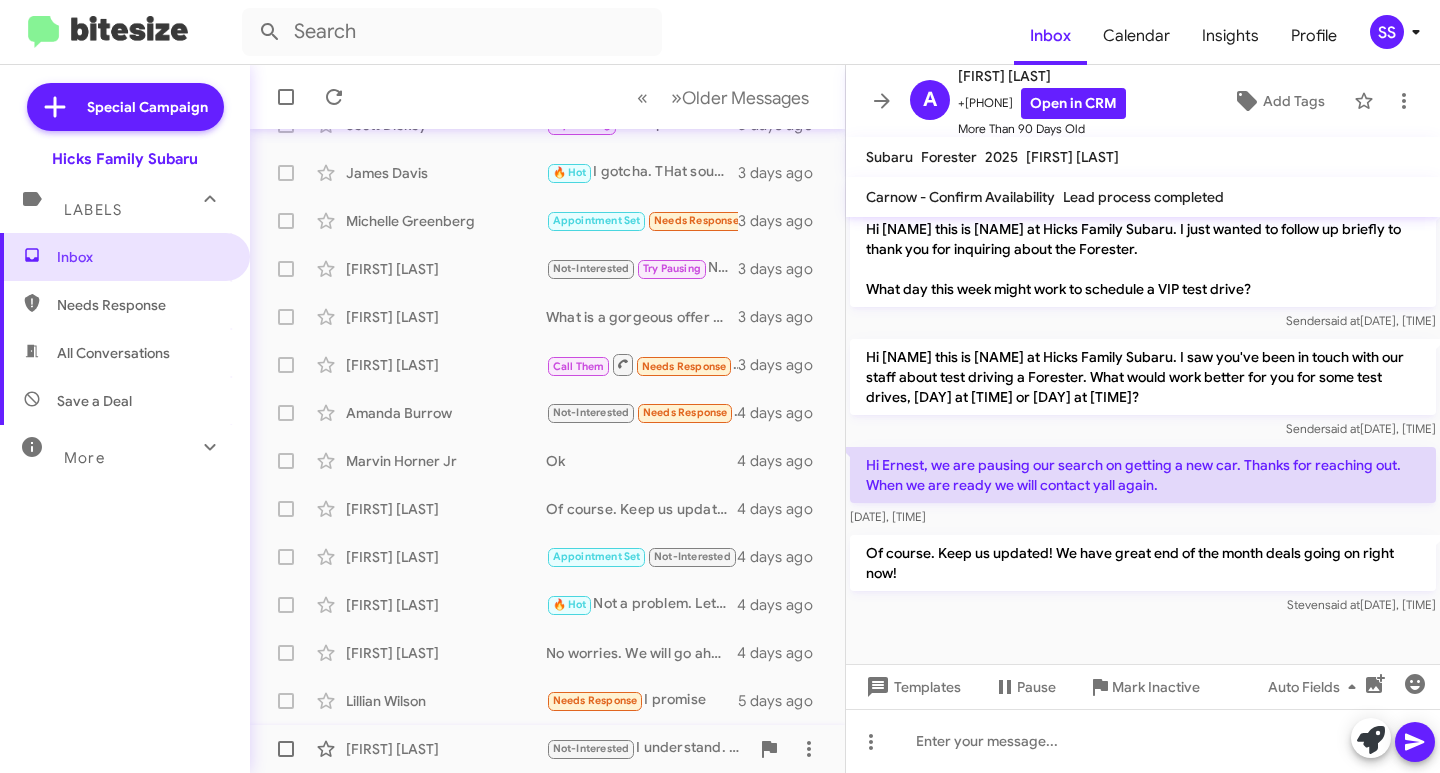 click on "[FIRST] [LAST]" 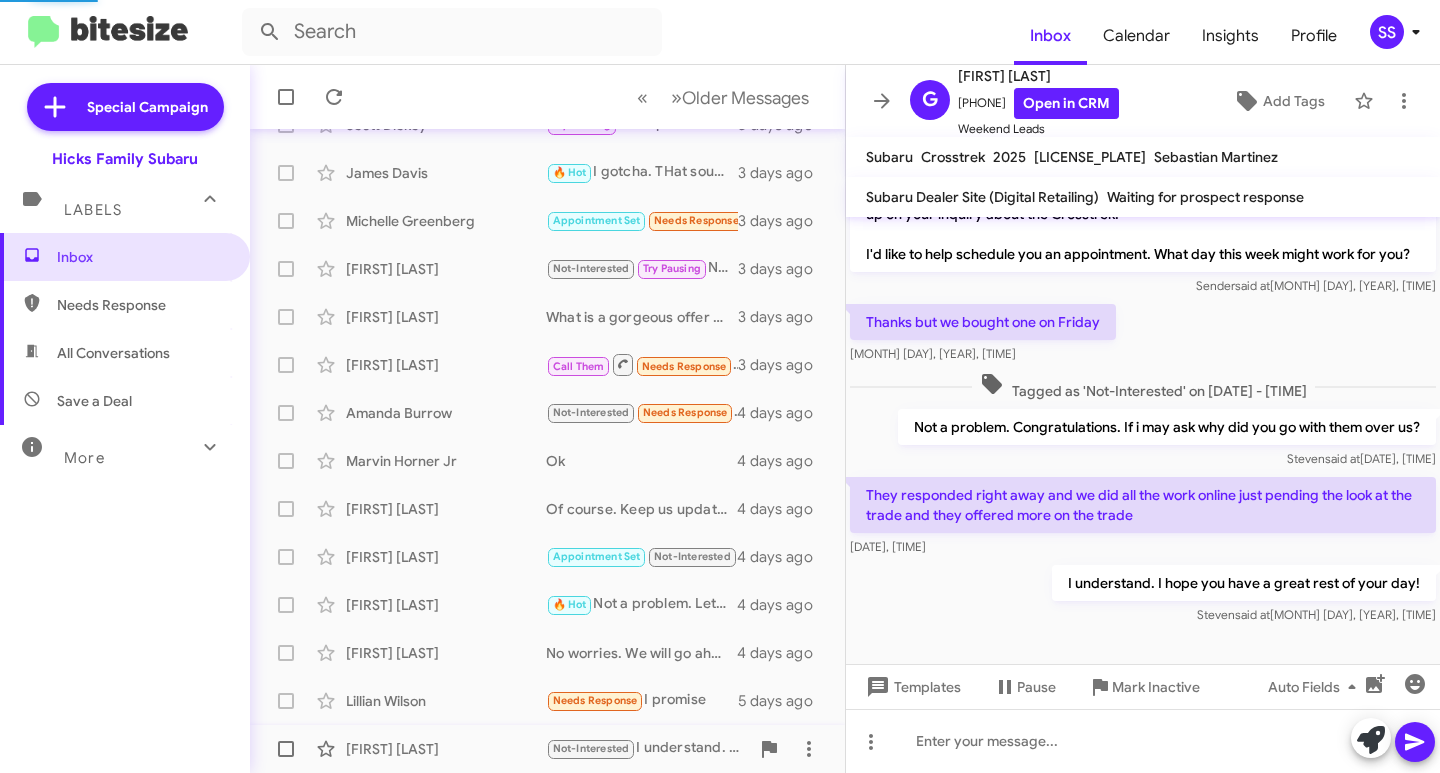 scroll, scrollTop: 333, scrollLeft: 0, axis: vertical 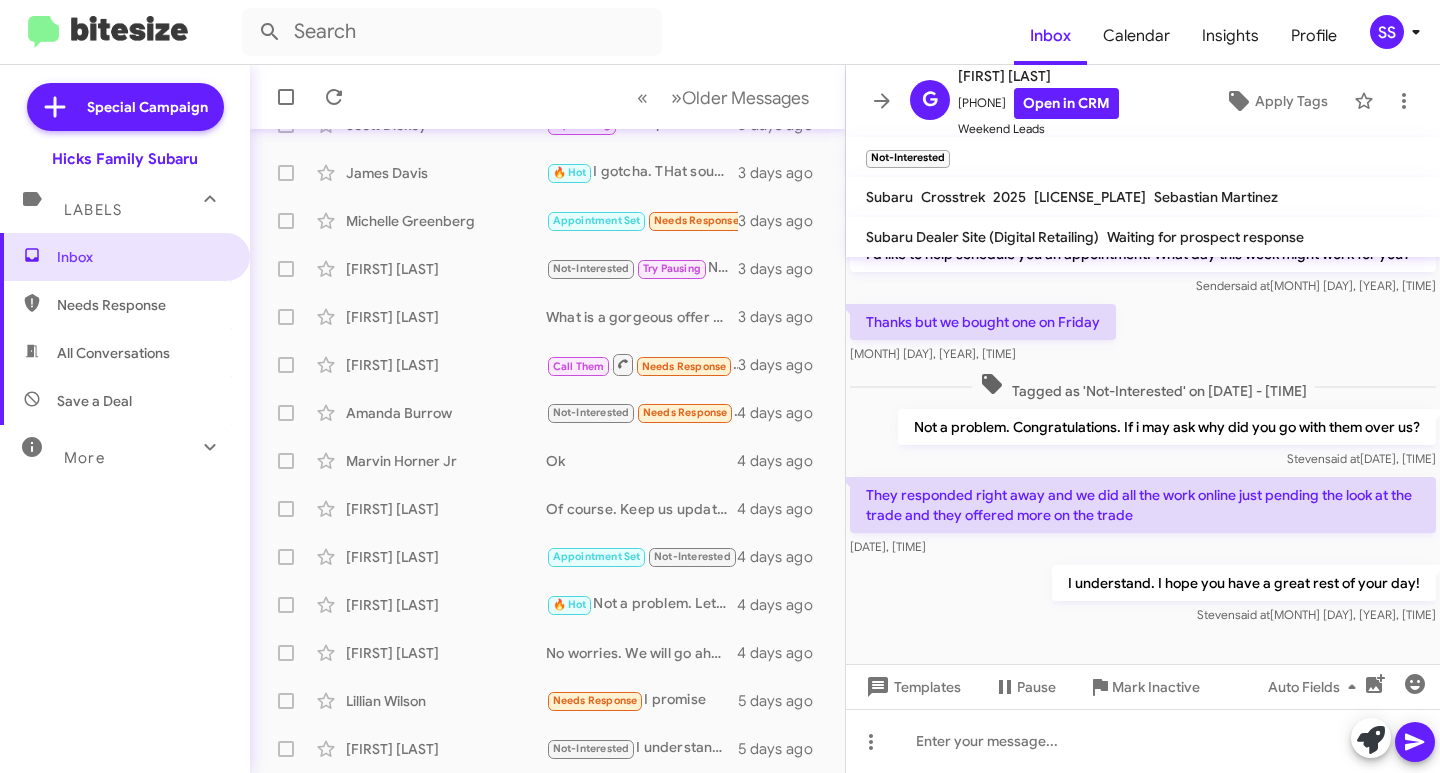 click on "Labels" at bounding box center (105, 201) 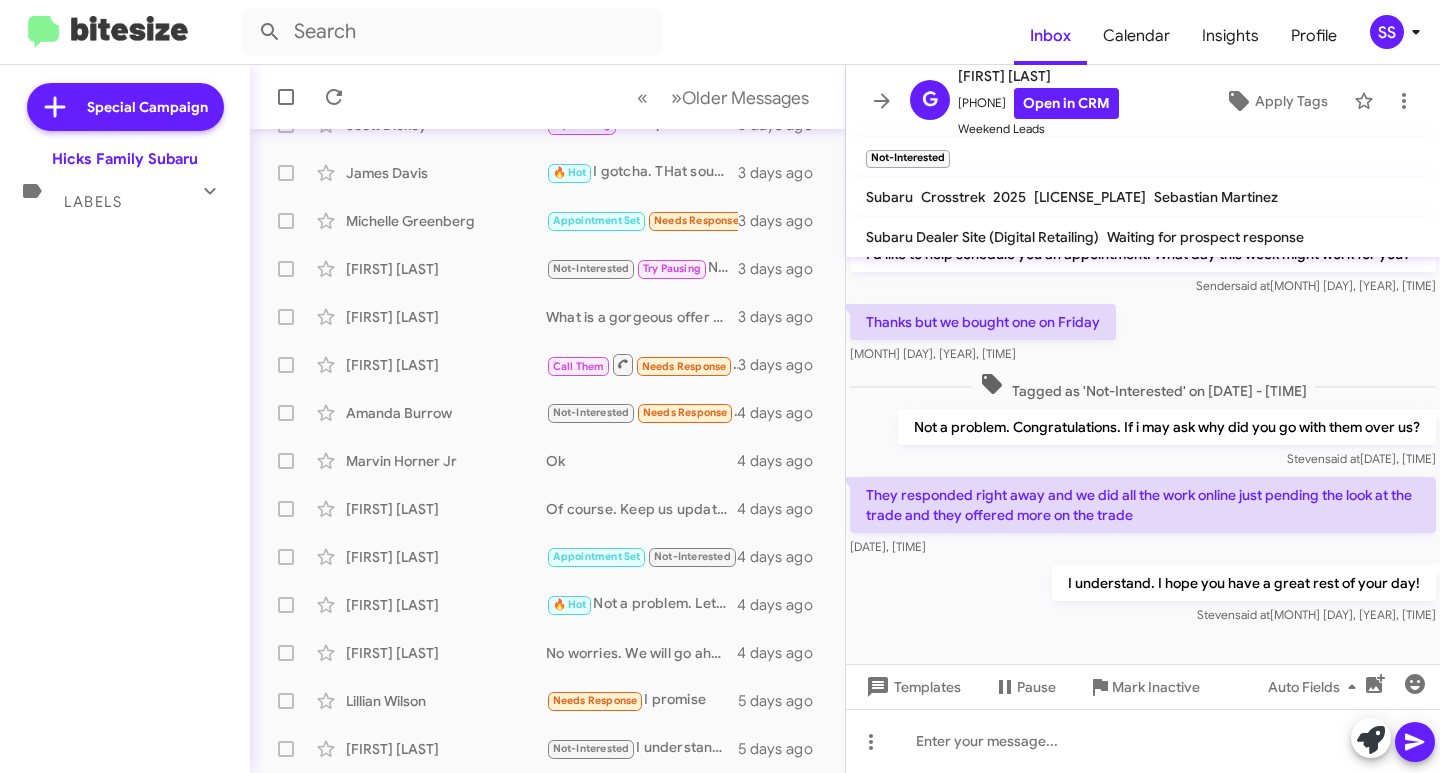 click on "Labels" at bounding box center (93, 202) 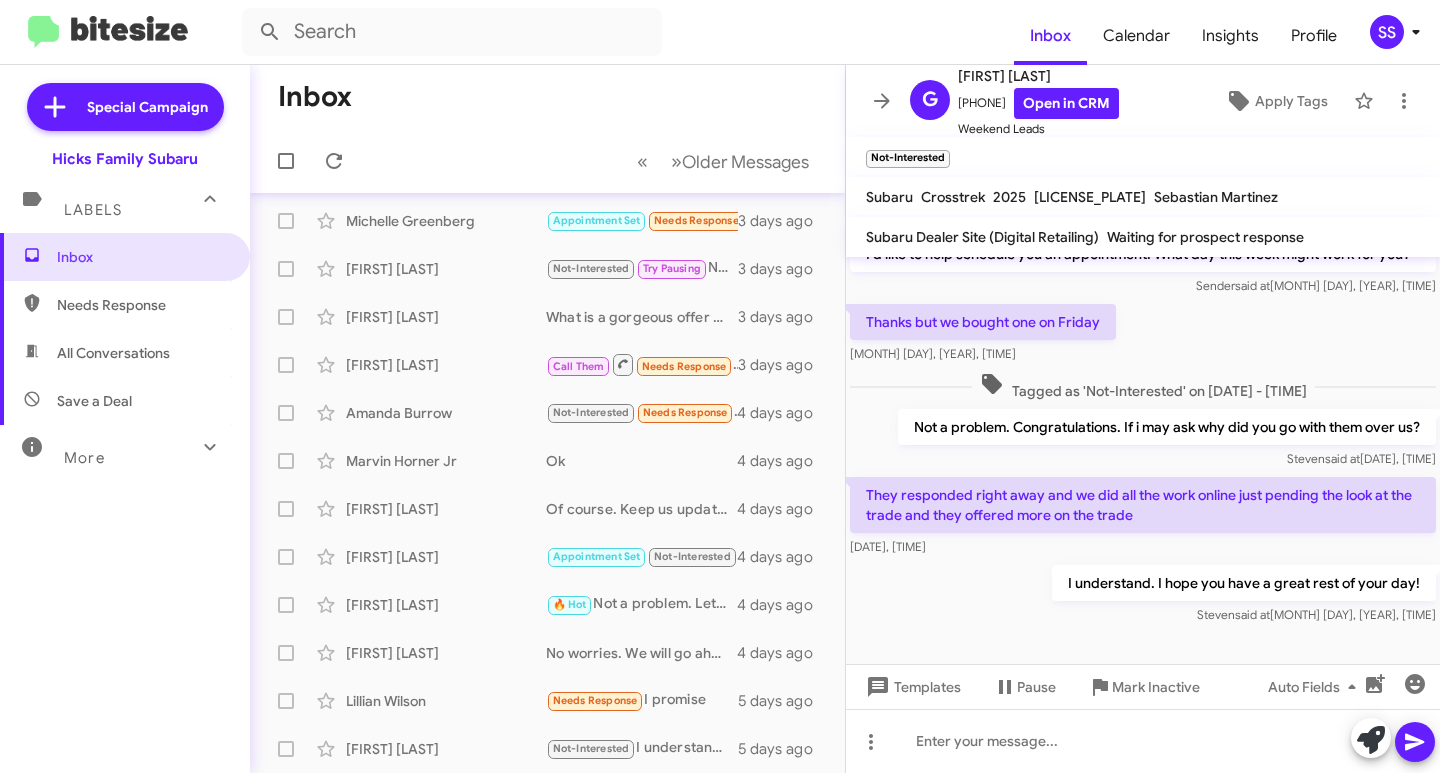 scroll, scrollTop: 0, scrollLeft: 0, axis: both 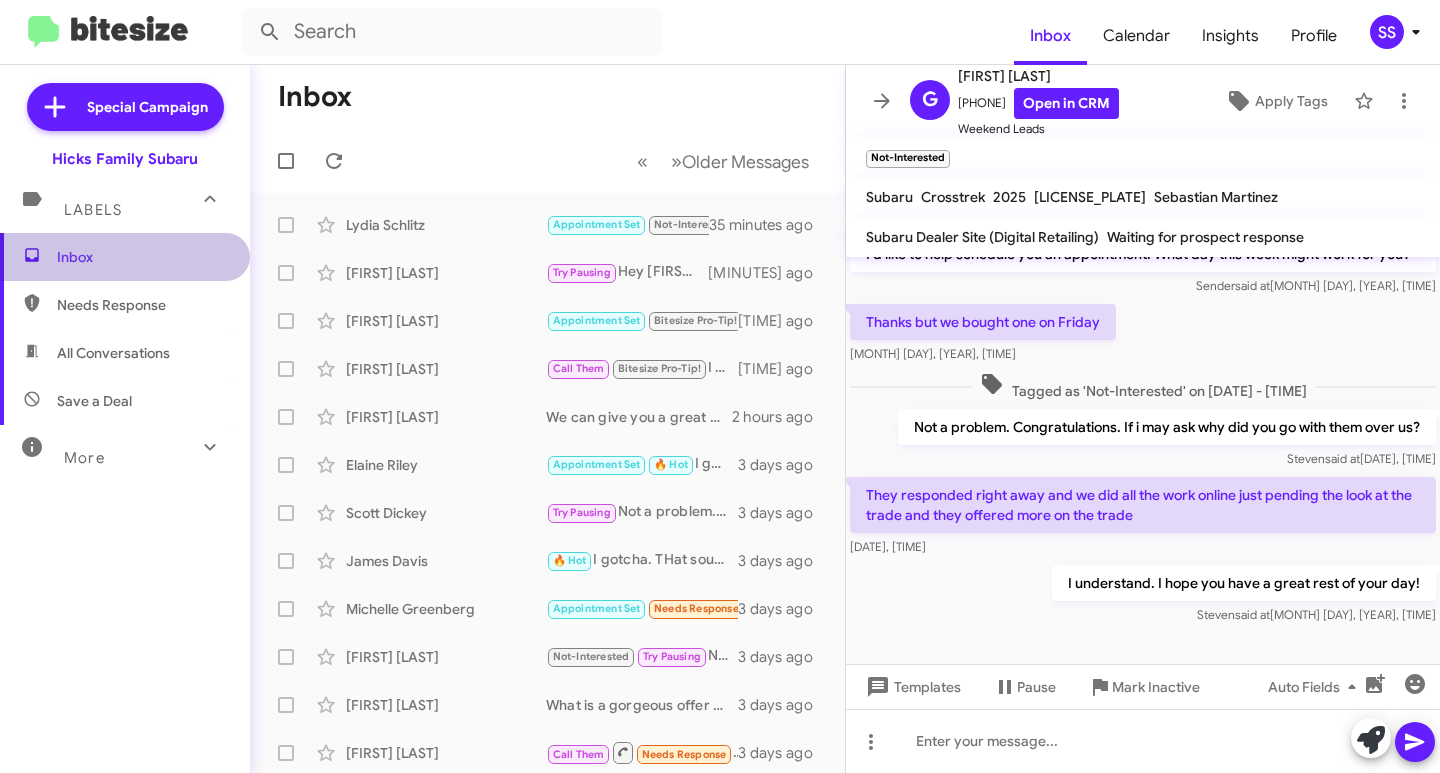 click on "Inbox" at bounding box center [142, 257] 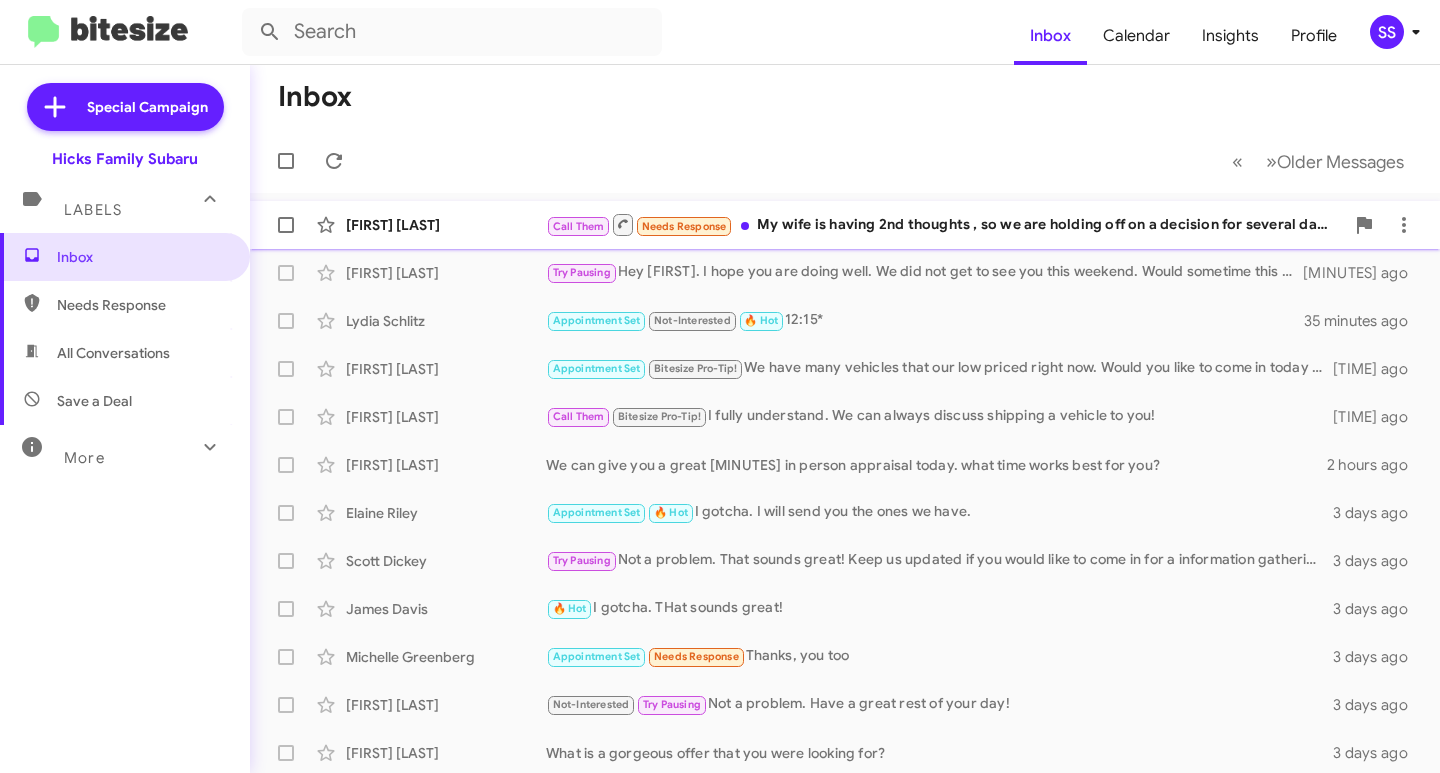 click on "Paul Moore  Call Them   Needs Response   My wife is having 2nd thoughts  , so we are holding off on a decision for several days. Thanks for finding a white one but don't save it for us at this time. Will get in touch again soon.  Paul Moore   2 minutes ago" 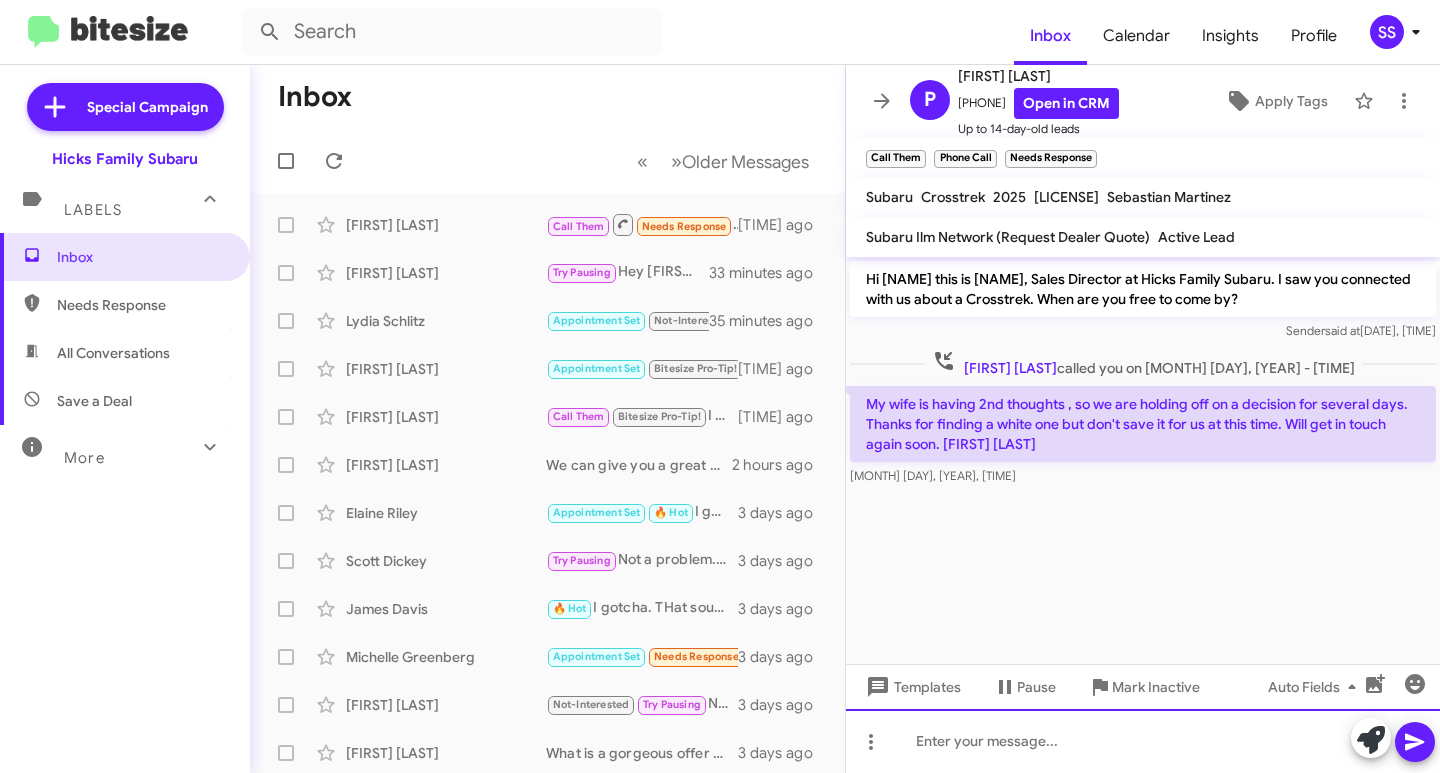 click 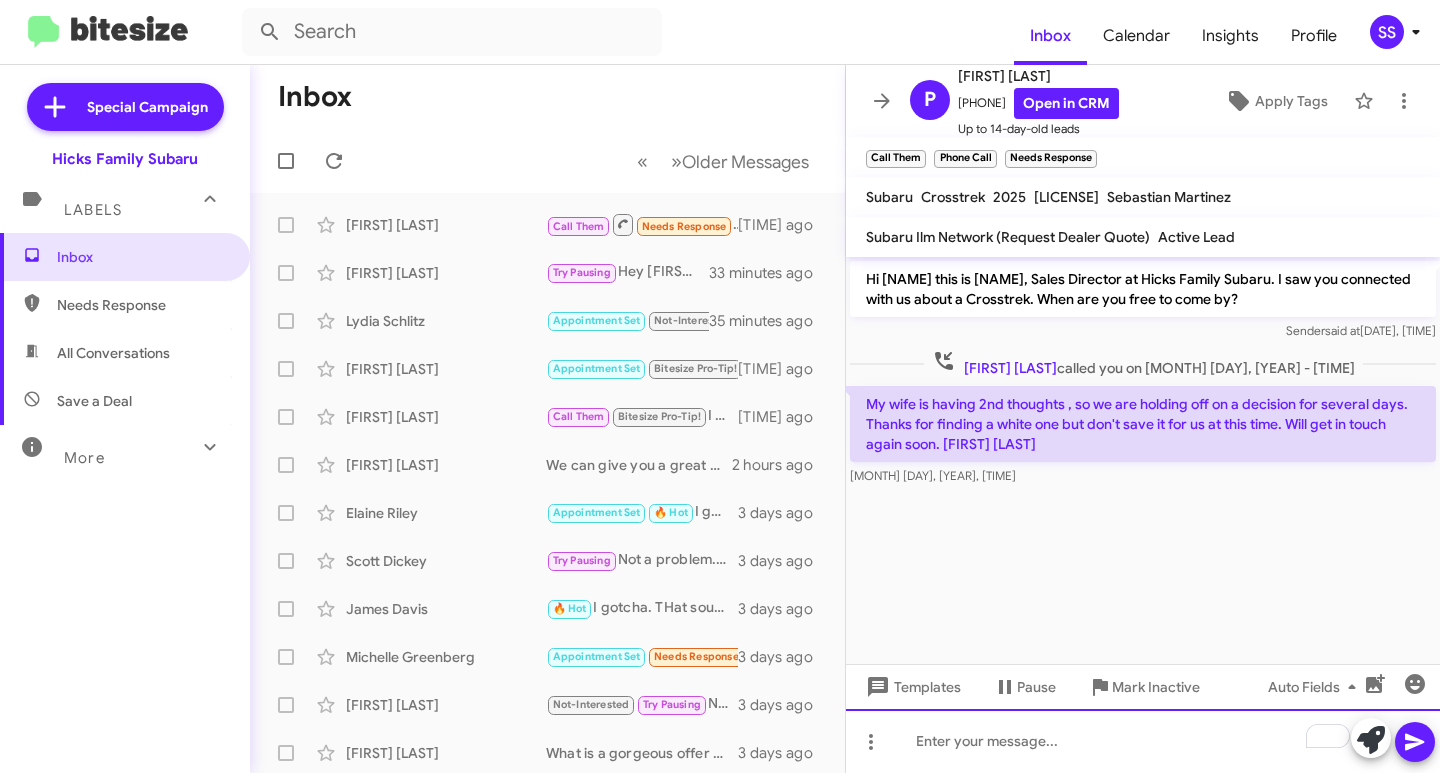 type 